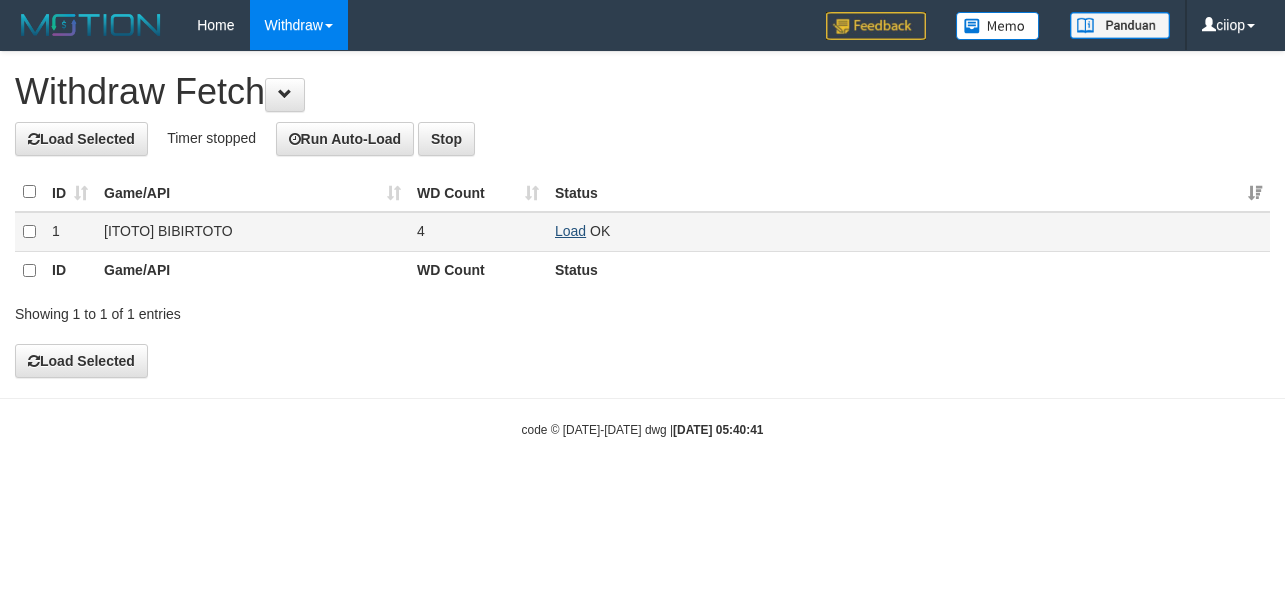 scroll, scrollTop: 0, scrollLeft: 0, axis: both 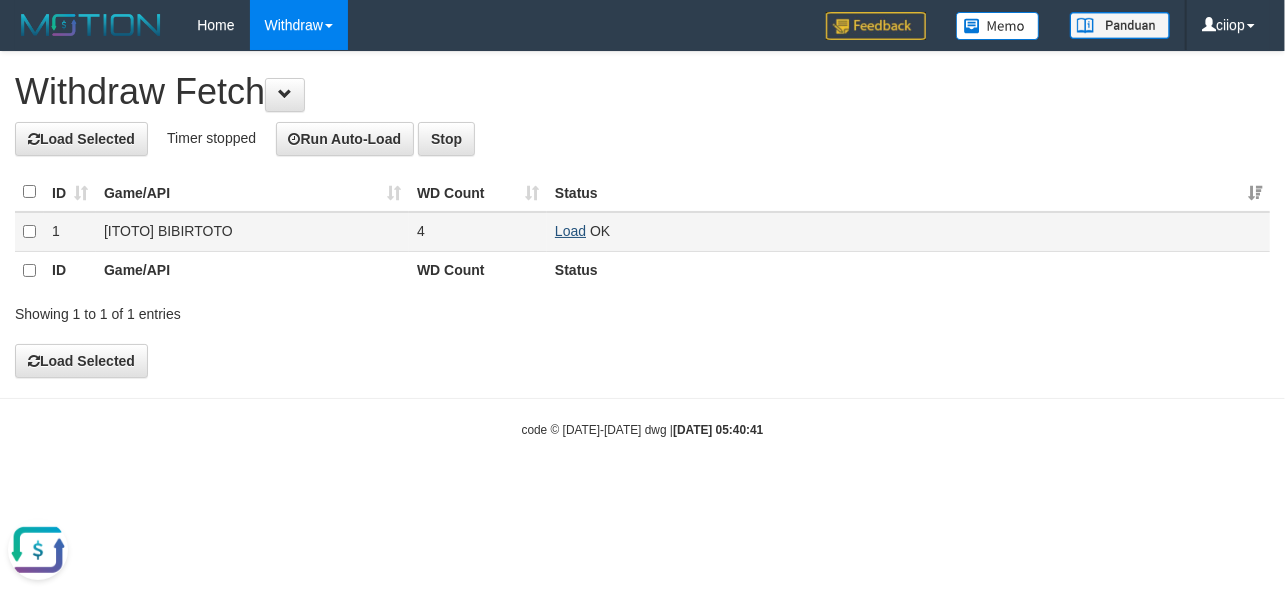 click on "Load" at bounding box center [570, 231] 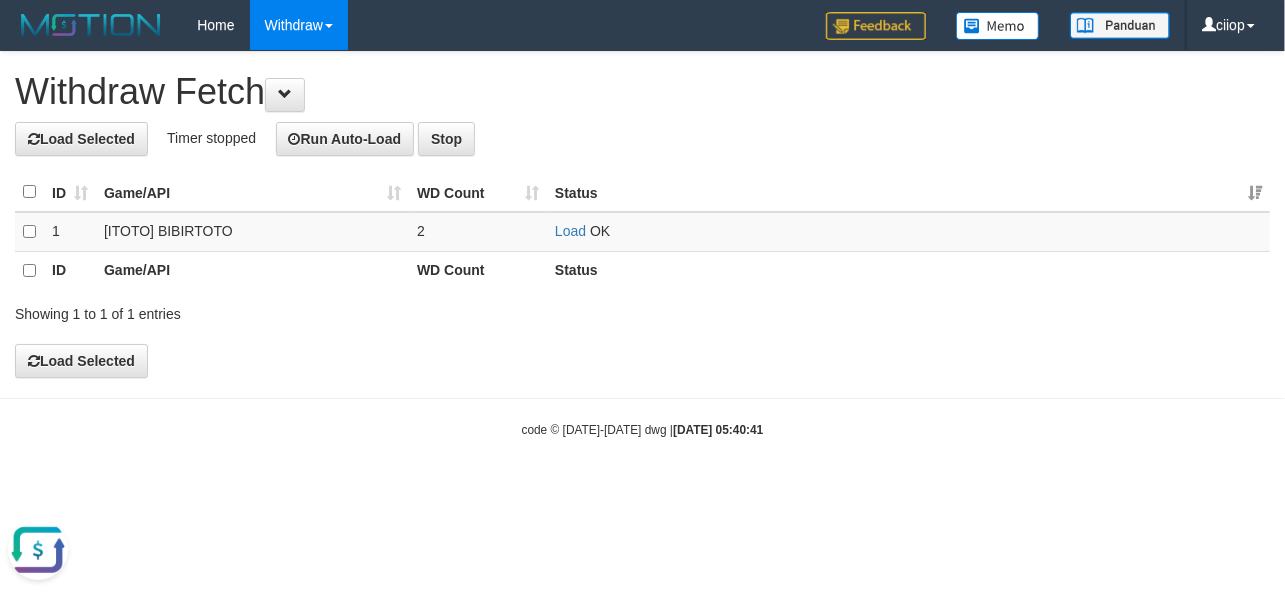 drag, startPoint x: 57, startPoint y: 565, endPoint x: 20, endPoint y: 1043, distance: 479.42987 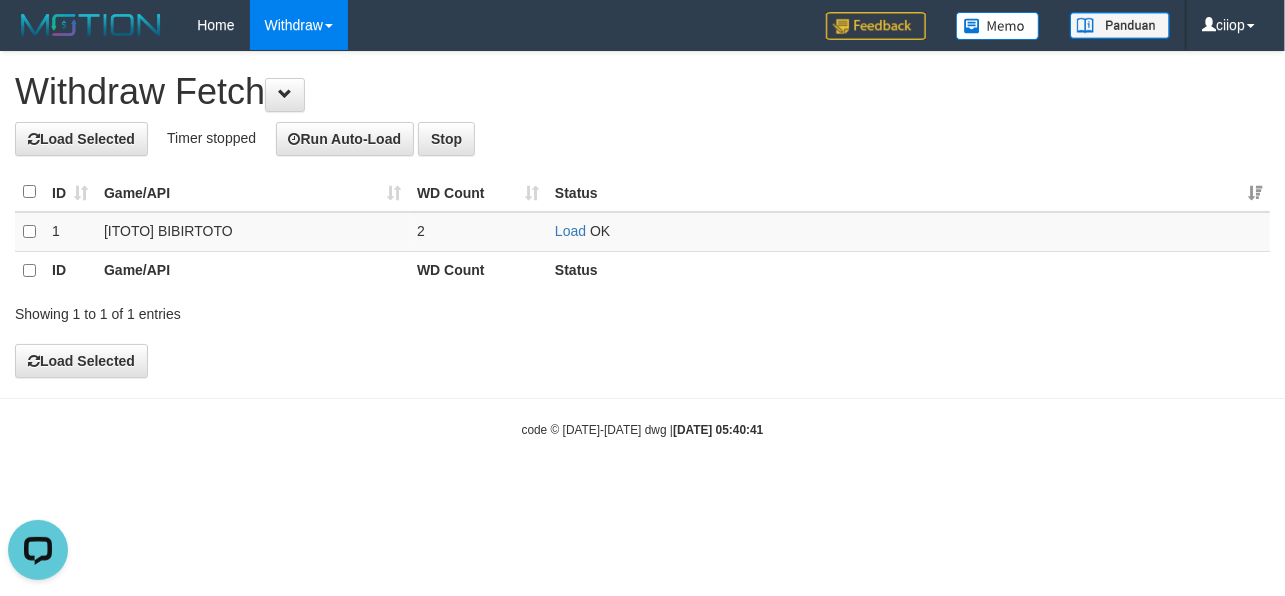 click on "**********" at bounding box center [642, 215] 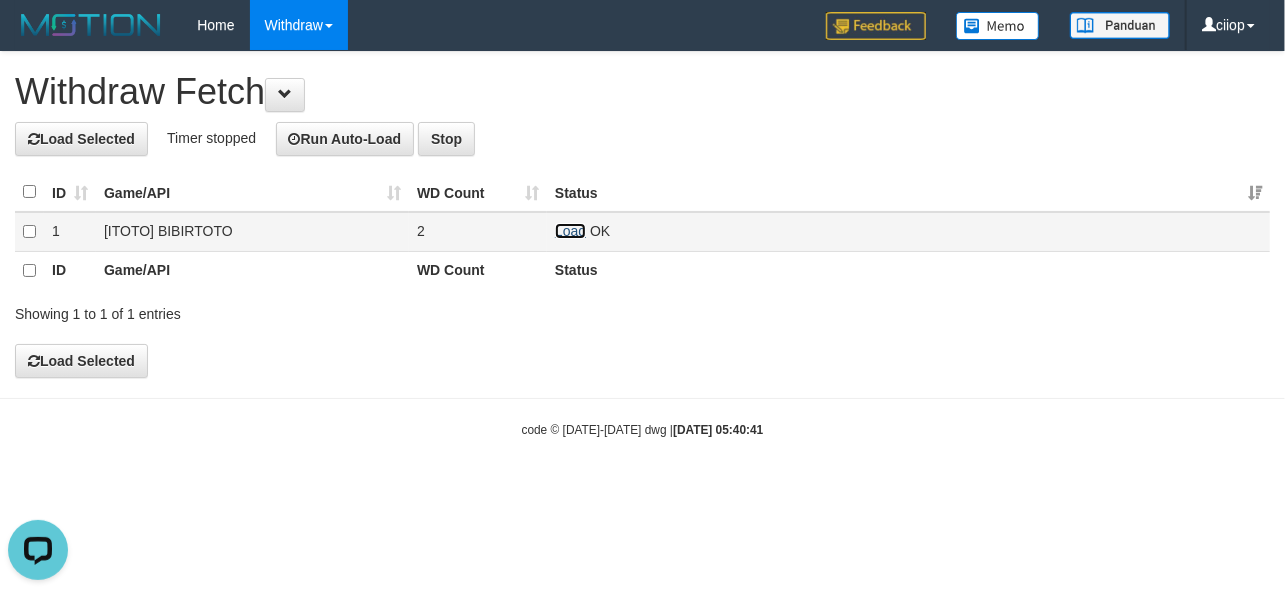 click on "Load" at bounding box center (570, 231) 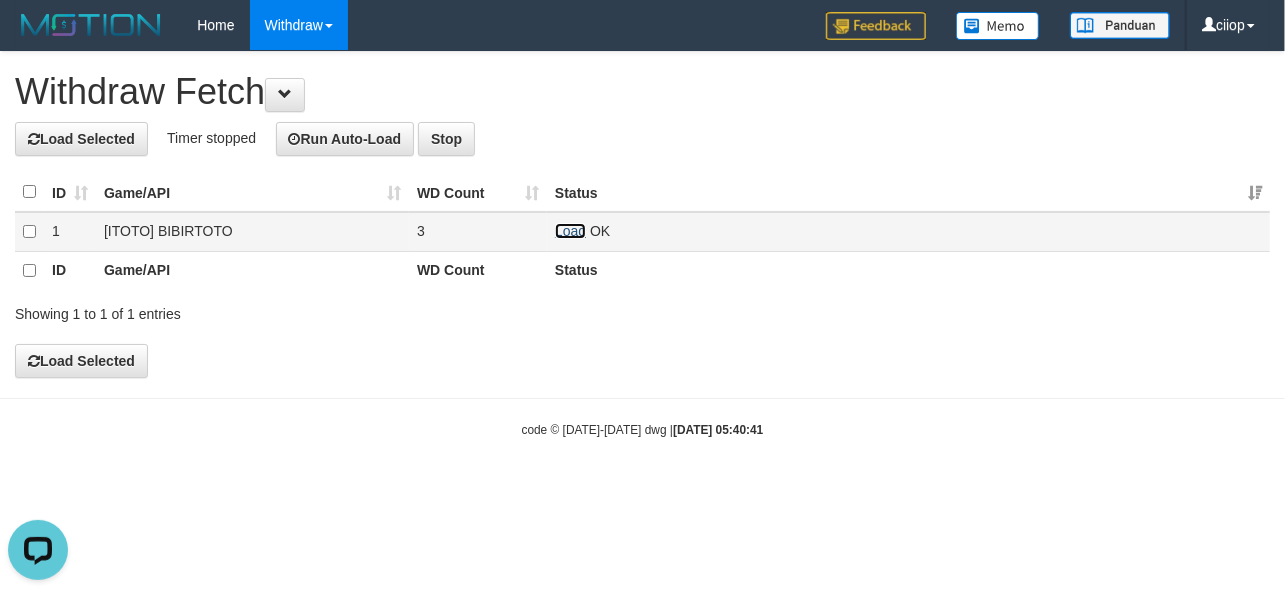 click on "Load" at bounding box center [570, 231] 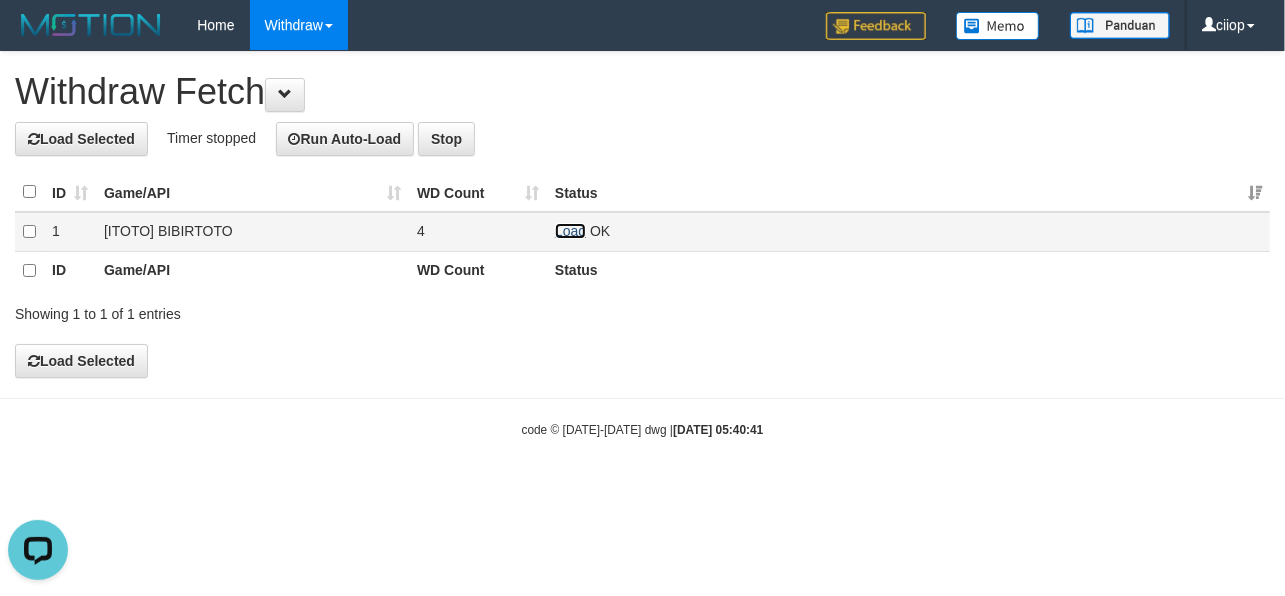 click on "Load" at bounding box center [570, 231] 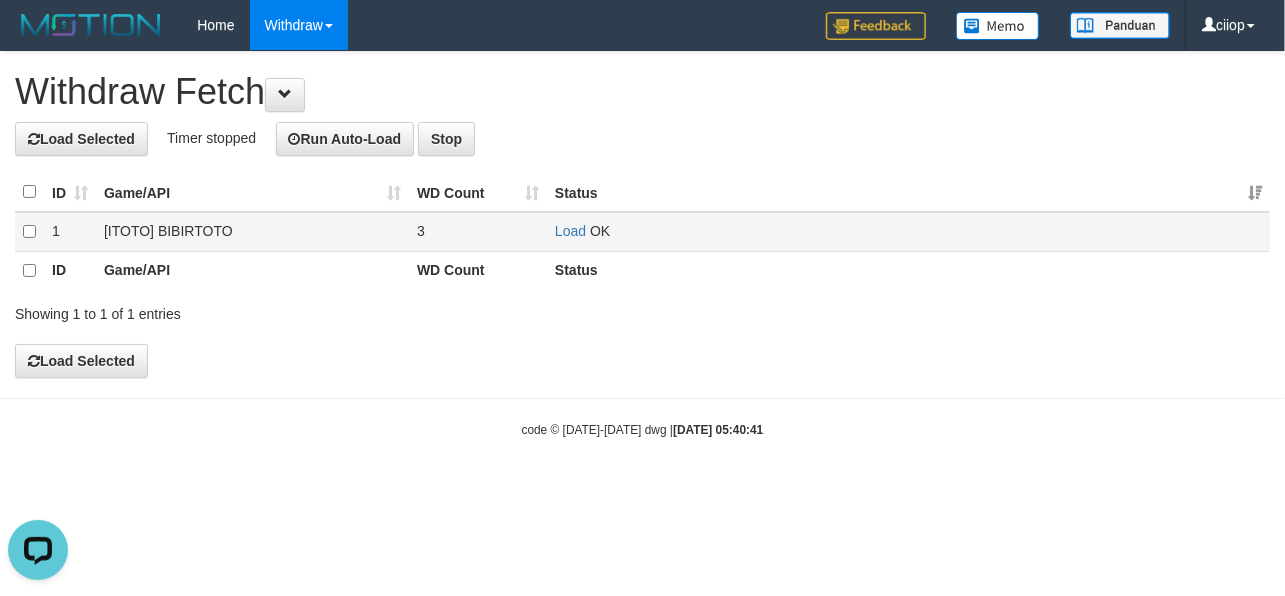 click on "Load
OK" at bounding box center [908, 232] 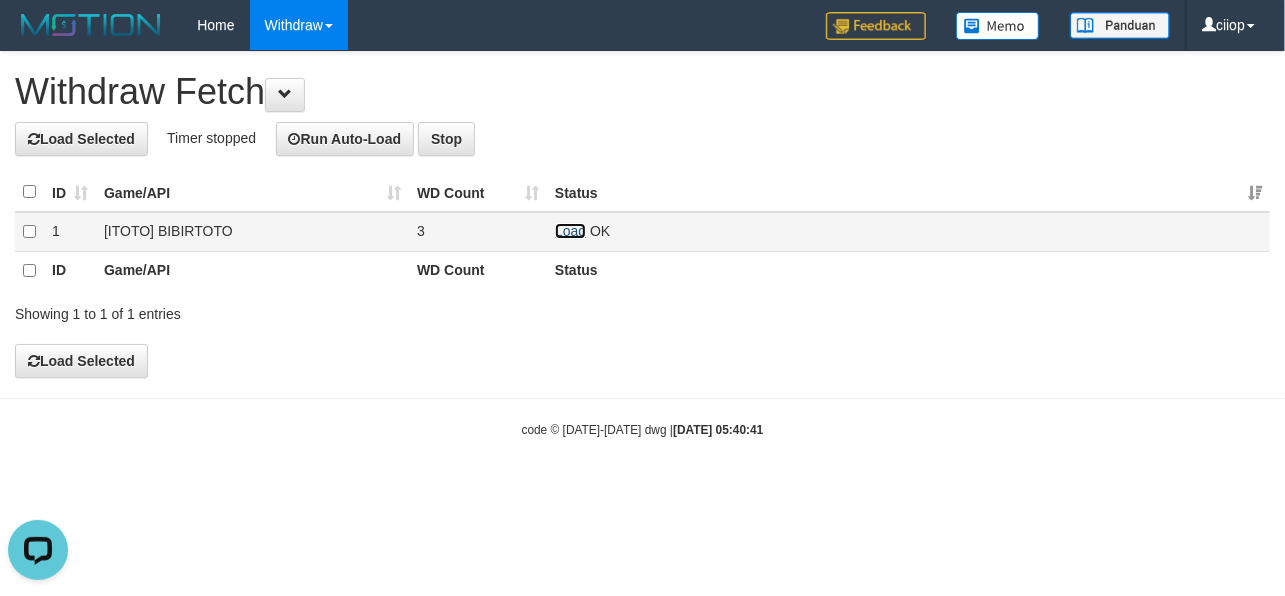 click on "Load" at bounding box center (570, 231) 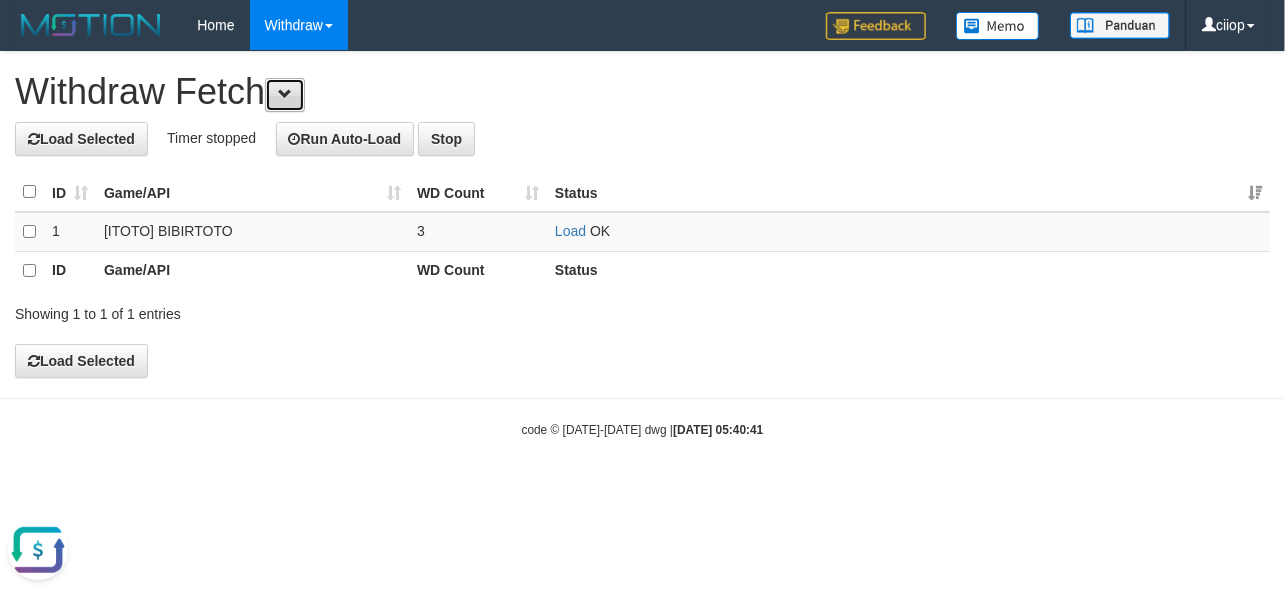 click at bounding box center [285, 95] 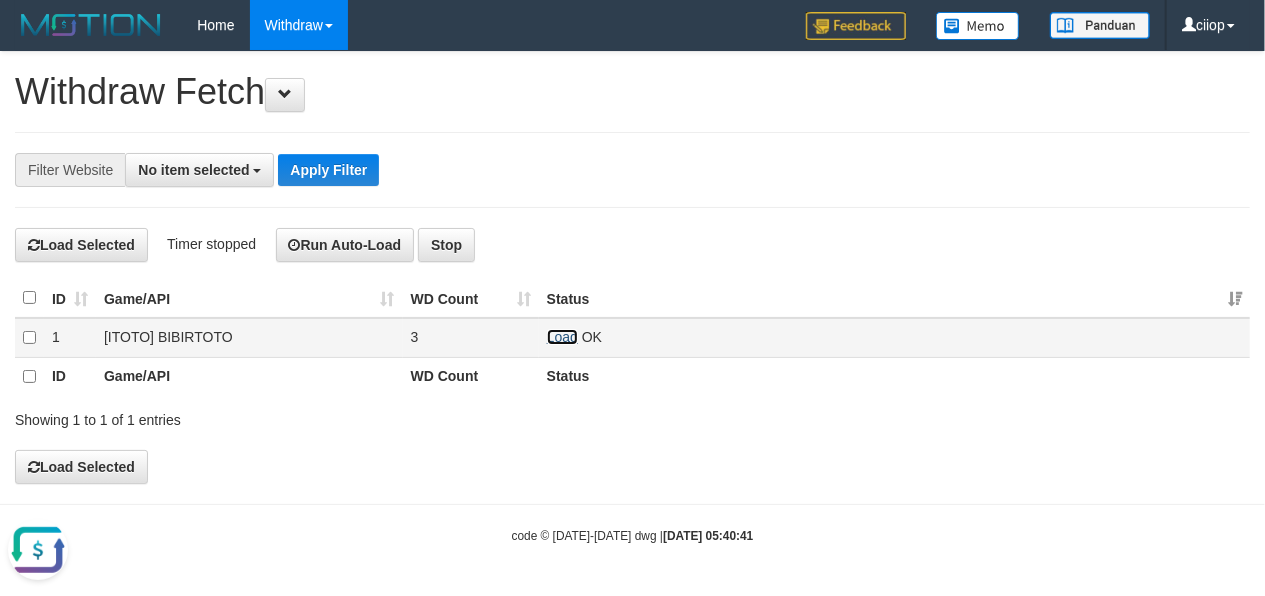 click on "Load" at bounding box center (562, 337) 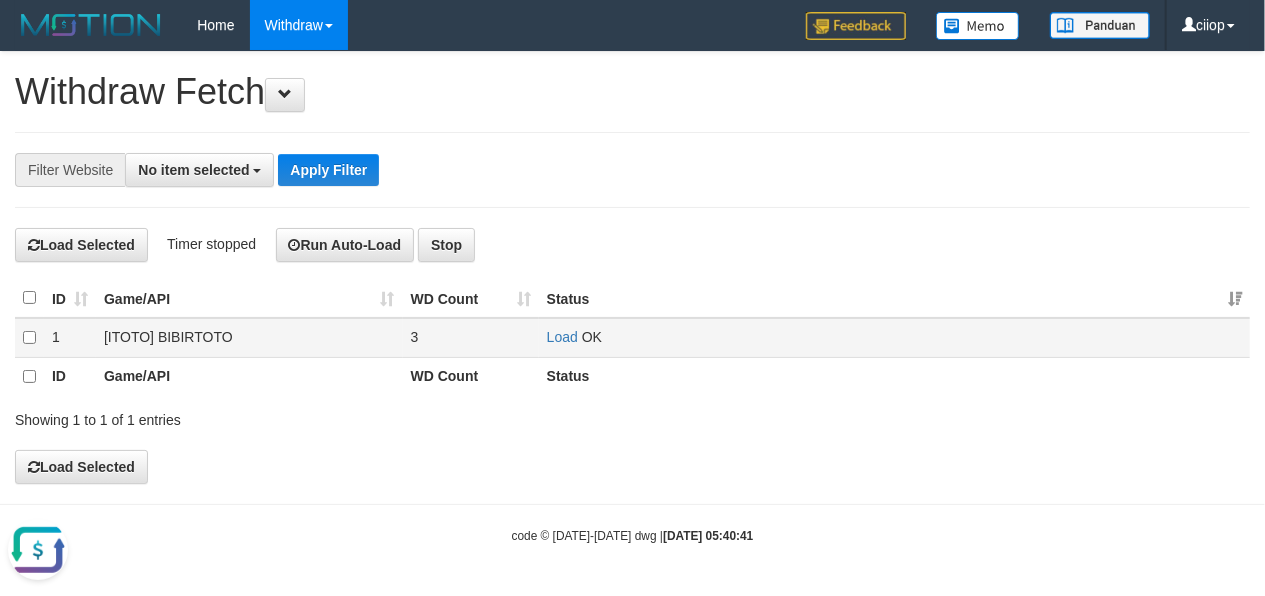 click on "Load
OK" at bounding box center [894, 338] 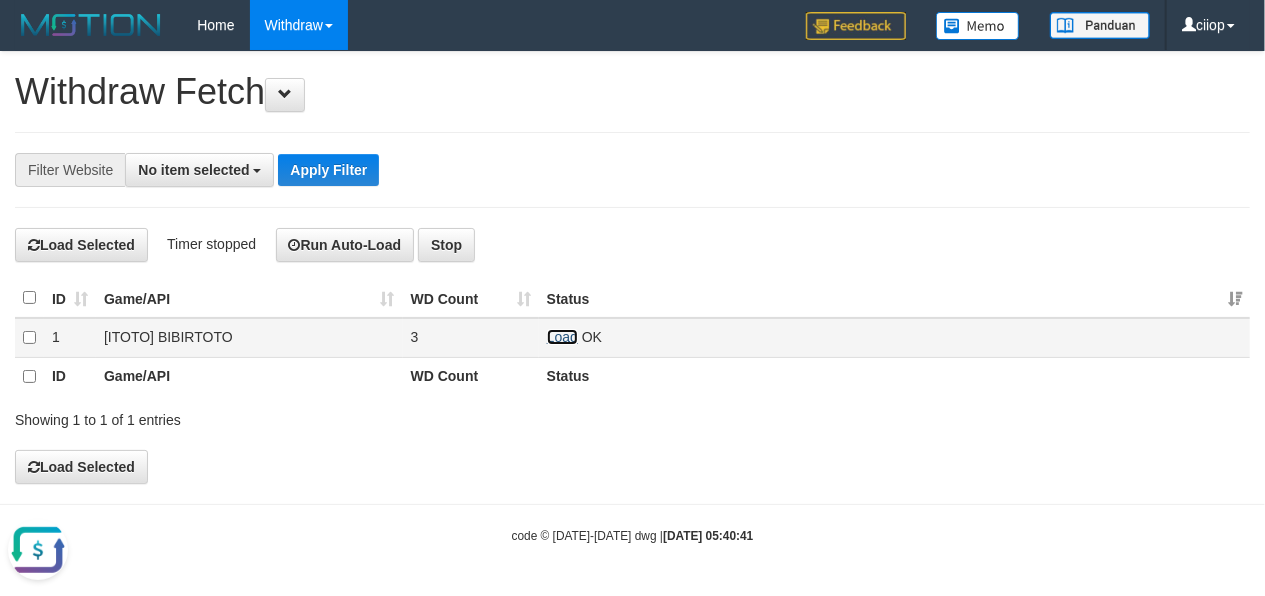 click on "Load" at bounding box center (562, 337) 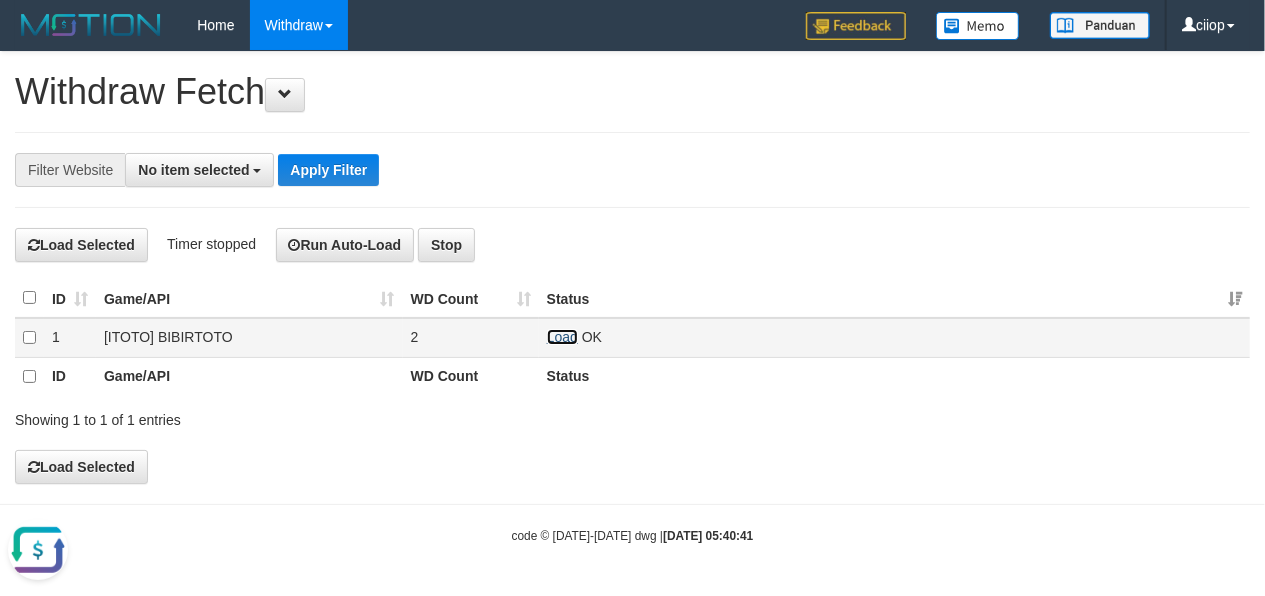 click on "Load" at bounding box center (562, 337) 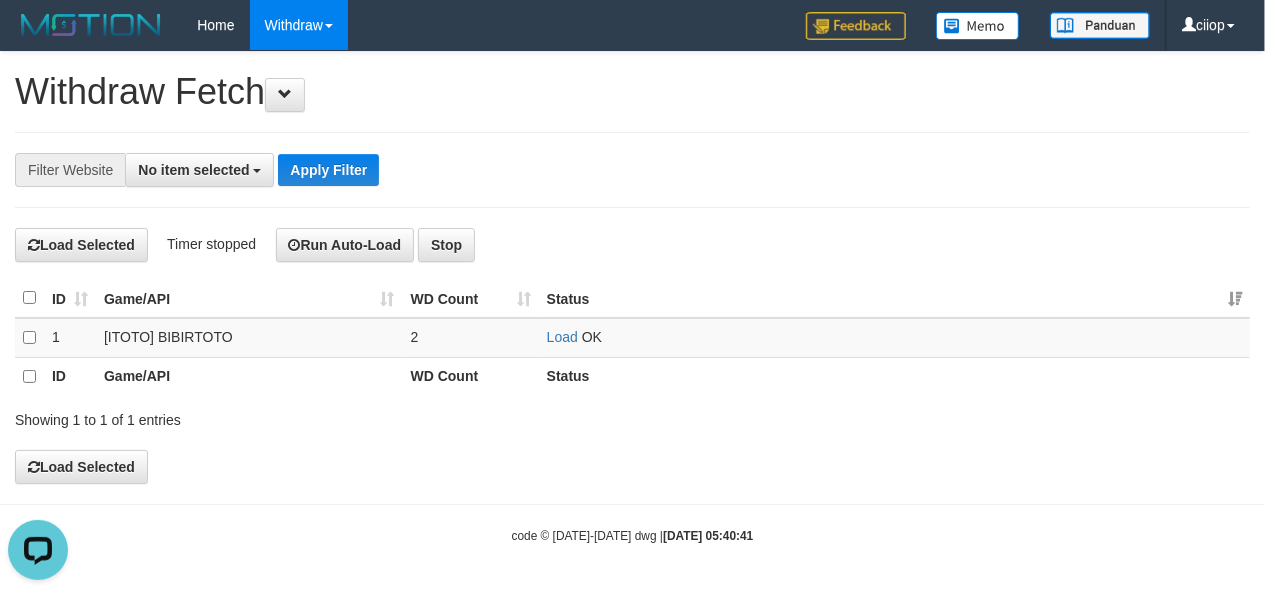 drag, startPoint x: 616, startPoint y: 152, endPoint x: 556, endPoint y: 134, distance: 62.641838 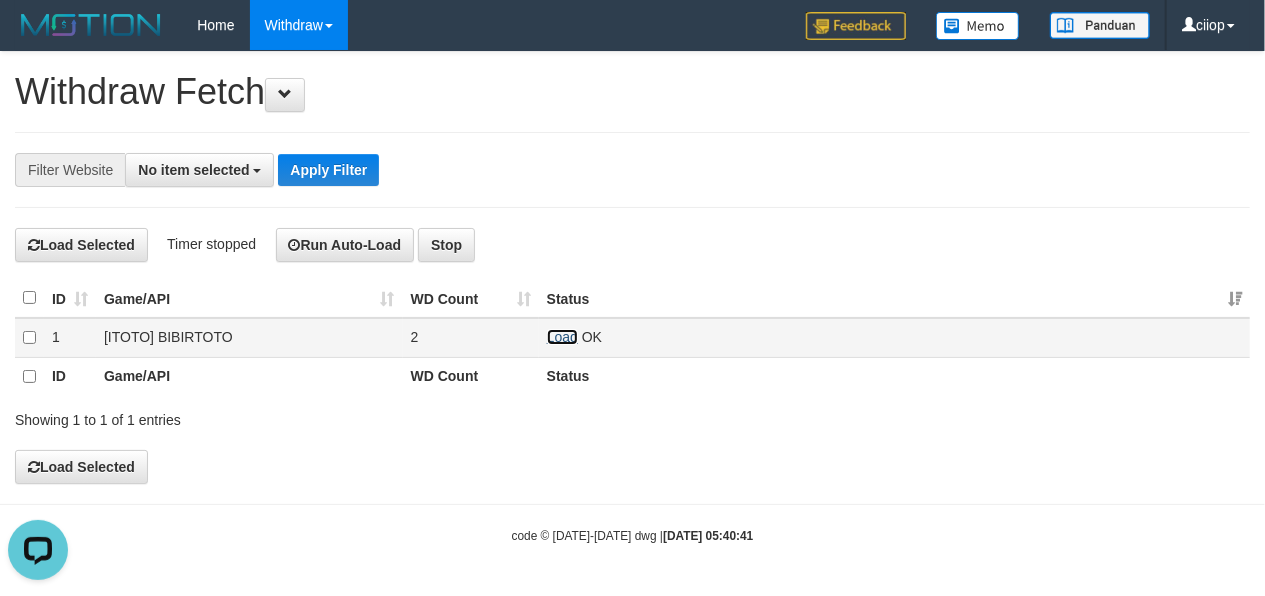 click on "Load" at bounding box center (562, 337) 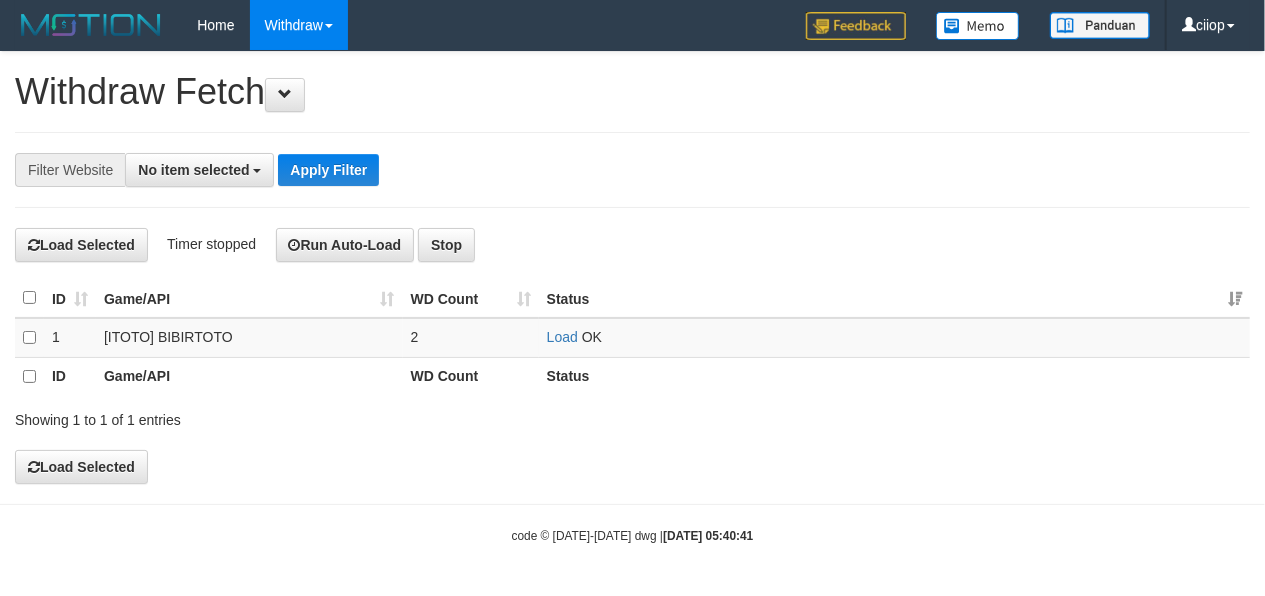 click on "Load Selected
Timer stopped
Run Auto-Load
Stop" at bounding box center (632, 245) 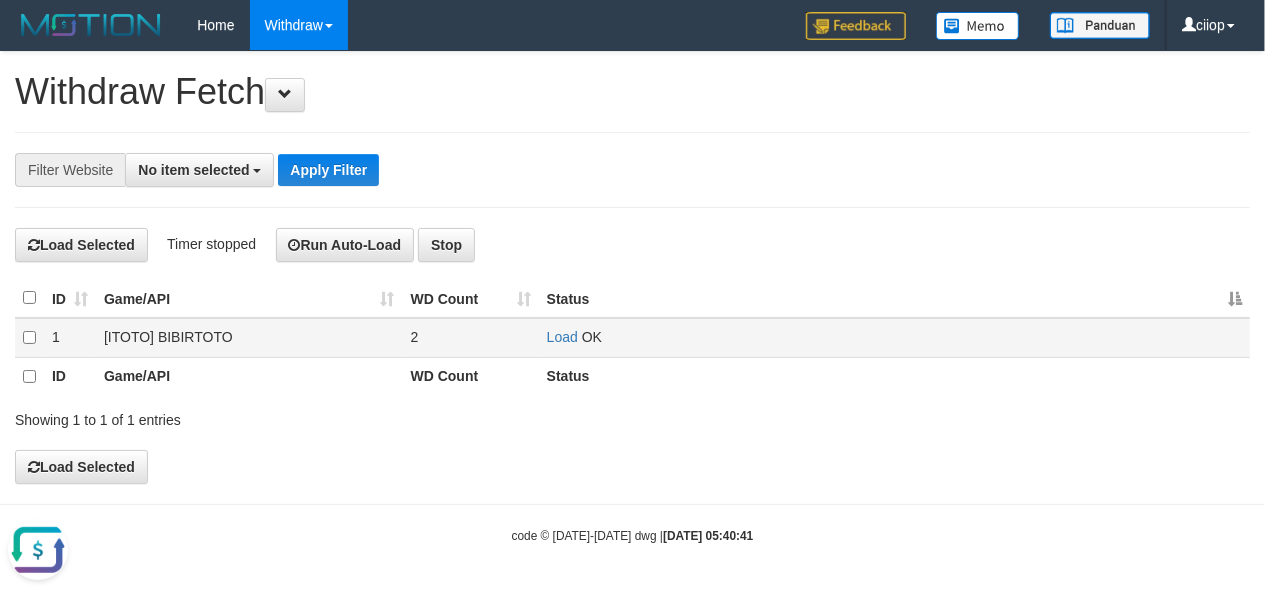 click on "Load
OK" at bounding box center [894, 338] 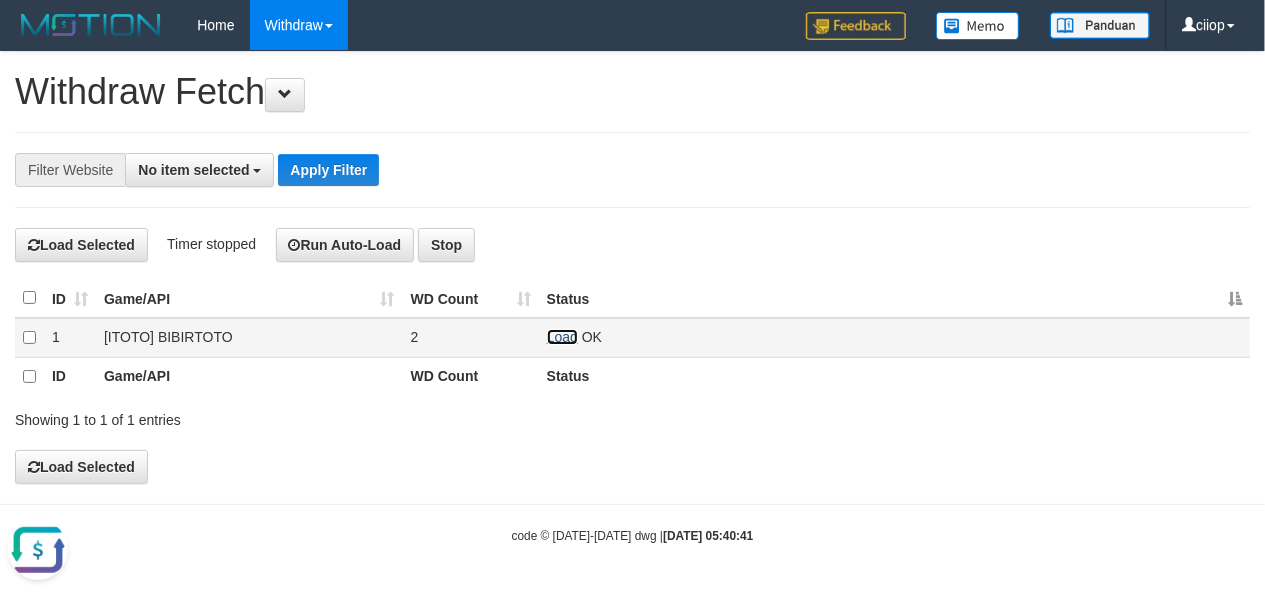 click on "Load" at bounding box center [562, 337] 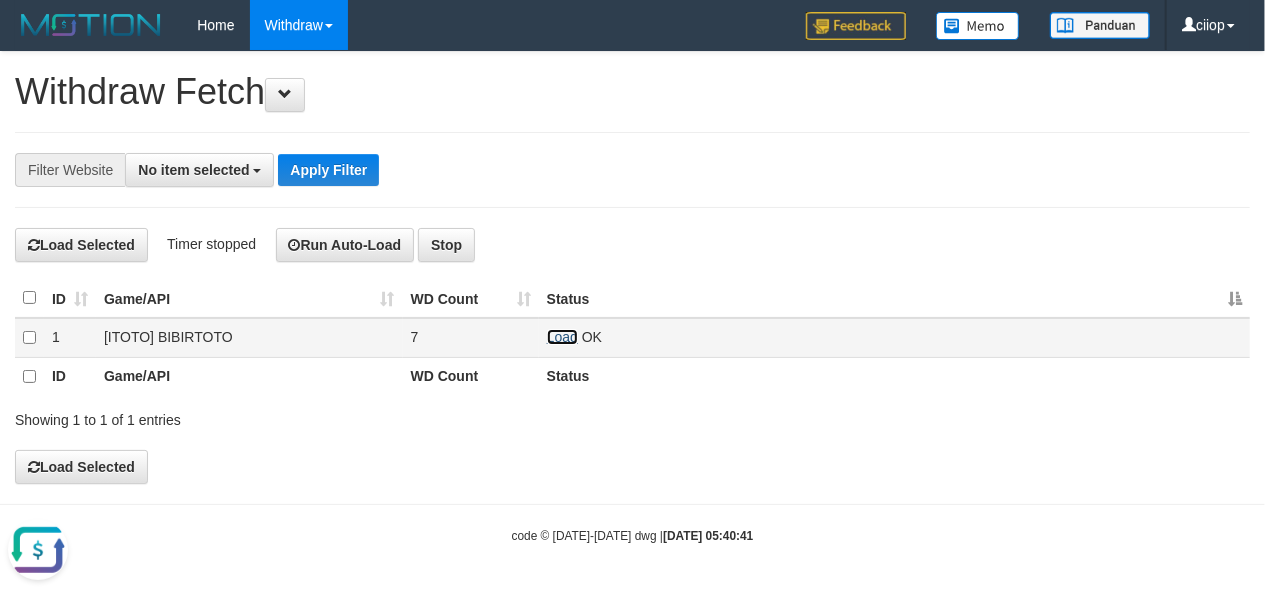 click on "Load" at bounding box center (562, 337) 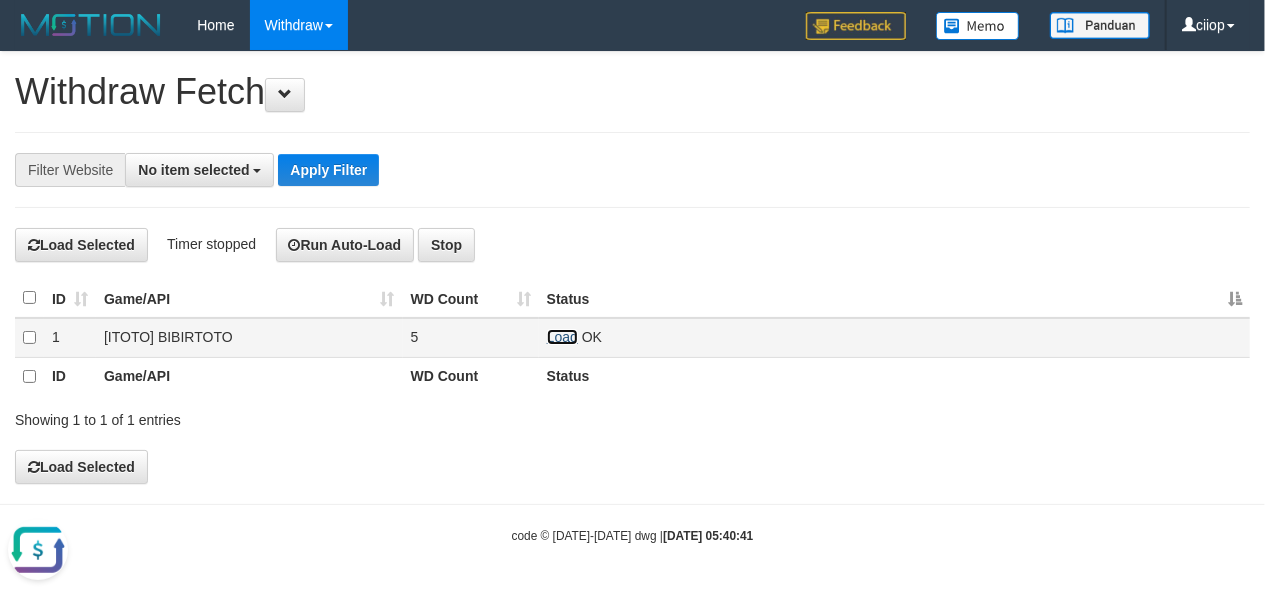 click on "Load" at bounding box center (562, 337) 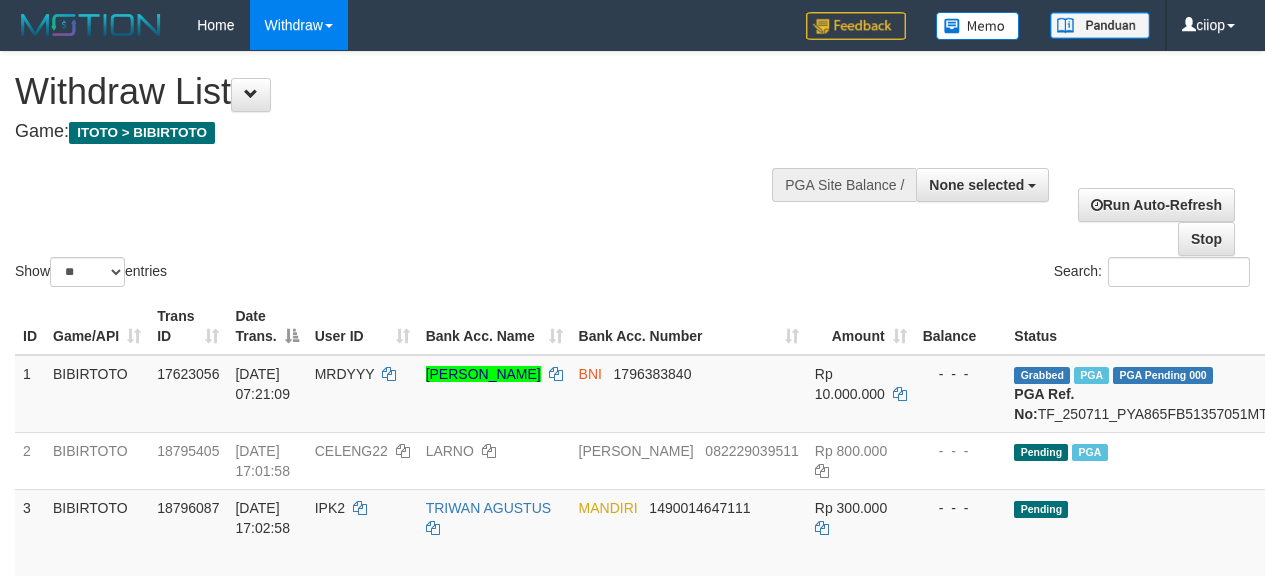 select 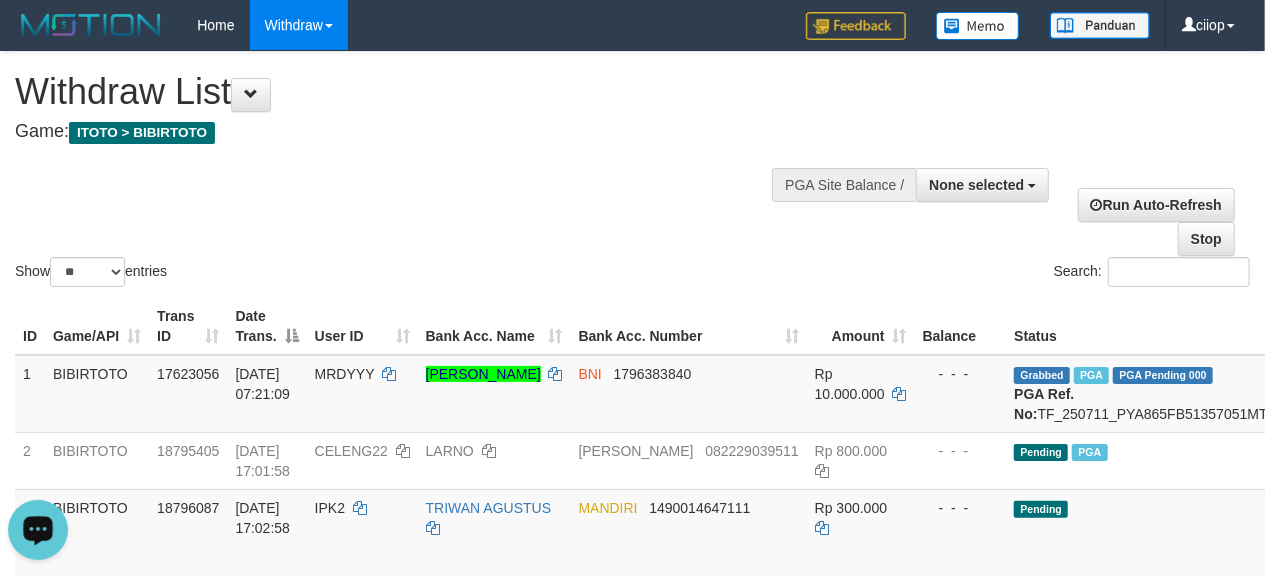 scroll, scrollTop: 0, scrollLeft: 0, axis: both 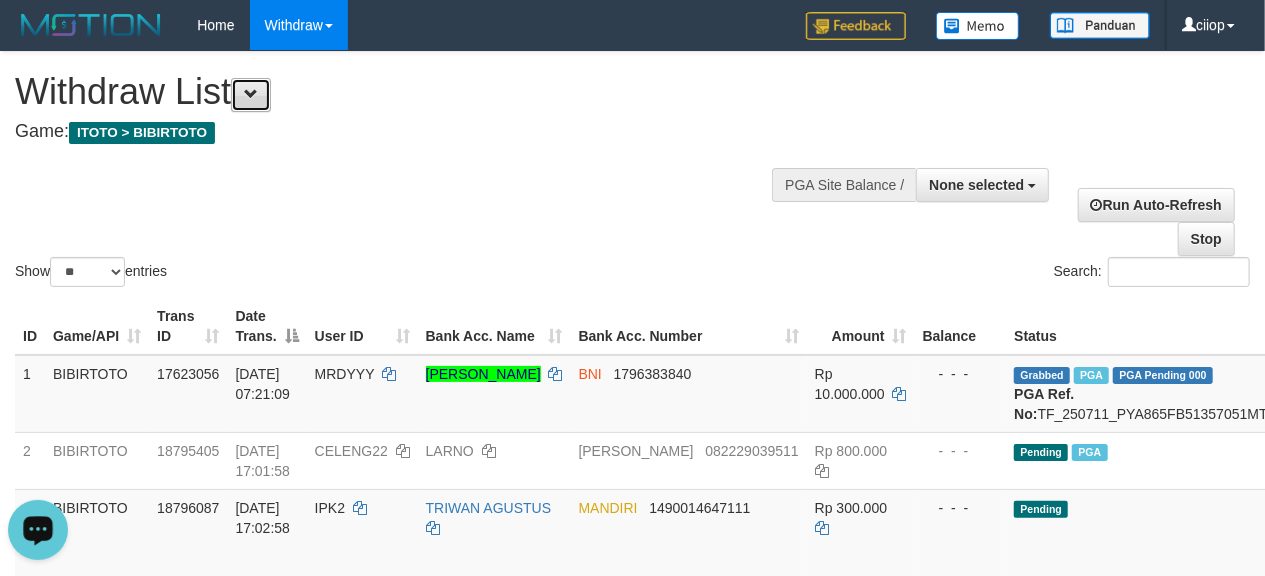 click at bounding box center (251, 94) 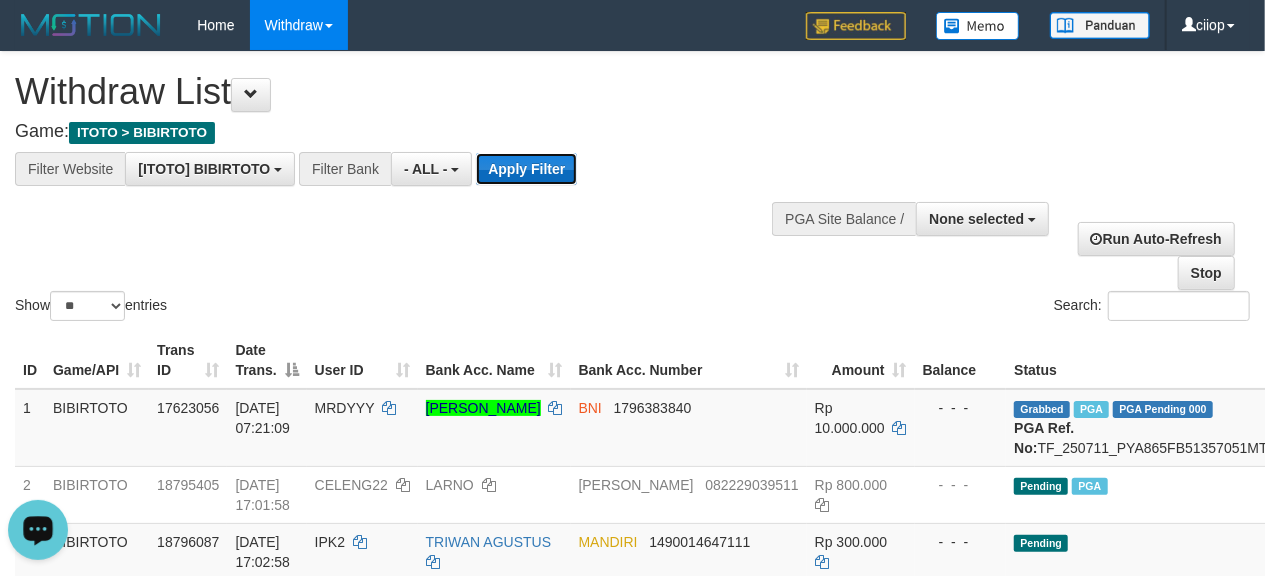 click on "Apply Filter" at bounding box center [526, 169] 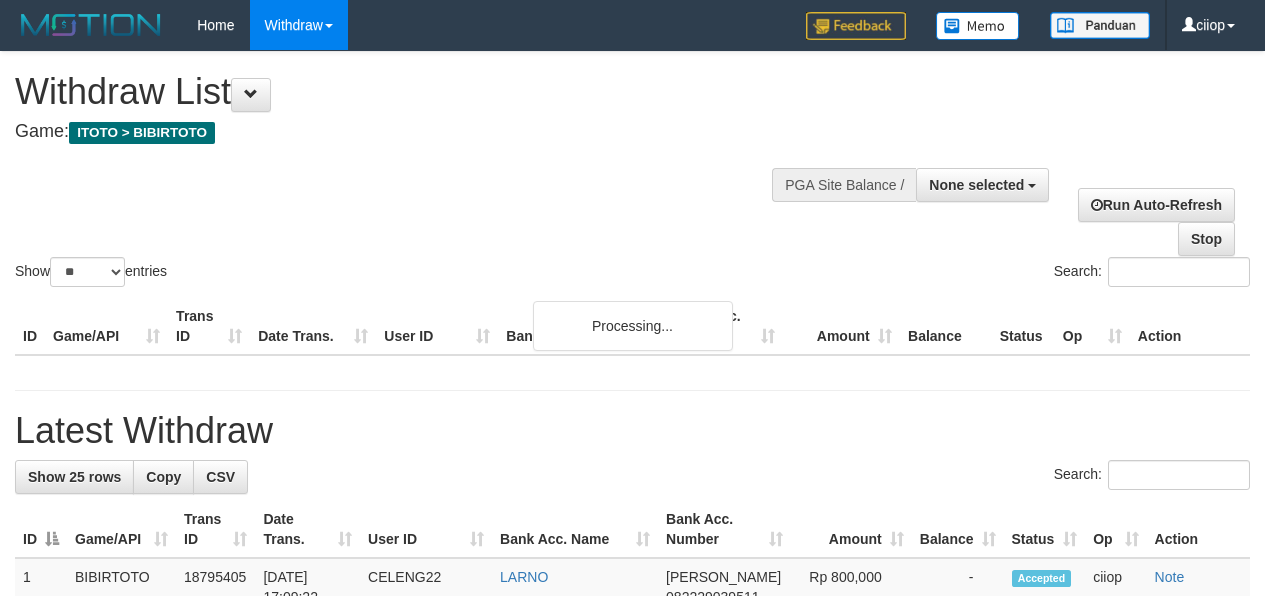 select 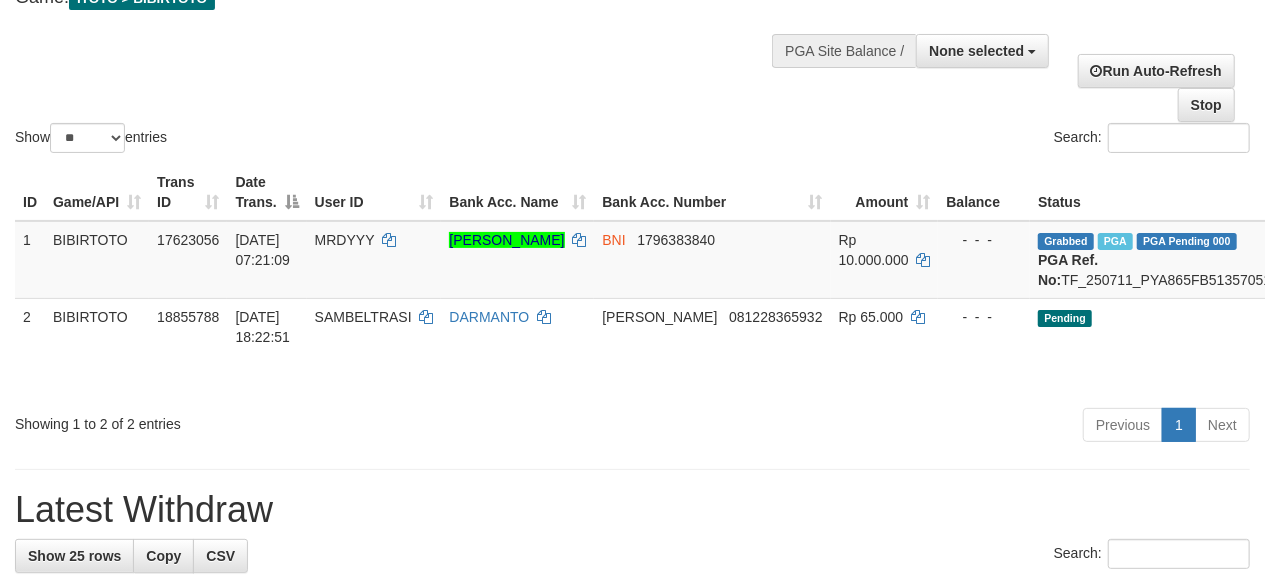 scroll, scrollTop: 133, scrollLeft: 0, axis: vertical 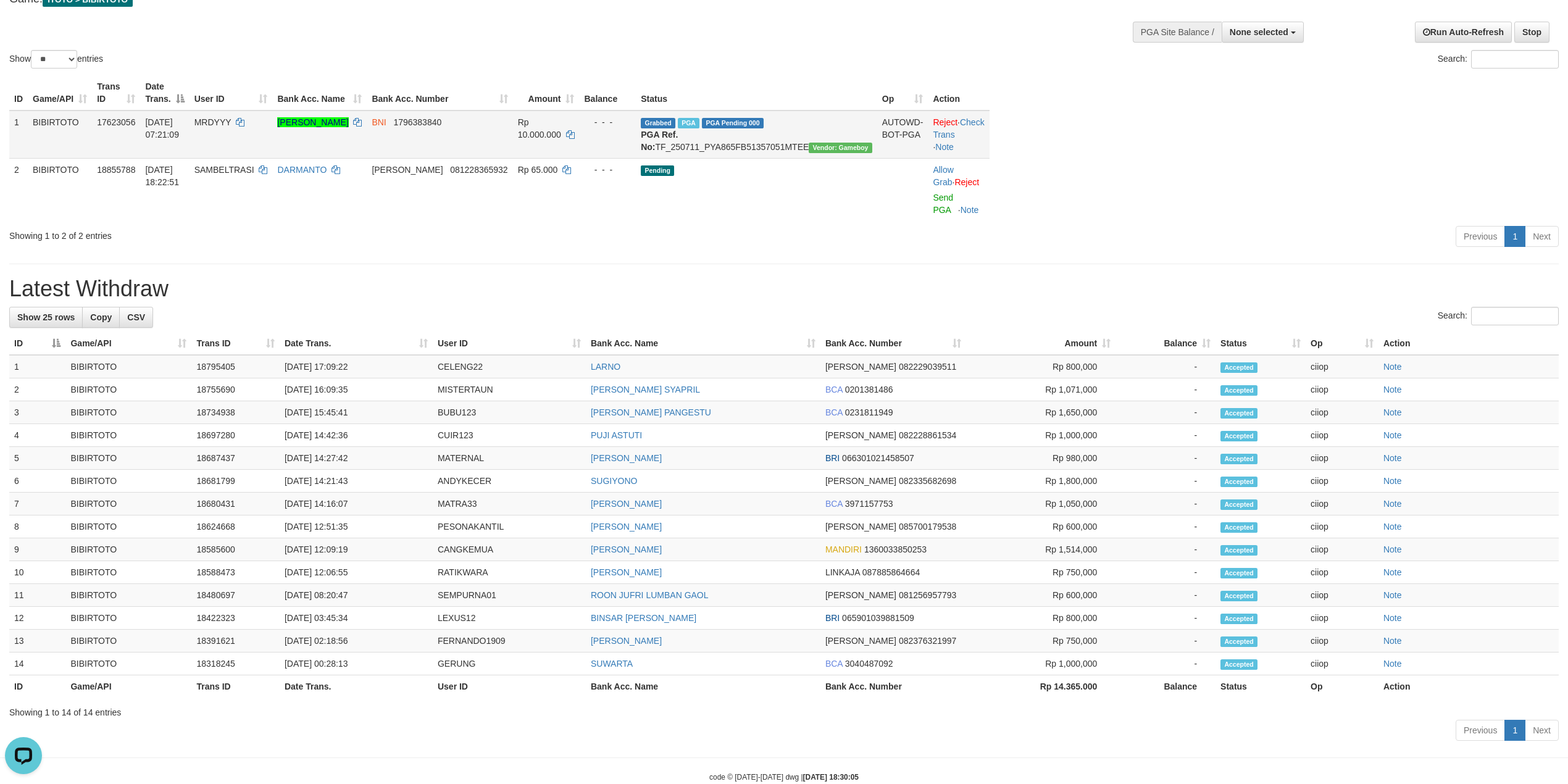 click on "Grabbed   PGA   PGA Pending 000 {"status":"000","data":{"unique_id":"1927-17623056-20250711","reference_no":"TF_250711_PYA865FB51357051MTEE","amount":"10000000.00","fee":"0.00","merchant_surcharge_rate":"0.00","charge_to":"MERC","payout_amount":"10000000.00","disbursement_status":0,"disbursement_description":"ON PROCESS","created_at":"2025-07-11 07:48:05","executed_at":"2025-07-11 07:48:05","bank":{"code":"009","name":"BANK NEGARA INDONESIA","account_number":"1796383840","account_name":"DINO BAGUS HERLIANTO"},"note":"ciiop","merchant_balance":{"balance_effective":119667178,"balance_pending":19078934,"balance_disbursement":14747000,"balance_collection":1146394253}}} PGA Ref. No:  TF_250711_PYA865FB51357051MTEE  Vendor: Gameboy" at bounding box center (756, 135) 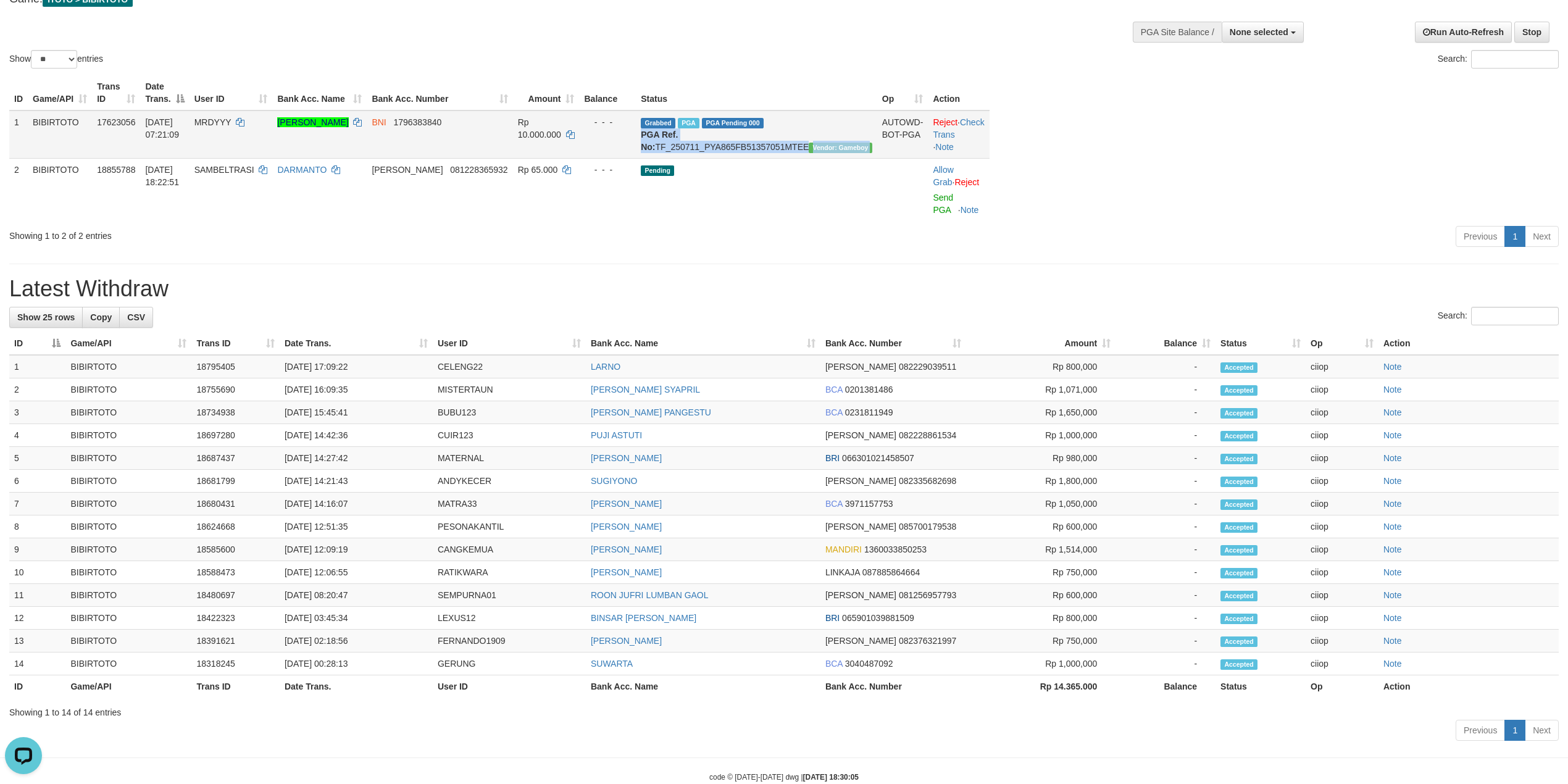 click on "Grabbed   PGA   PGA Pending 000 {"status":"000","data":{"unique_id":"1927-17623056-20250711","reference_no":"TF_250711_PYA865FB51357051MTEE","amount":"10000000.00","fee":"0.00","merchant_surcharge_rate":"0.00","charge_to":"MERC","payout_amount":"10000000.00","disbursement_status":0,"disbursement_description":"ON PROCESS","created_at":"2025-07-11 07:48:05","executed_at":"2025-07-11 07:48:05","bank":{"code":"009","name":"BANK NEGARA INDONESIA","account_number":"1796383840","account_name":"DINO BAGUS HERLIANTO"},"note":"ciiop","merchant_balance":{"balance_effective":119667178,"balance_pending":19078934,"balance_disbursement":14747000,"balance_collection":1146394253}}} PGA Ref. No:  TF_250711_PYA865FB51357051MTEE  Vendor: Gameboy" at bounding box center [756, 135] 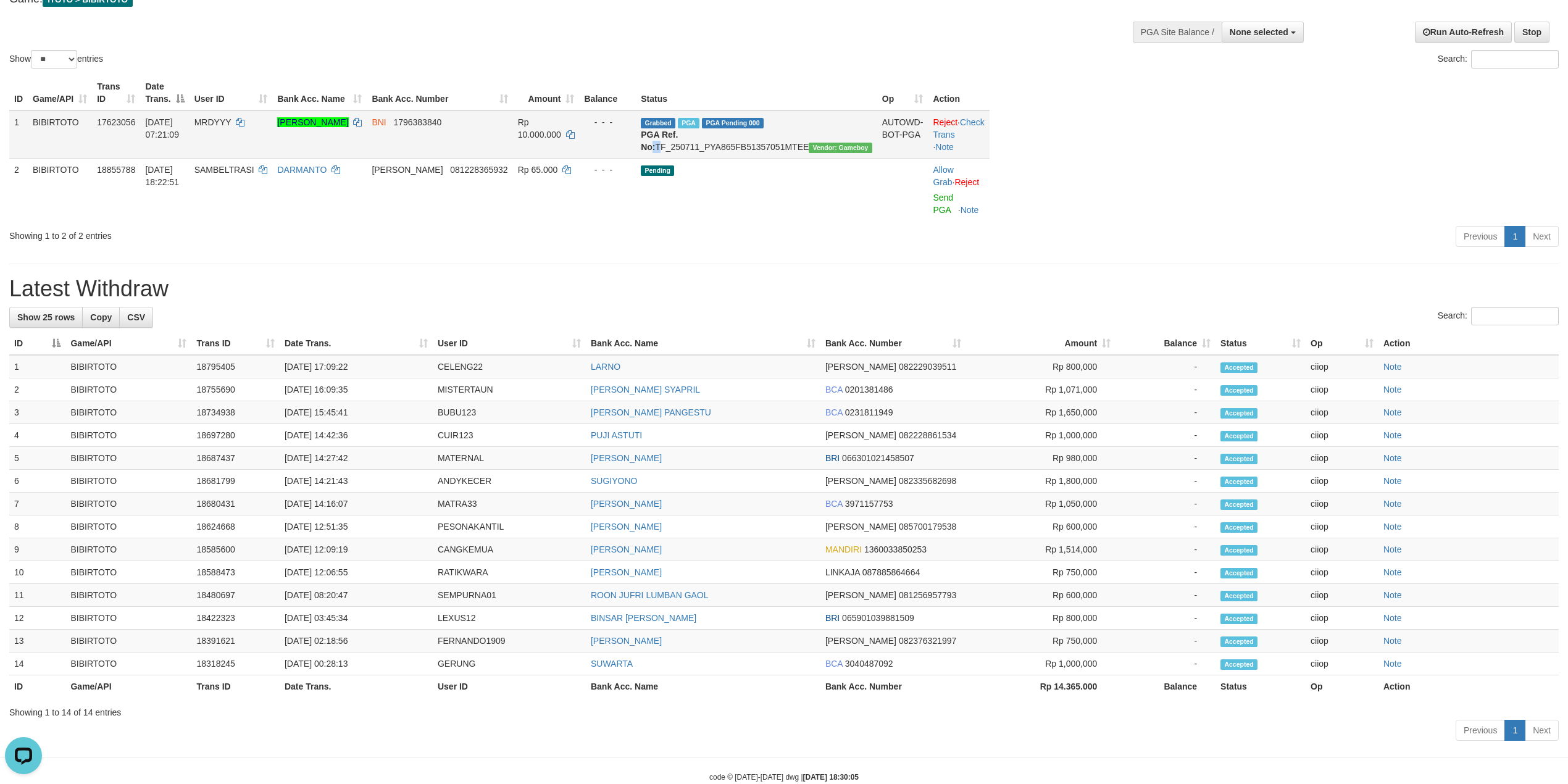 click on "Grabbed   PGA   PGA Pending 000 {"status":"000","data":{"unique_id":"1927-17623056-20250711","reference_no":"TF_250711_PYA865FB51357051MTEE","amount":"10000000.00","fee":"0.00","merchant_surcharge_rate":"0.00","charge_to":"MERC","payout_amount":"10000000.00","disbursement_status":0,"disbursement_description":"ON PROCESS","created_at":"2025-07-11 07:48:05","executed_at":"2025-07-11 07:48:05","bank":{"code":"009","name":"BANK NEGARA INDONESIA","account_number":"1796383840","account_name":"DINO BAGUS HERLIANTO"},"note":"ciiop","merchant_balance":{"balance_effective":119667178,"balance_pending":19078934,"balance_disbursement":14747000,"balance_collection":1146394253}}} PGA Ref. No:  TF_250711_PYA865FB51357051MTEE  Vendor: Gameboy" at bounding box center [756, 135] 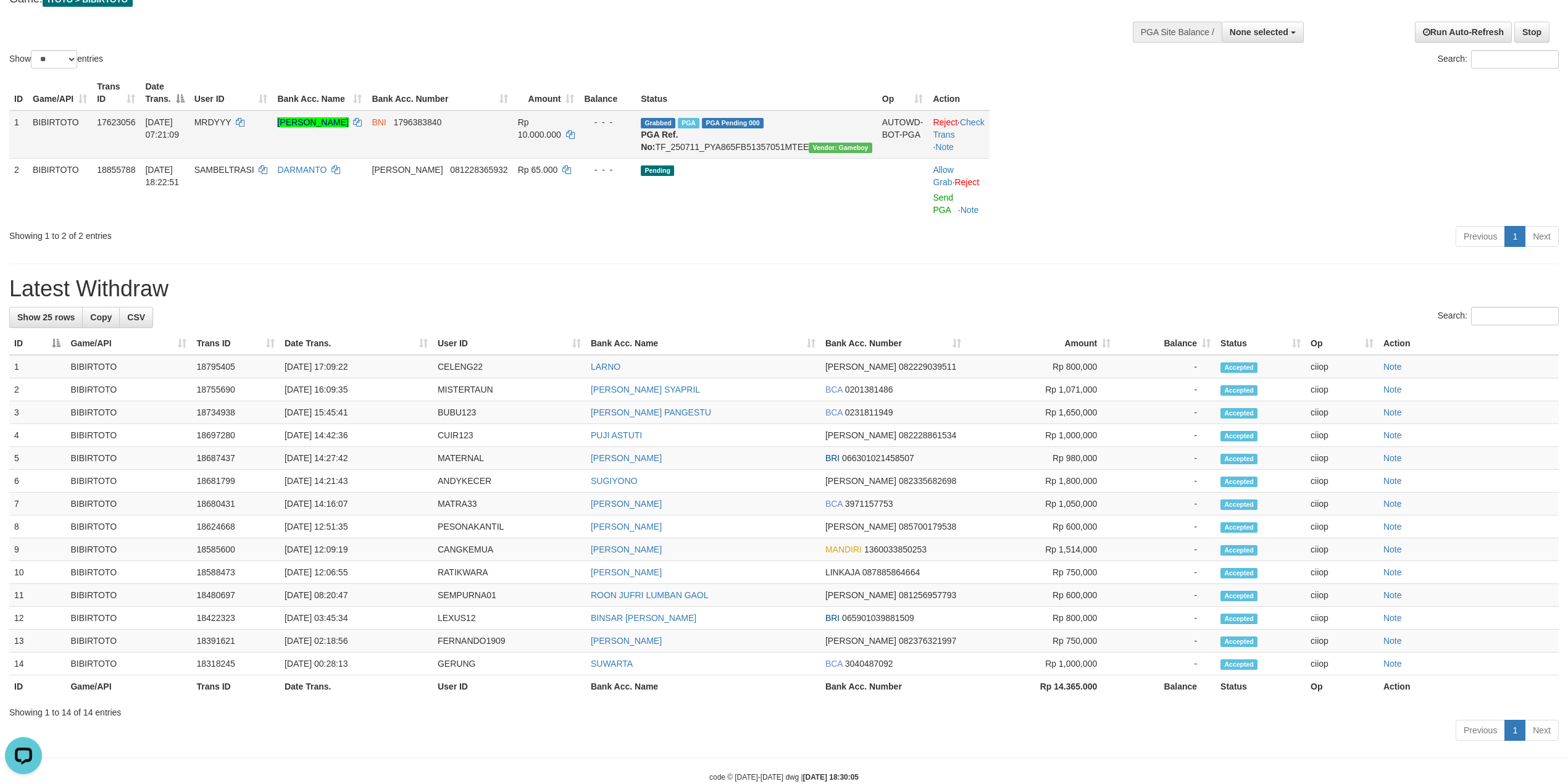 click on "Grabbed   PGA   PGA Pending 000 {"status":"000","data":{"unique_id":"1927-17623056-20250711","reference_no":"TF_250711_PYA865FB51357051MTEE","amount":"10000000.00","fee":"0.00","merchant_surcharge_rate":"0.00","charge_to":"MERC","payout_amount":"10000000.00","disbursement_status":0,"disbursement_description":"ON PROCESS","created_at":"2025-07-11 07:48:05","executed_at":"2025-07-11 07:48:05","bank":{"code":"009","name":"BANK NEGARA INDONESIA","account_number":"1796383840","account_name":"DINO BAGUS HERLIANTO"},"note":"ciiop","merchant_balance":{"balance_effective":119667178,"balance_pending":19078934,"balance_disbursement":14747000,"balance_collection":1146394253}}} PGA Ref. No:  TF_250711_PYA865FB51357051MTEE  Vendor: Gameboy" at bounding box center (756, 135) 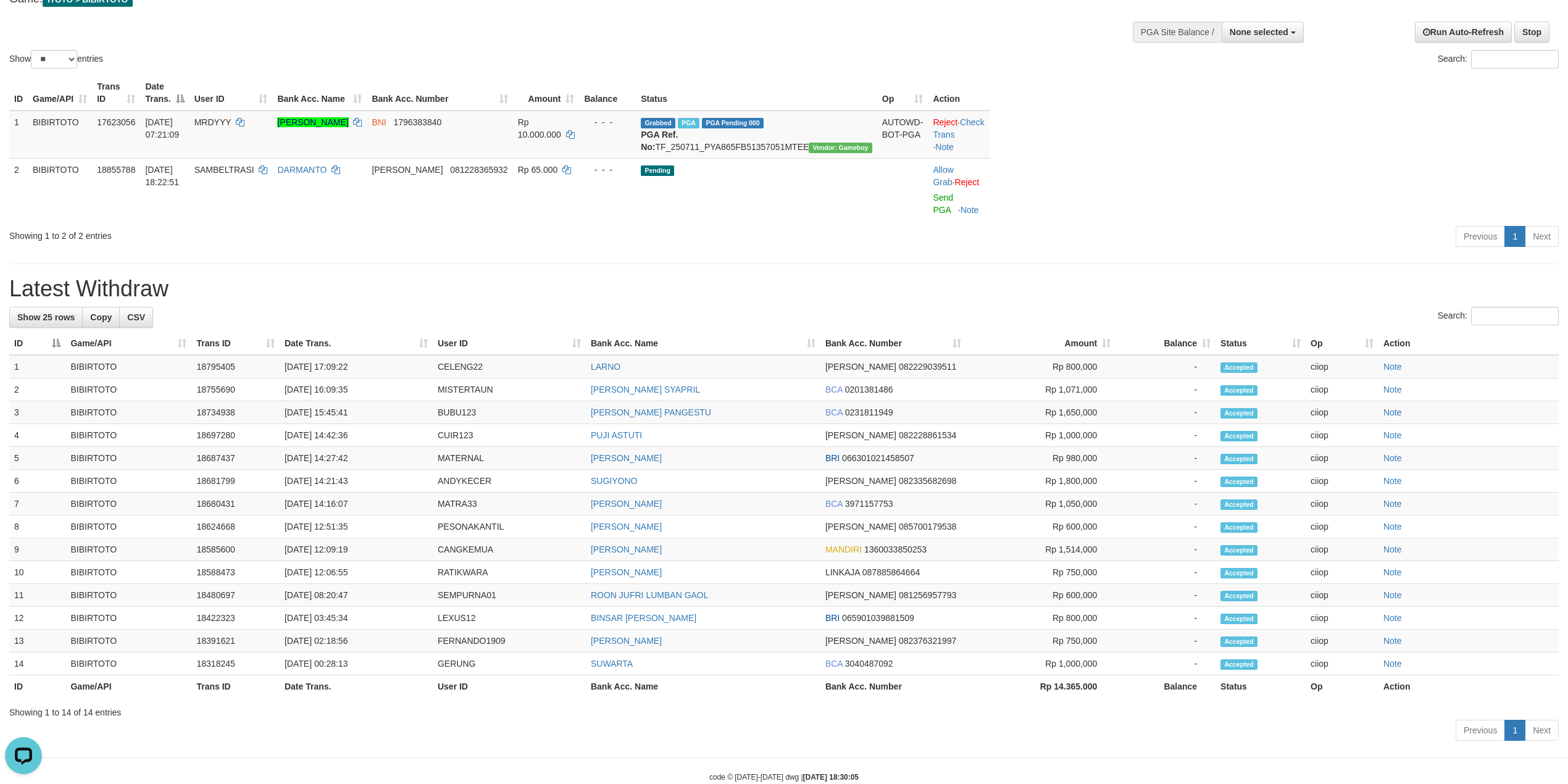 copy on "TF_250711_PYA865FB51357051MTEE" 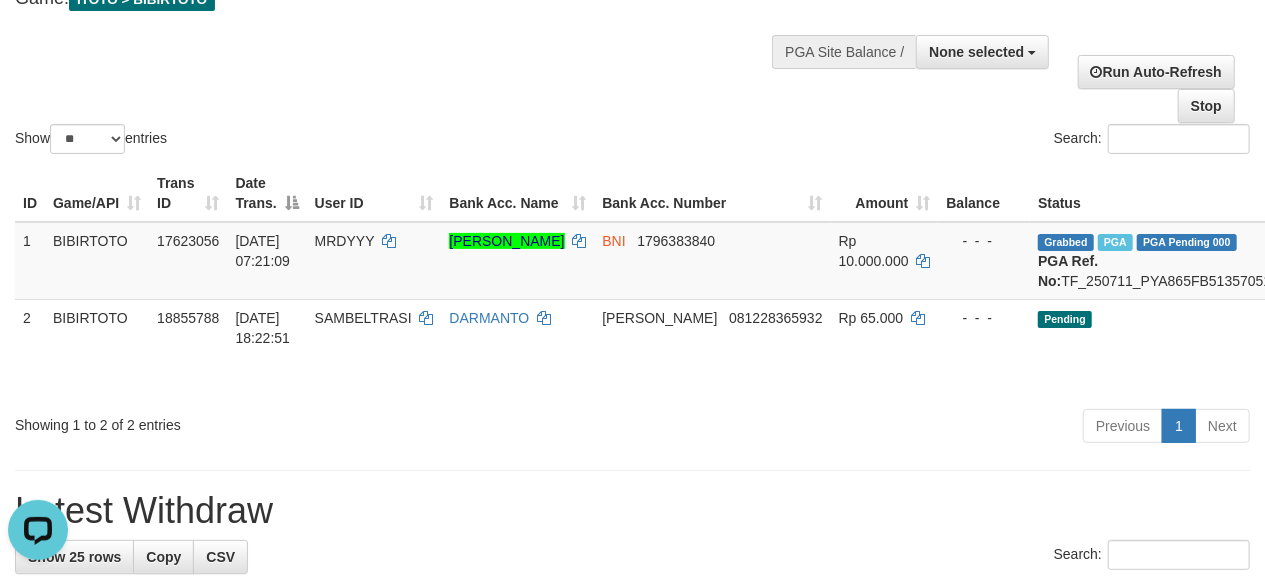 click on "Show  ** ** ** ***  entries Search:" at bounding box center [632, 38] 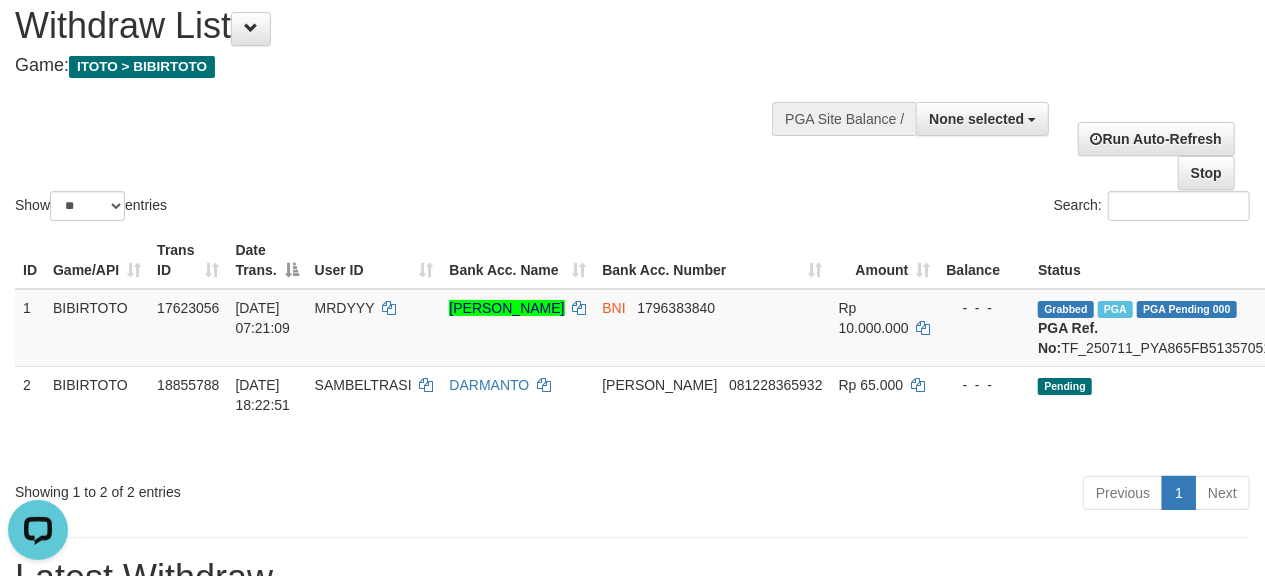 scroll, scrollTop: 0, scrollLeft: 0, axis: both 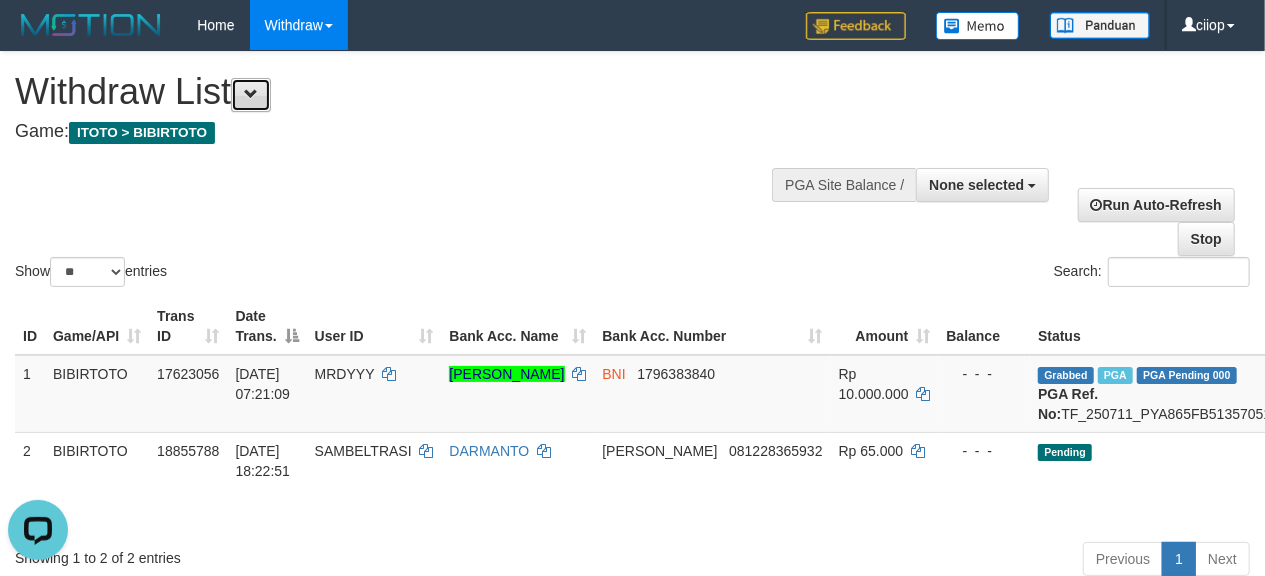 click at bounding box center (251, 95) 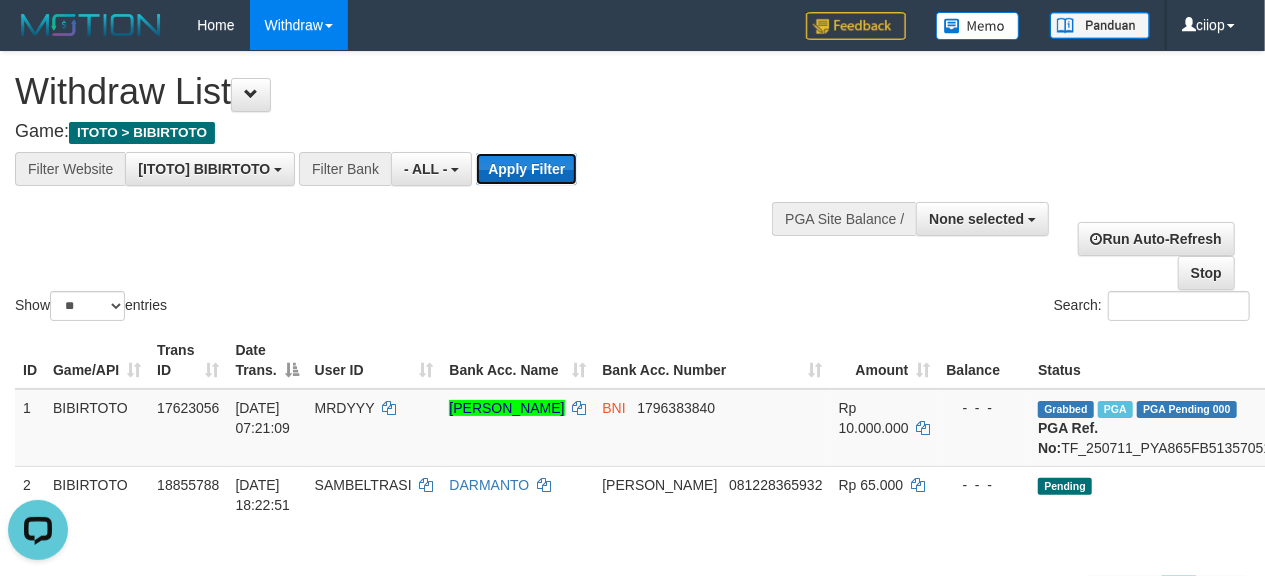 click on "Apply Filter" at bounding box center [526, 169] 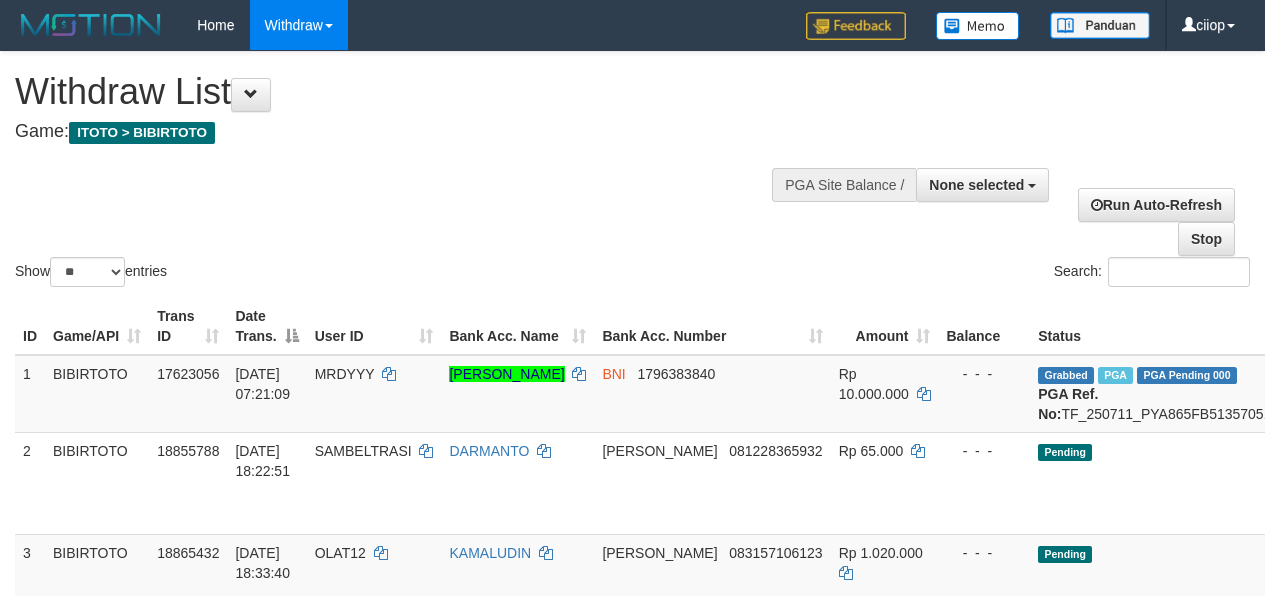 select 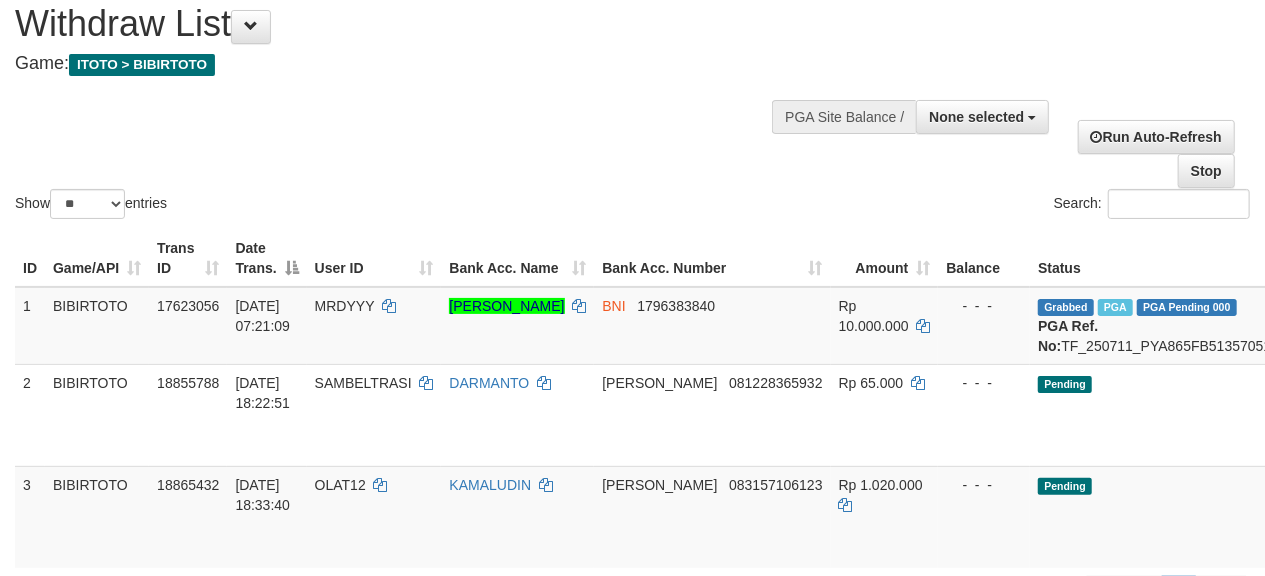 scroll, scrollTop: 133, scrollLeft: 0, axis: vertical 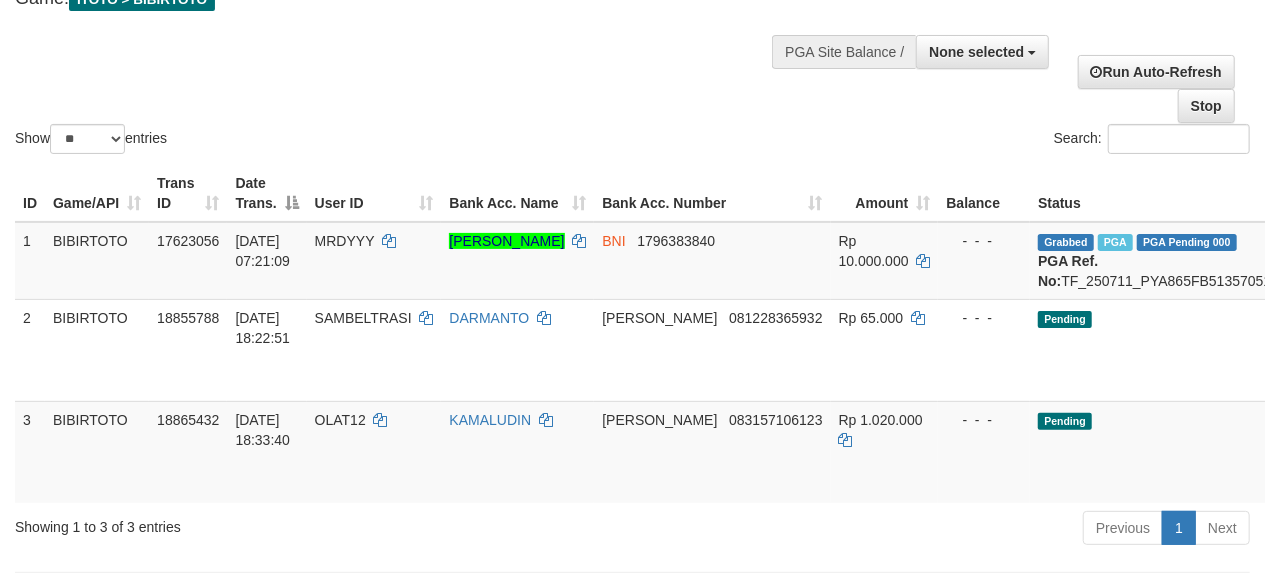click on "Previous 1 Next" at bounding box center (896, 530) 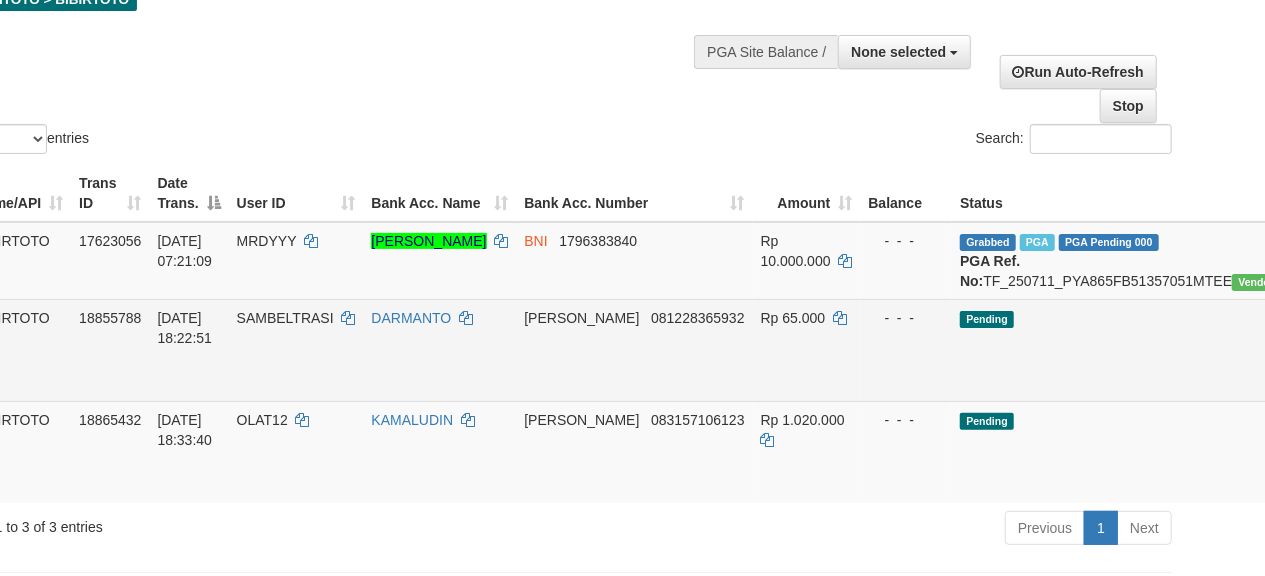 scroll, scrollTop: 133, scrollLeft: 114, axis: both 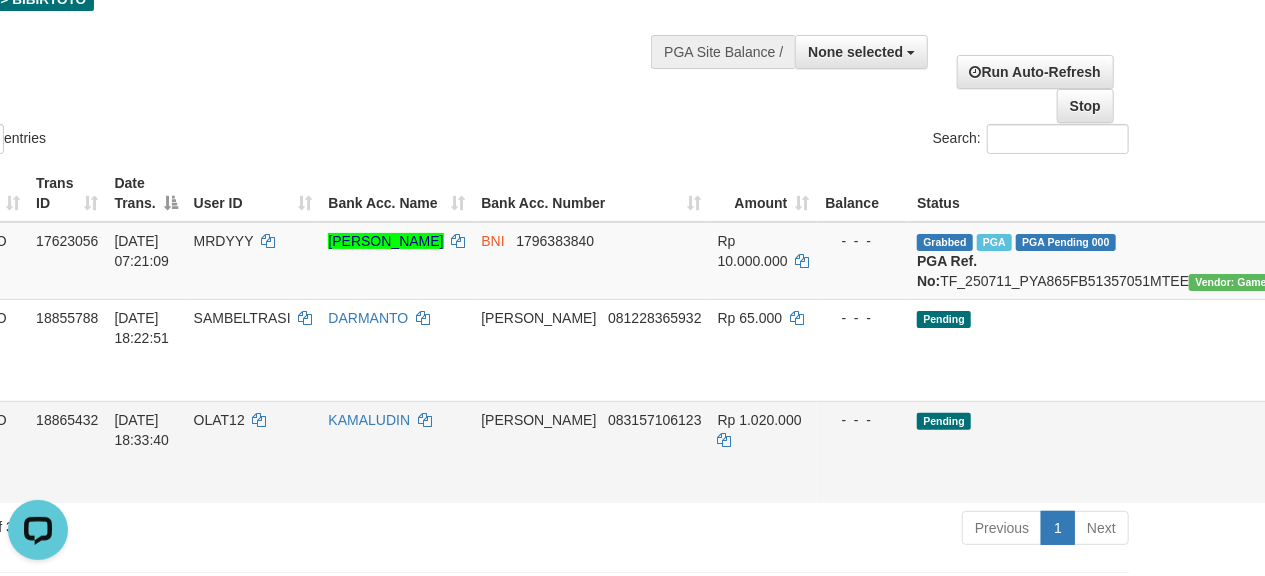 click on "Send PGA" at bounding box center (1406, 475) 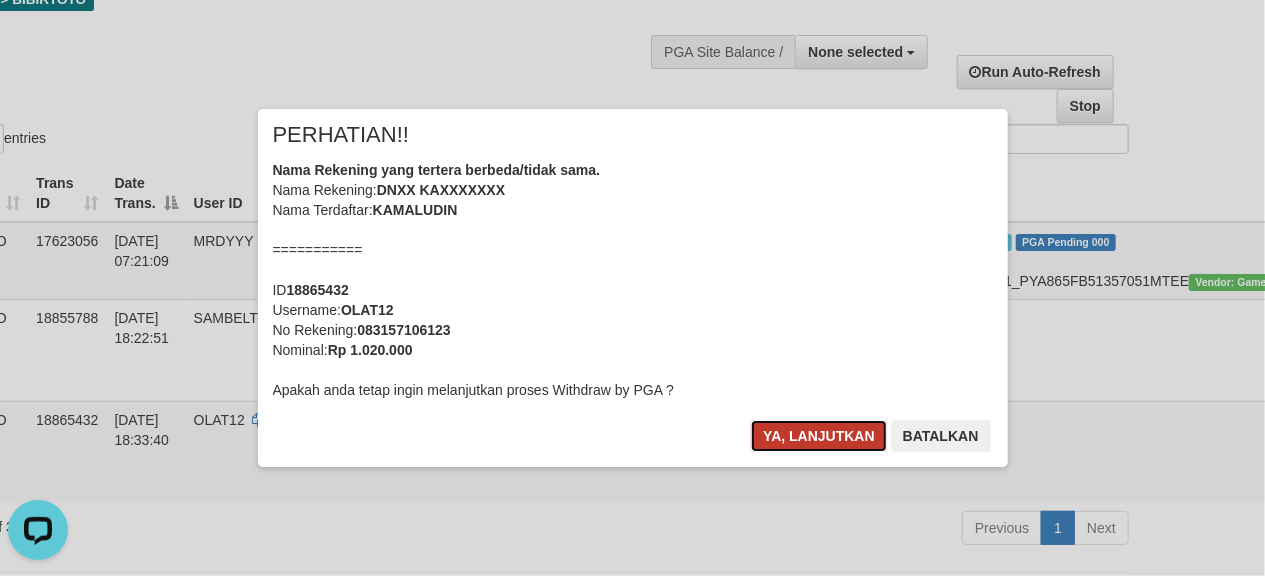 click on "Ya, lanjutkan" at bounding box center [819, 436] 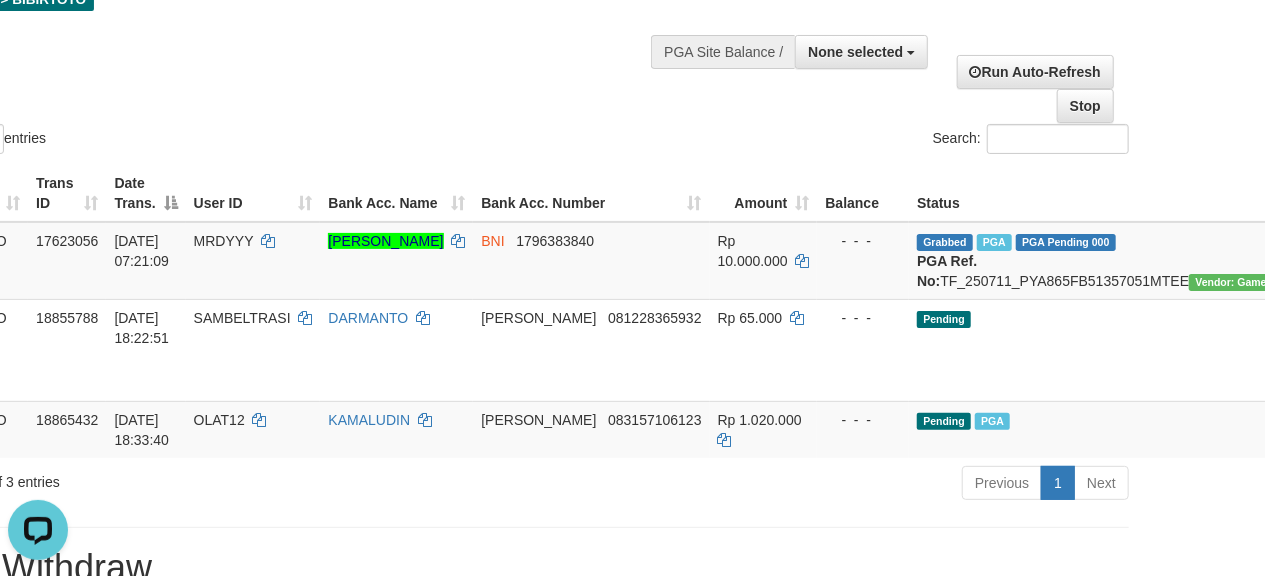 click on "Show  ** ** ** ***  entries Search:" at bounding box center (511, 38) 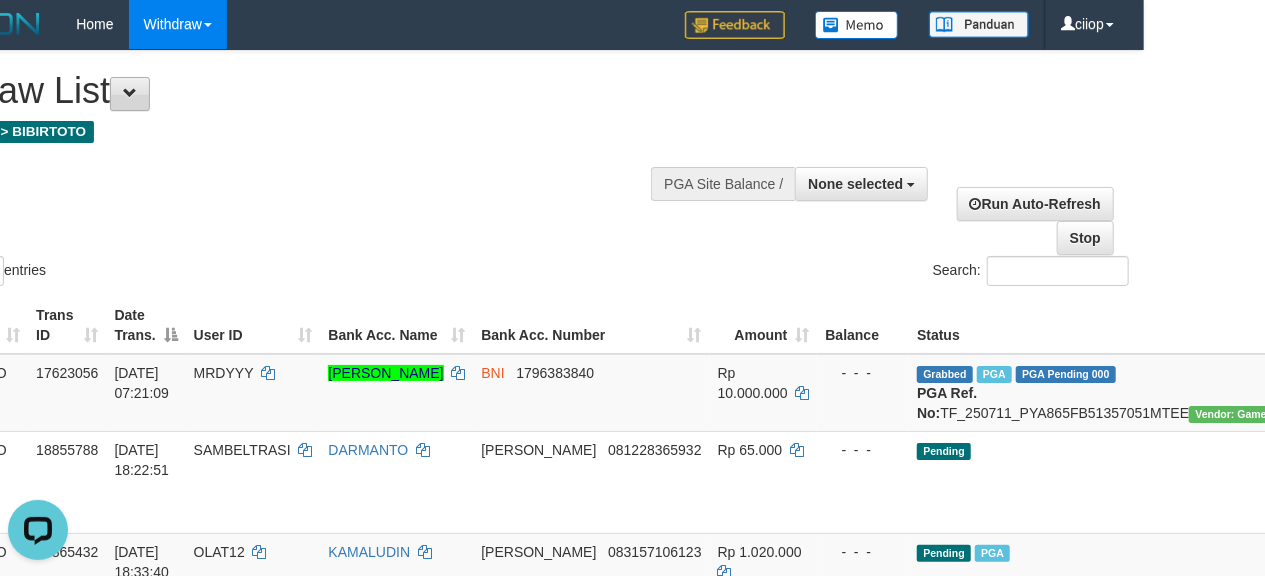 scroll, scrollTop: 0, scrollLeft: 121, axis: horizontal 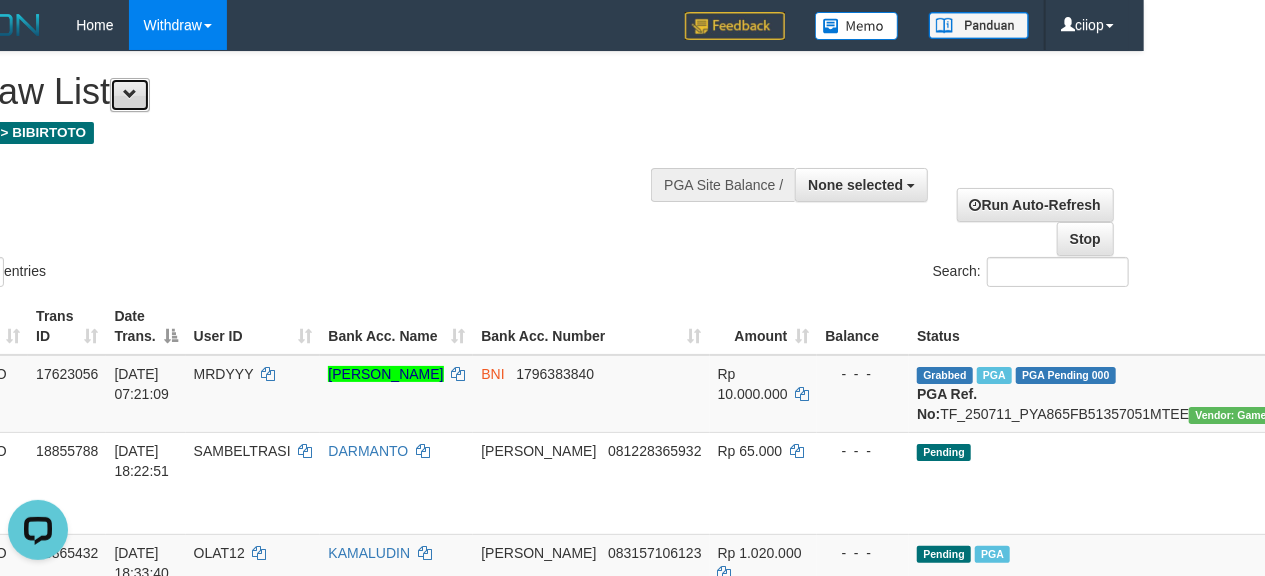 click at bounding box center (130, 94) 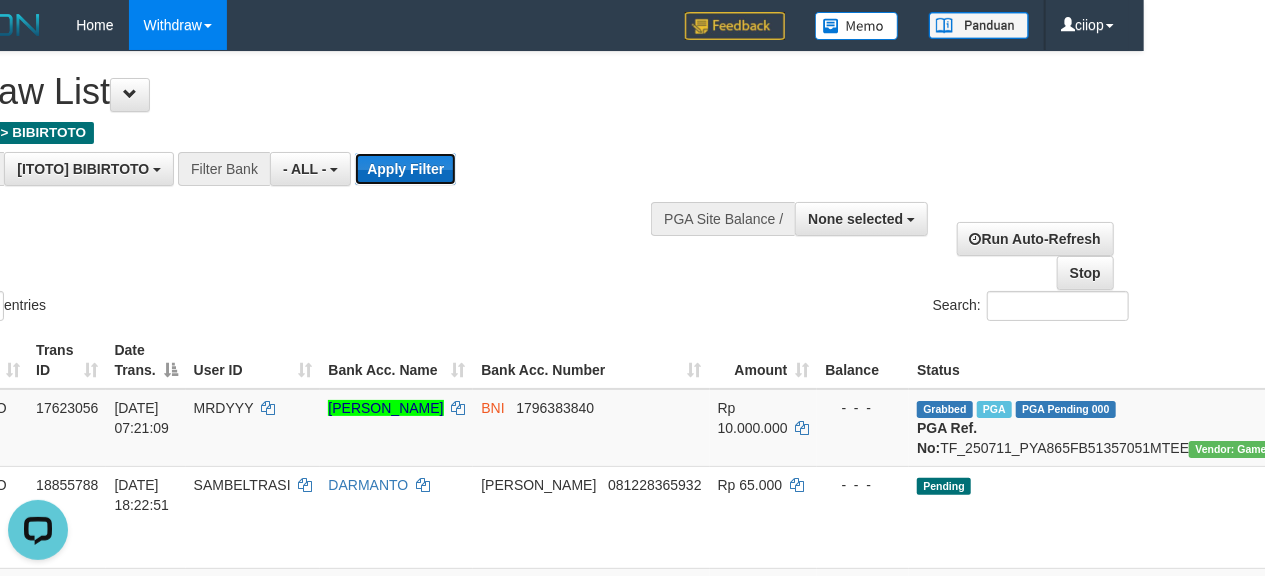 click on "Apply Filter" at bounding box center [405, 169] 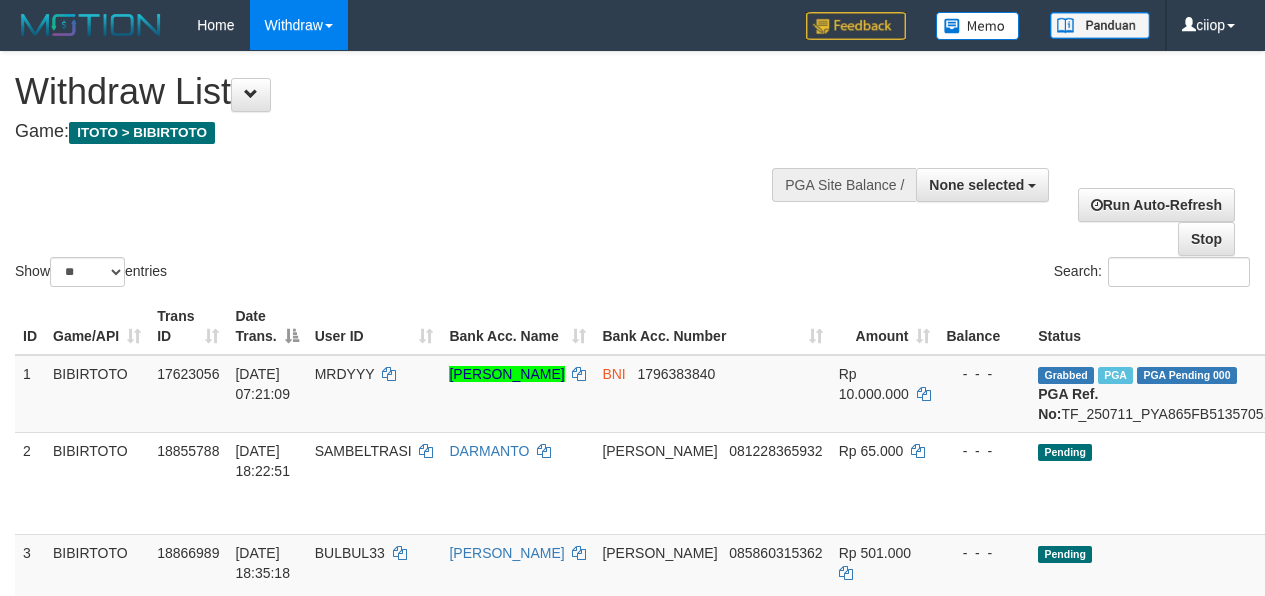 select 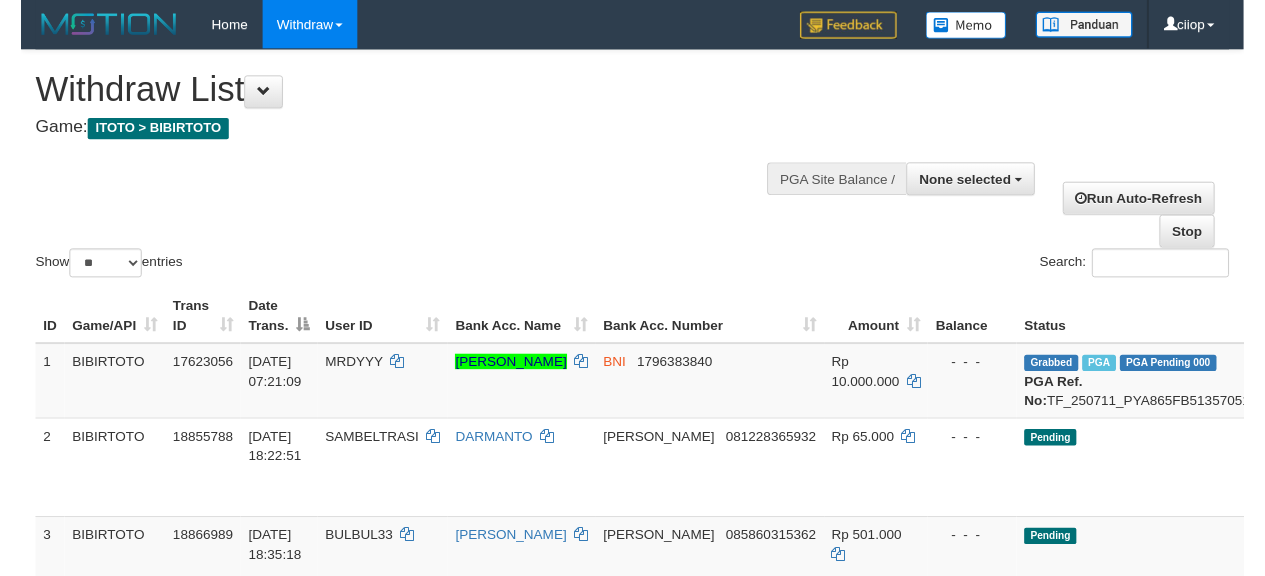 scroll, scrollTop: 0, scrollLeft: 0, axis: both 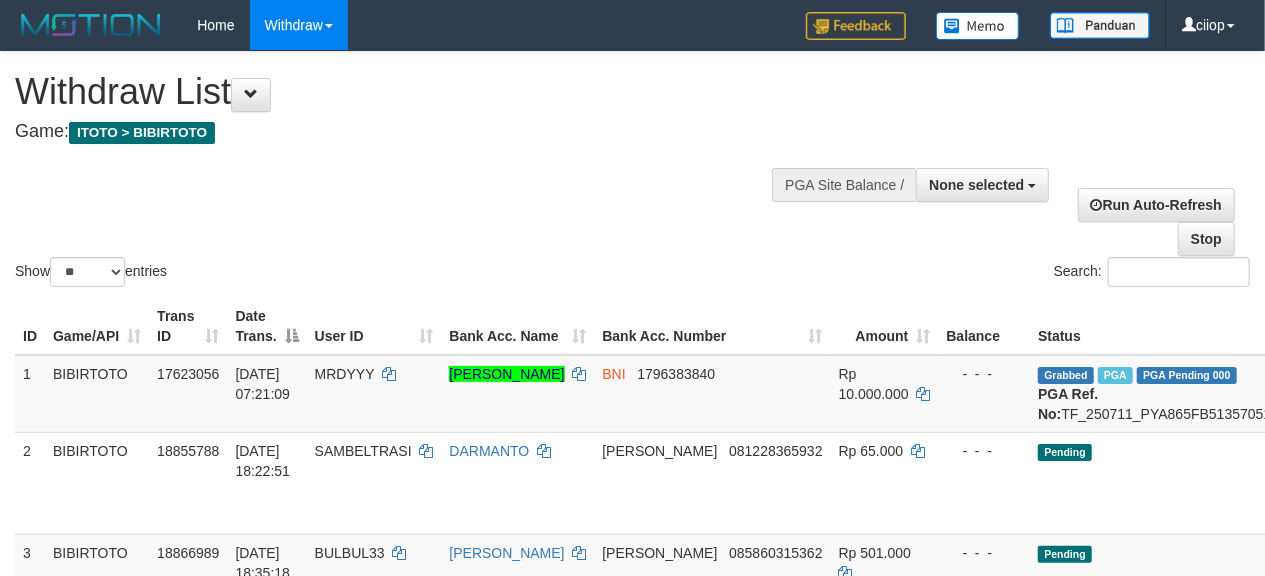 click on "Show  ** ** ** ***  entries Search:" at bounding box center (632, 171) 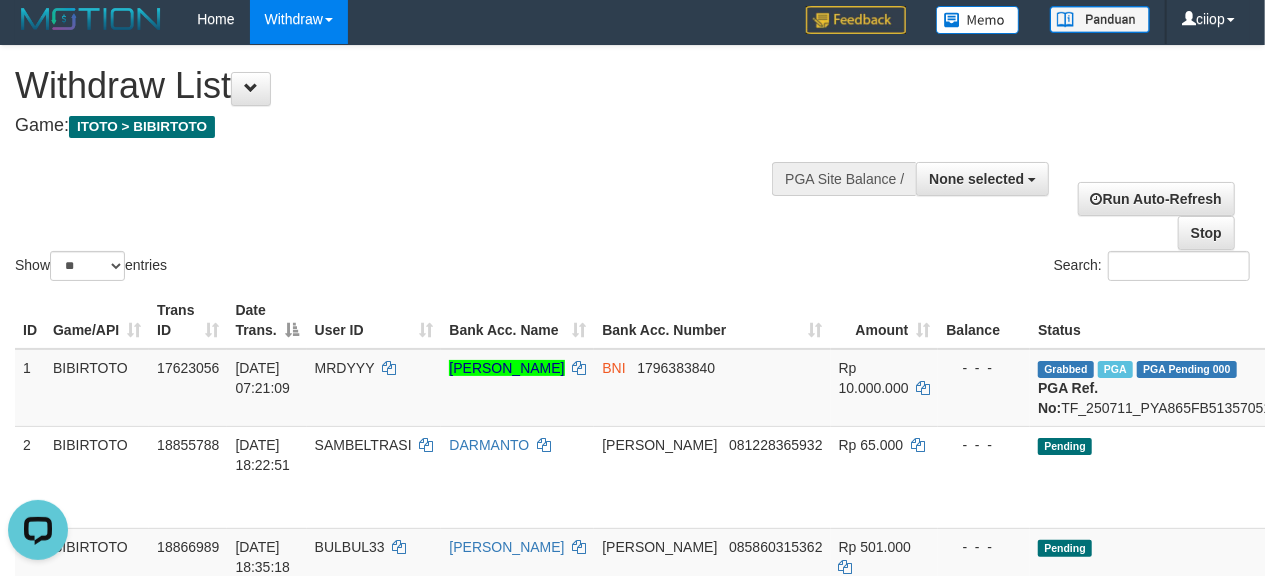 scroll, scrollTop: 0, scrollLeft: 0, axis: both 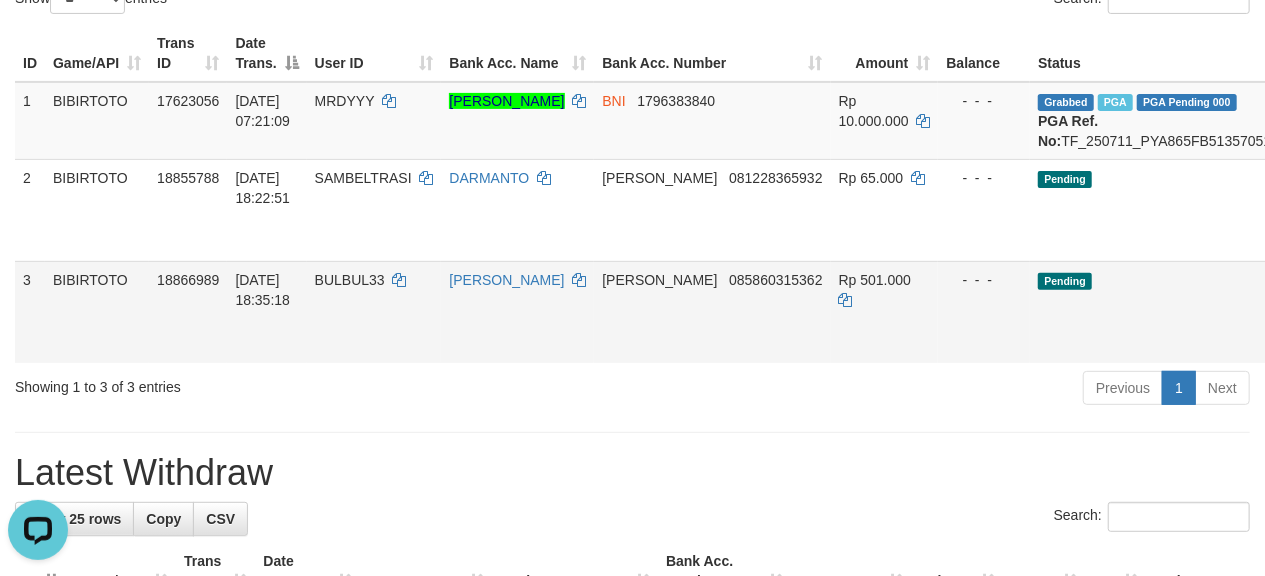 click on "DANA     085860315362" at bounding box center (712, 312) 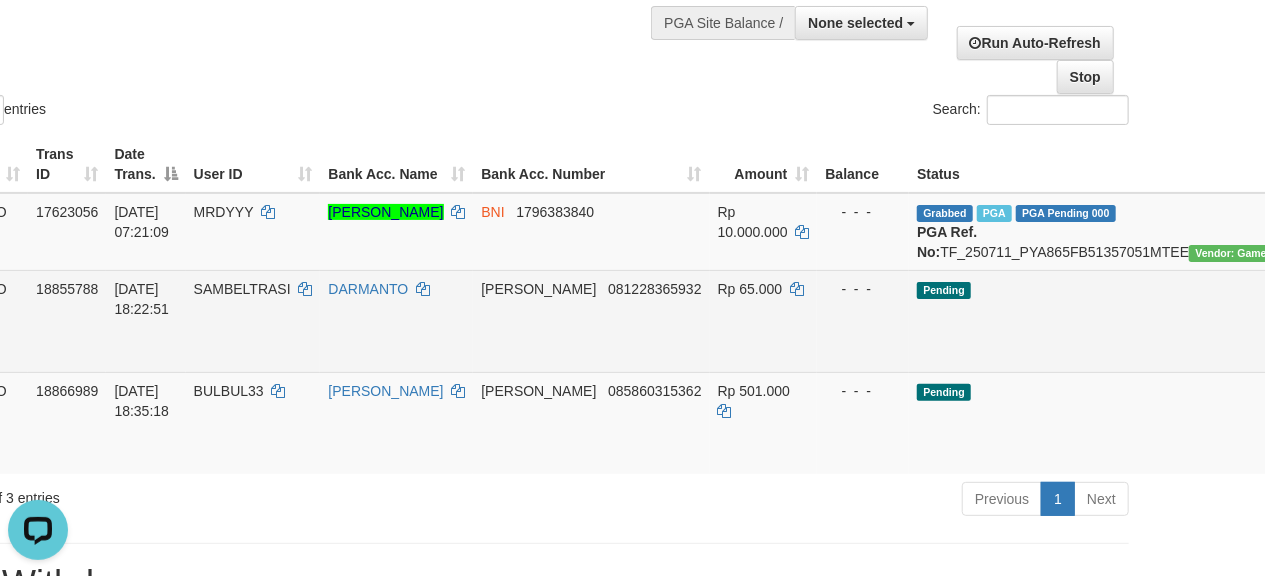scroll, scrollTop: 140, scrollLeft: 121, axis: both 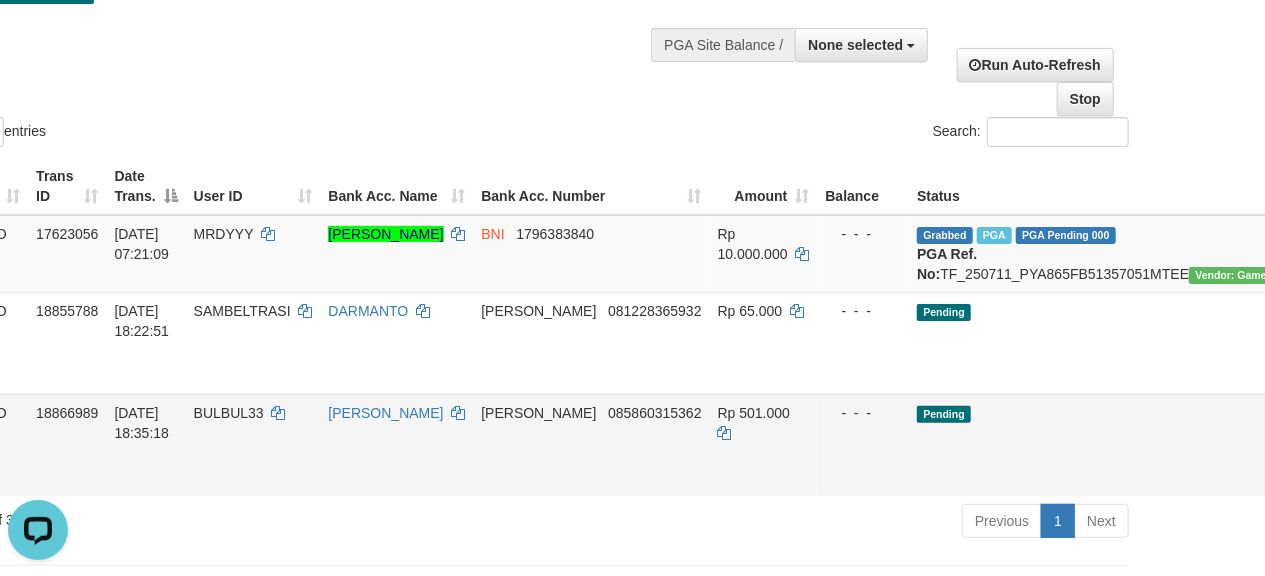 click on "Send PGA" at bounding box center [1406, 468] 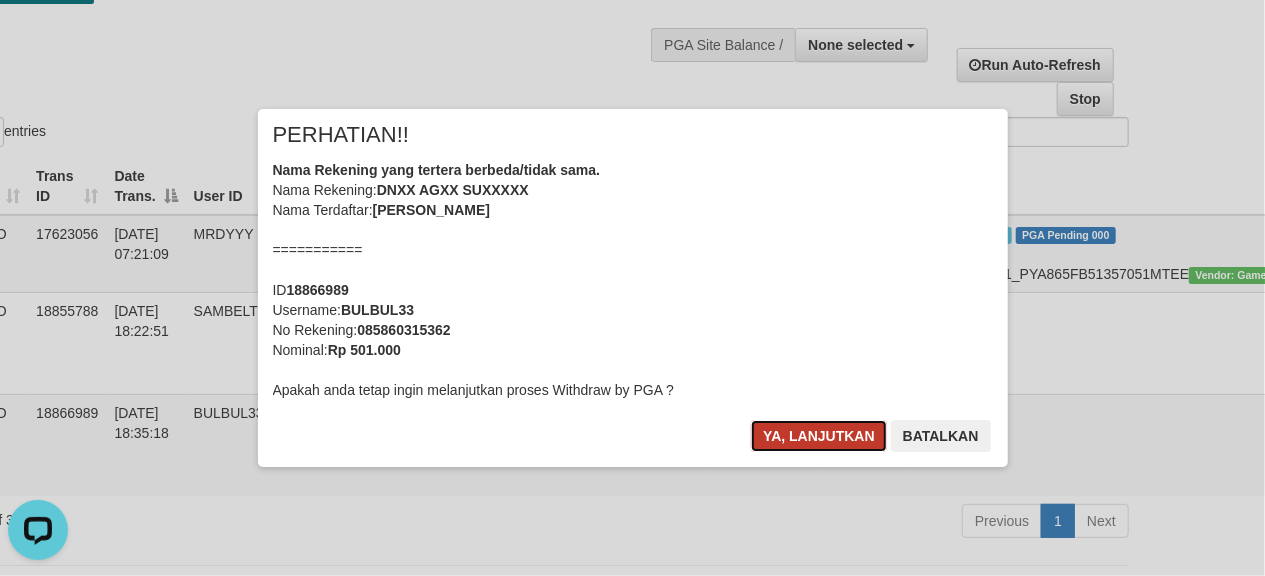 click on "Ya, lanjutkan" at bounding box center (819, 436) 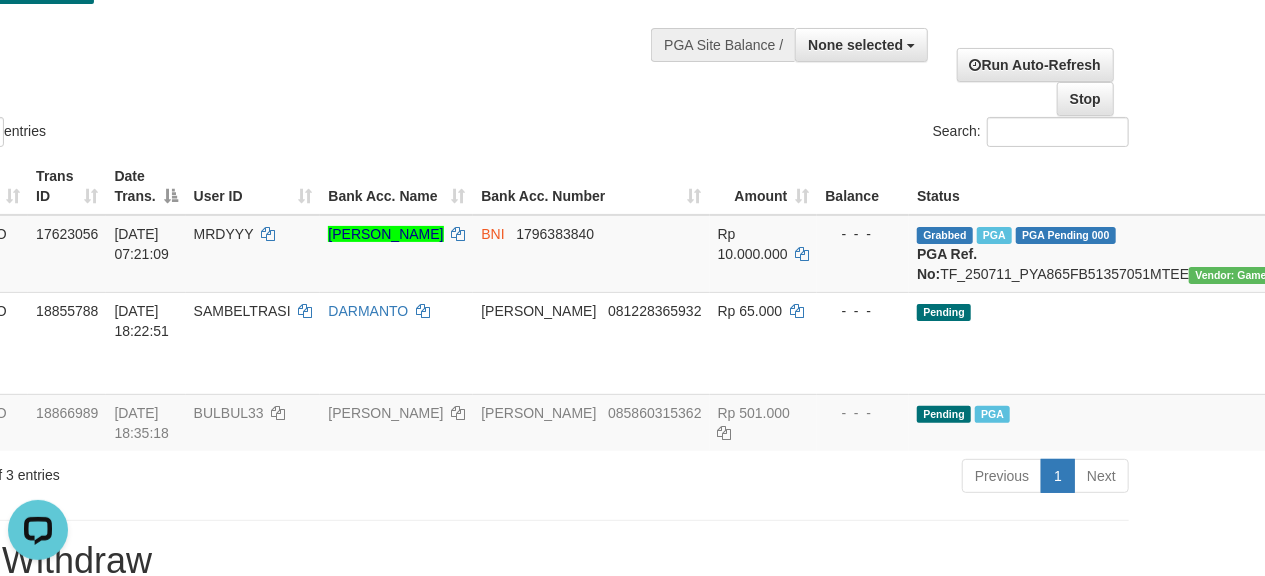 drag, startPoint x: 320, startPoint y: 45, endPoint x: 309, endPoint y: 33, distance: 16.27882 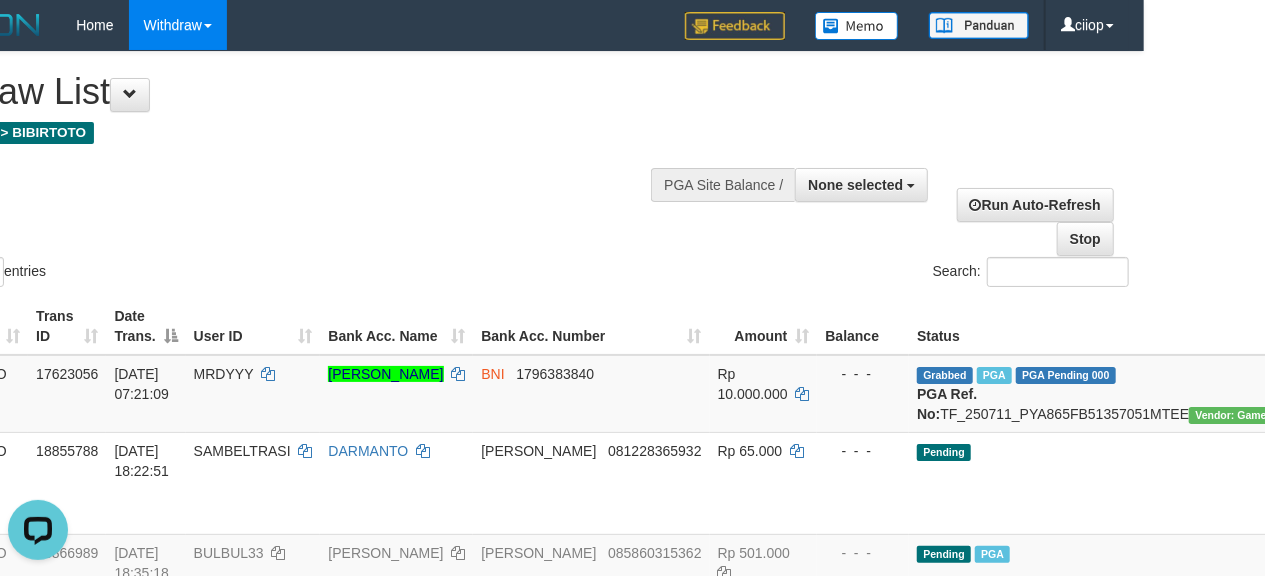 drag, startPoint x: 436, startPoint y: 168, endPoint x: 304, endPoint y: 128, distance: 137.92752 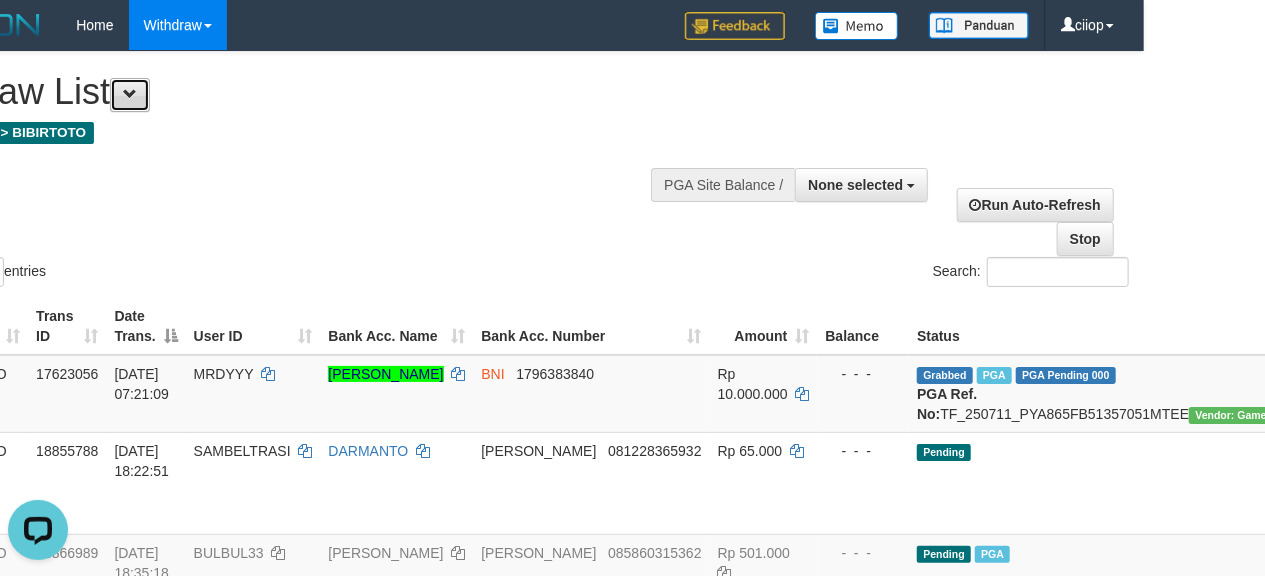 click at bounding box center (130, 95) 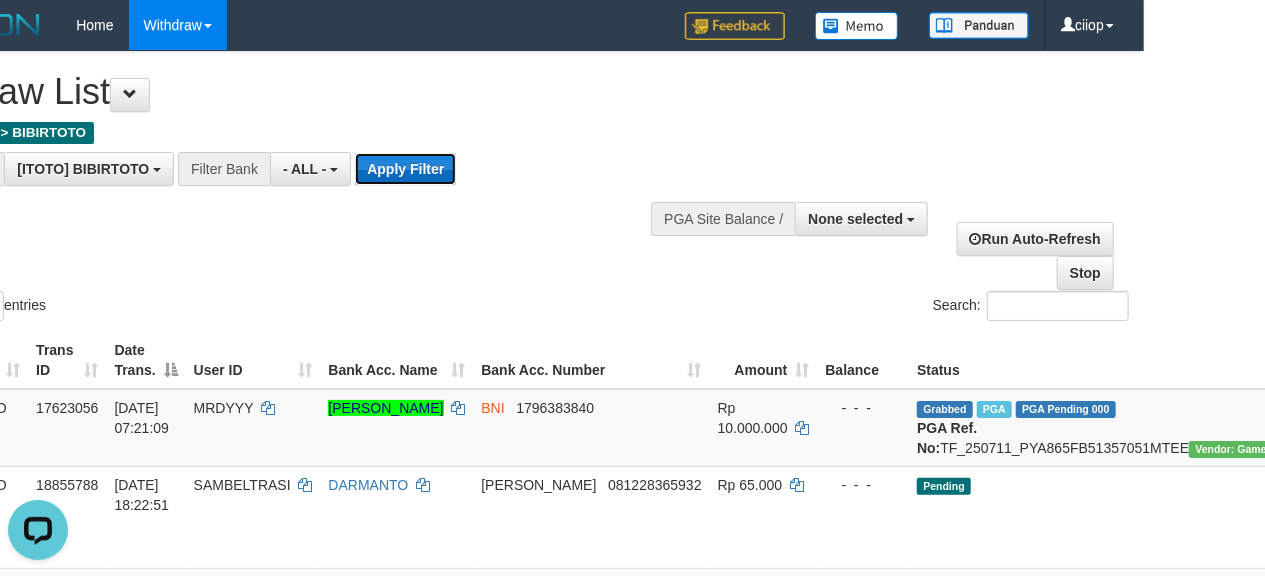 click on "Apply Filter" at bounding box center (405, 169) 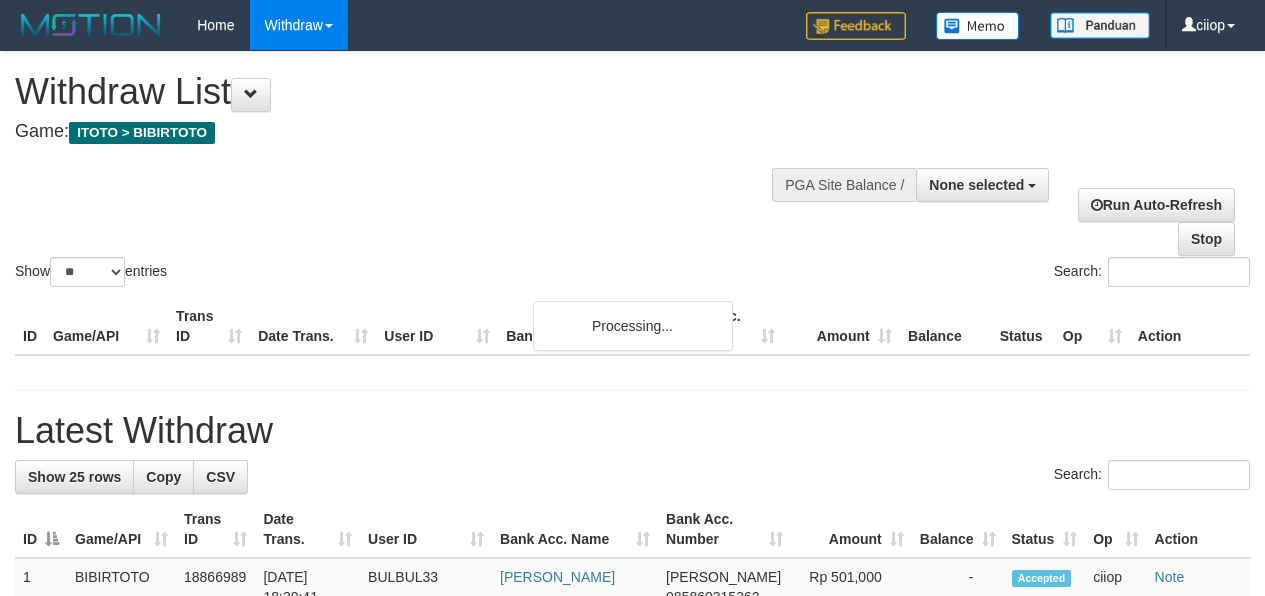select 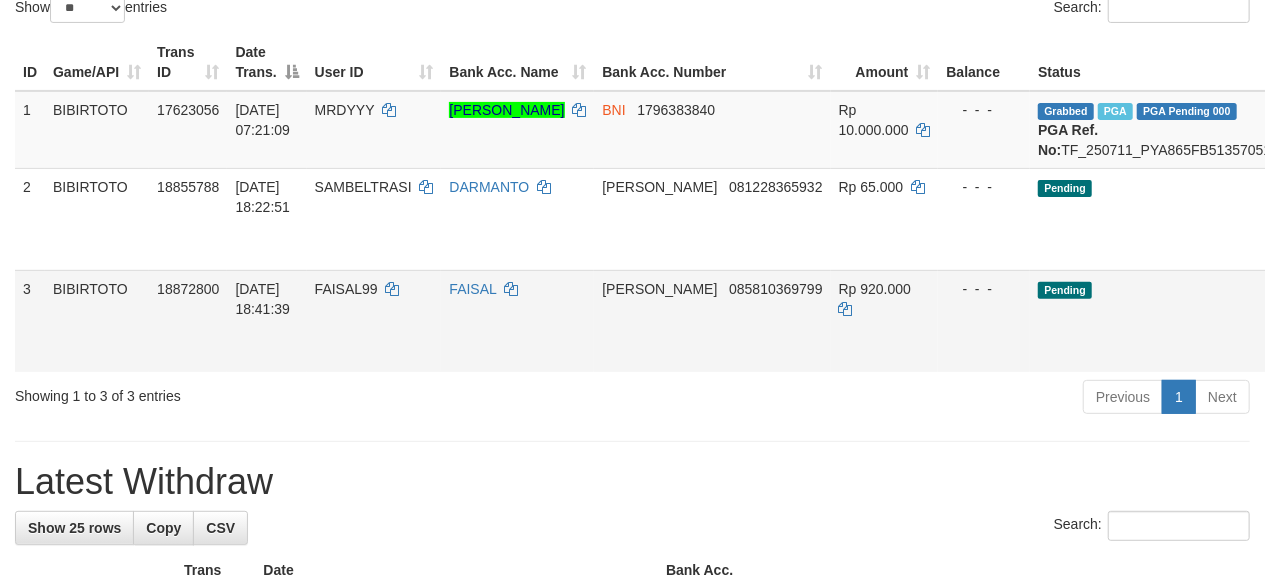 scroll, scrollTop: 266, scrollLeft: 0, axis: vertical 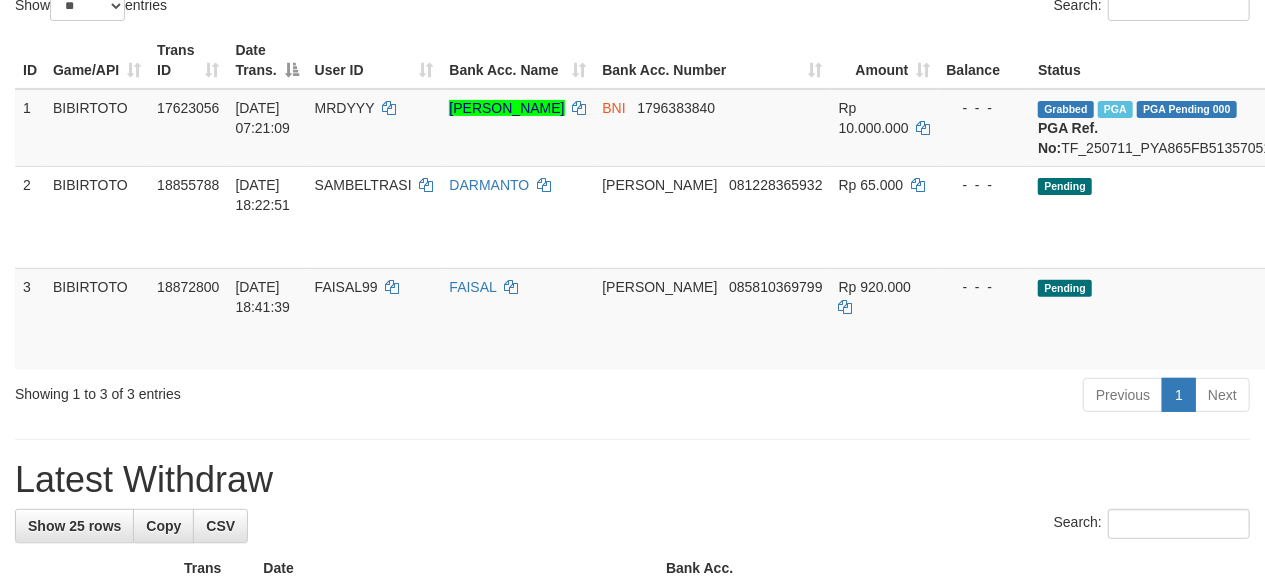 click on "Previous 1 Next" at bounding box center (896, 397) 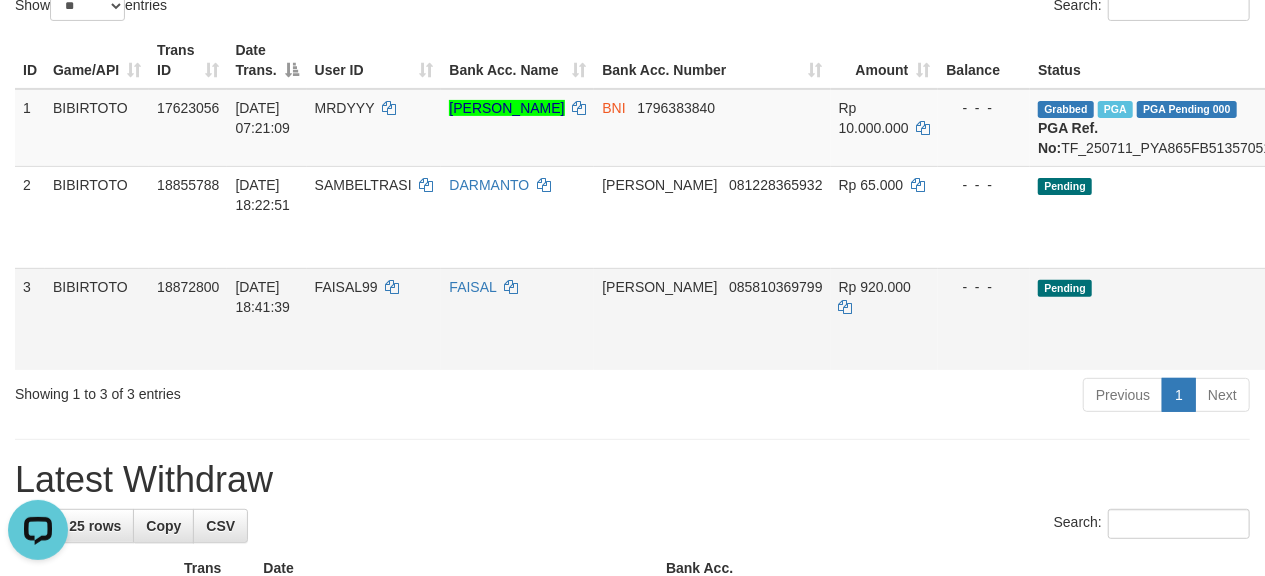 scroll, scrollTop: 0, scrollLeft: 0, axis: both 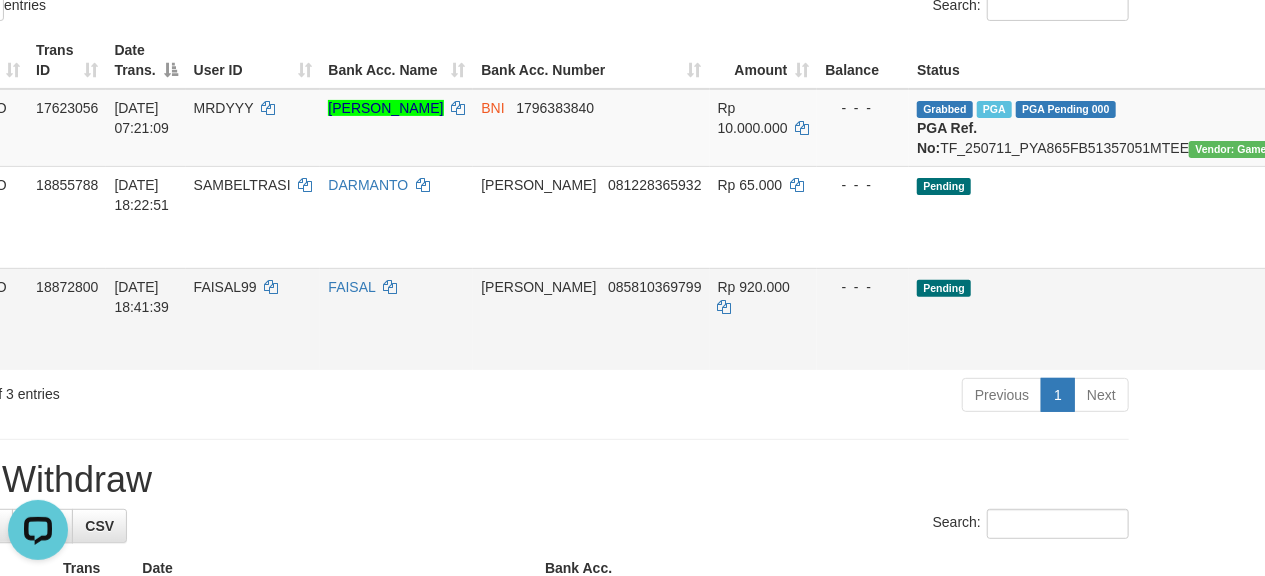 click on "Send PGA" at bounding box center [1406, 342] 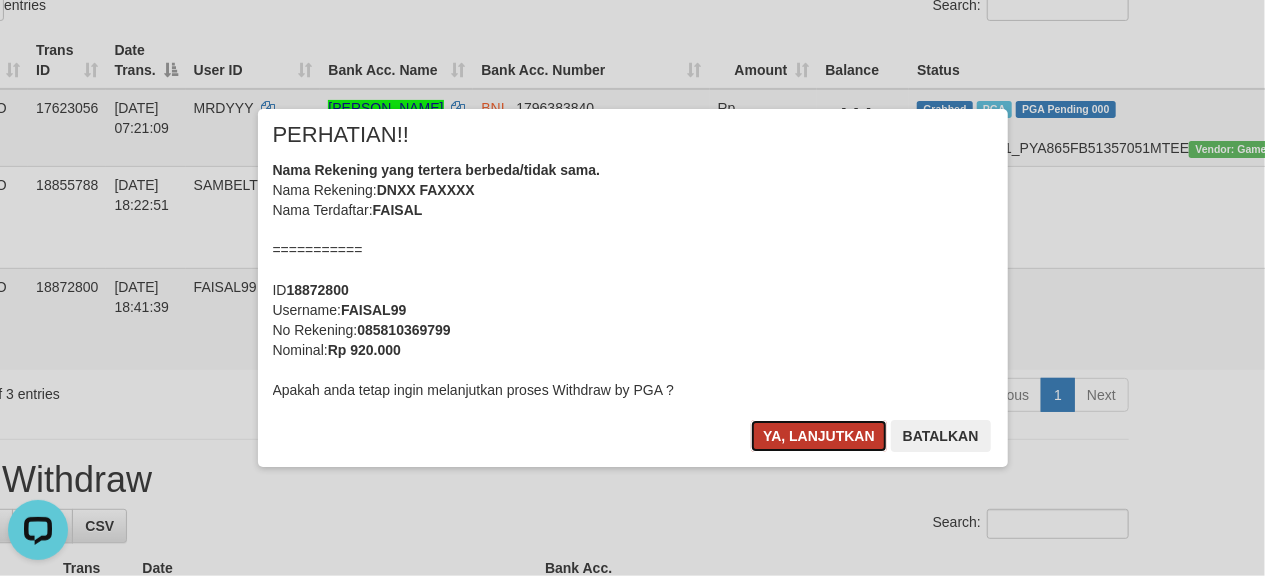 click on "Ya, lanjutkan" at bounding box center [819, 436] 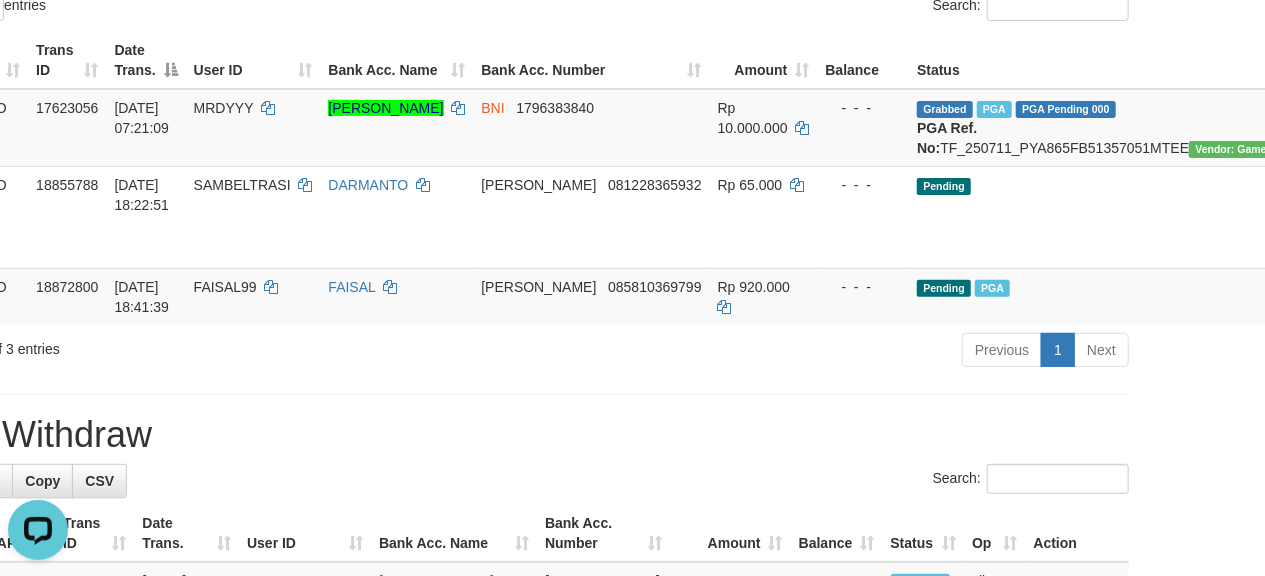 drag, startPoint x: 212, startPoint y: 498, endPoint x: 170, endPoint y: 378, distance: 127.13772 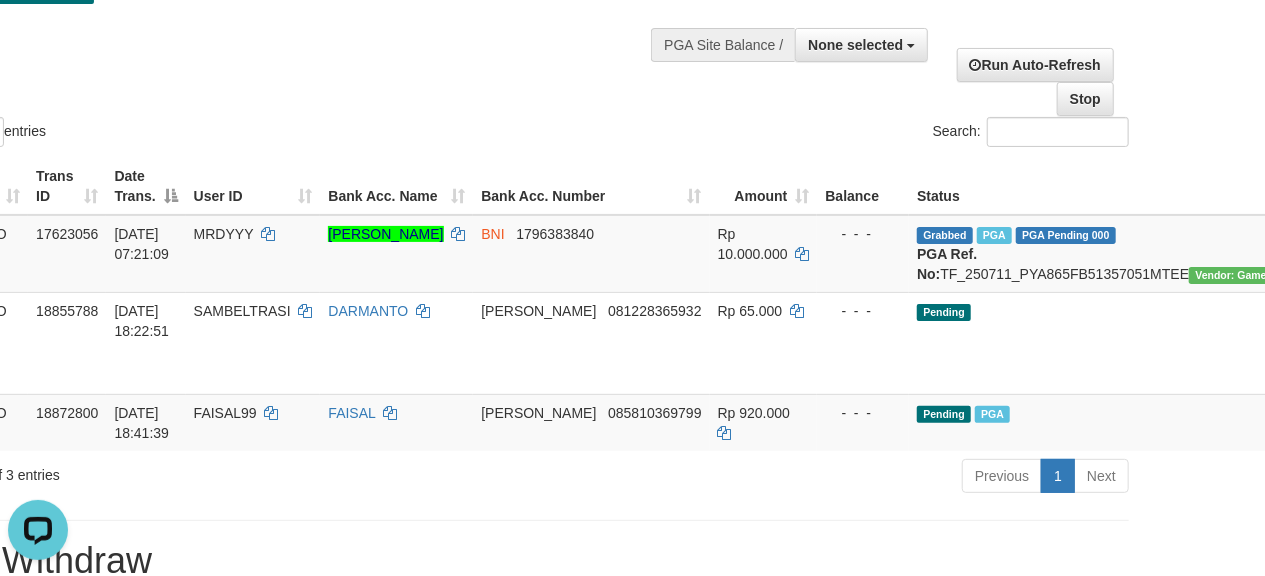 scroll, scrollTop: 0, scrollLeft: 121, axis: horizontal 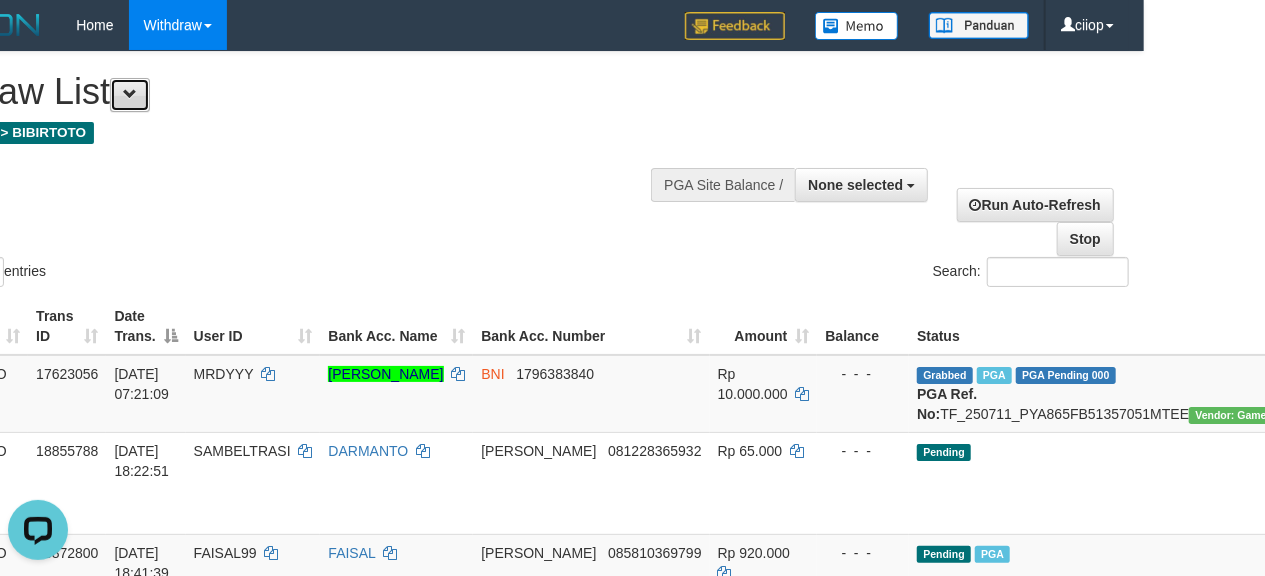 click at bounding box center (130, 95) 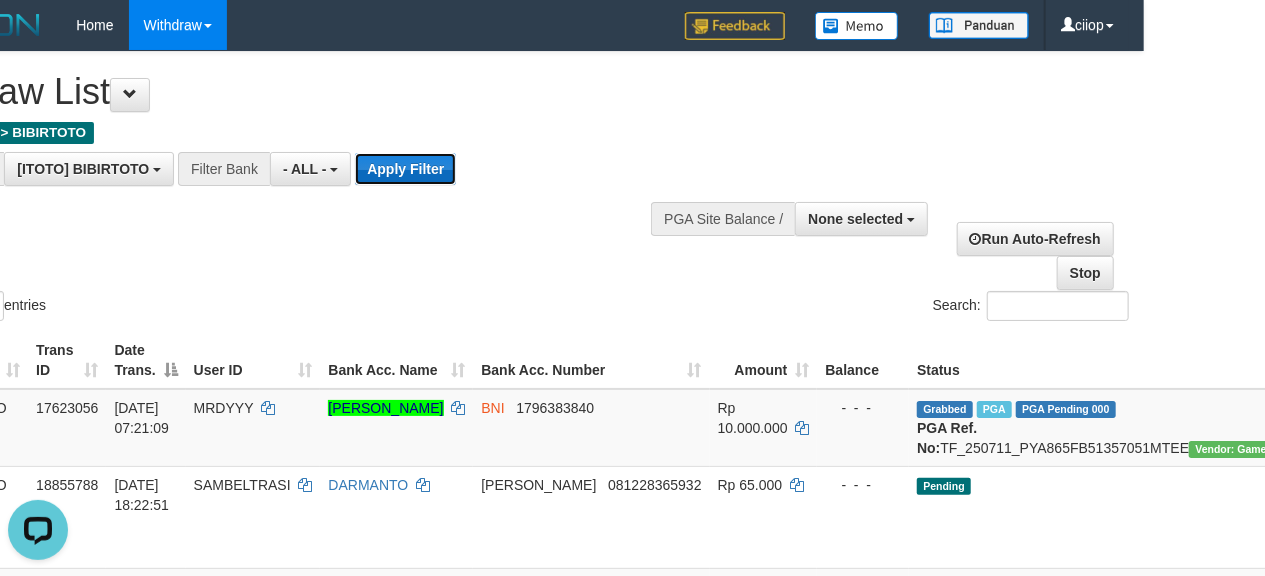 click on "Apply Filter" at bounding box center (405, 169) 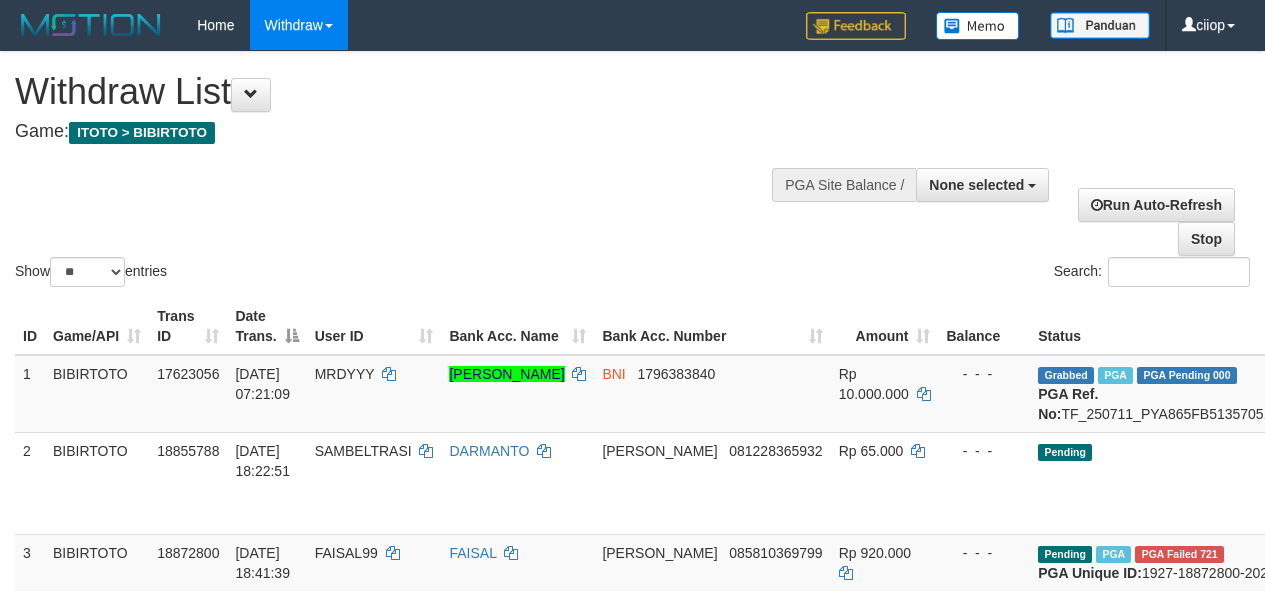 select 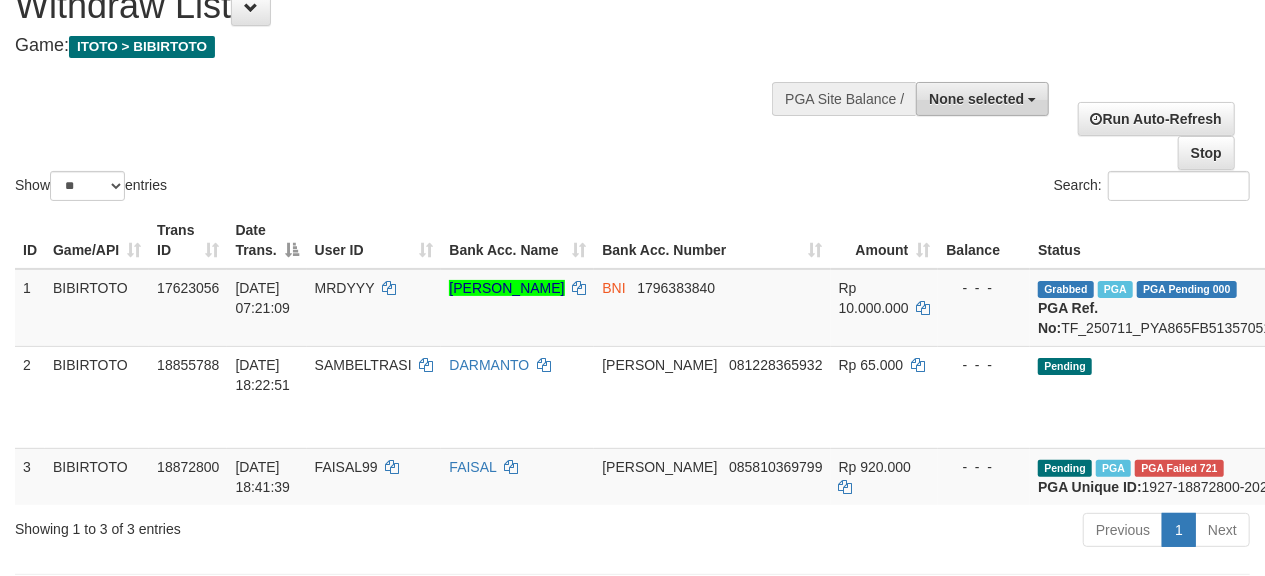scroll, scrollTop: 133, scrollLeft: 0, axis: vertical 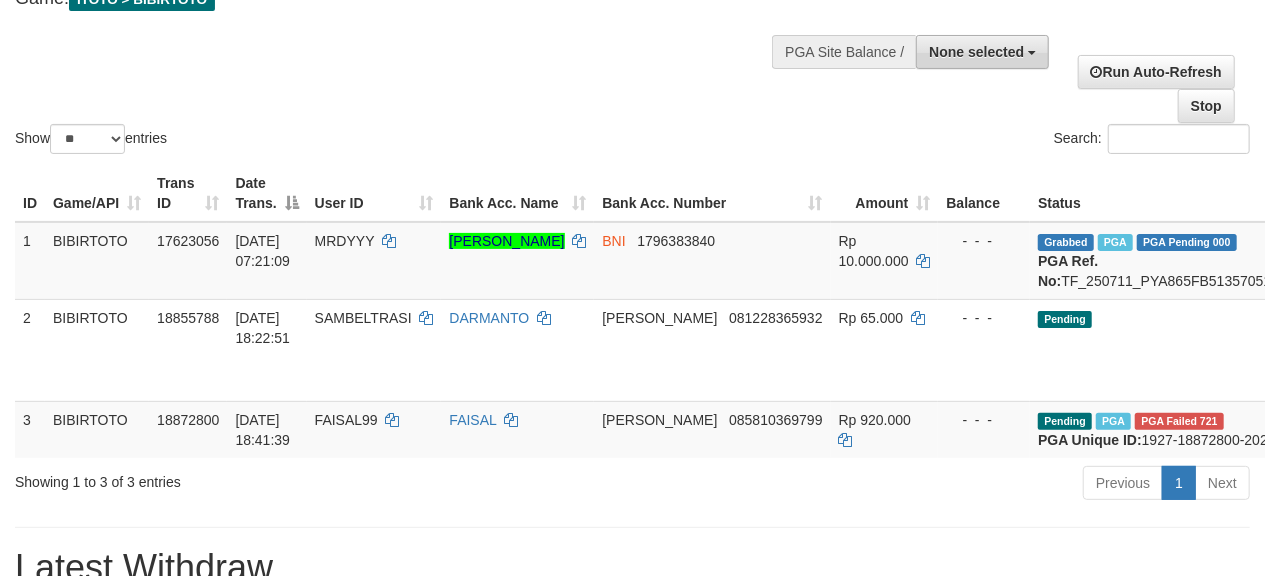 drag, startPoint x: 1012, startPoint y: 36, endPoint x: 1009, endPoint y: 74, distance: 38.118237 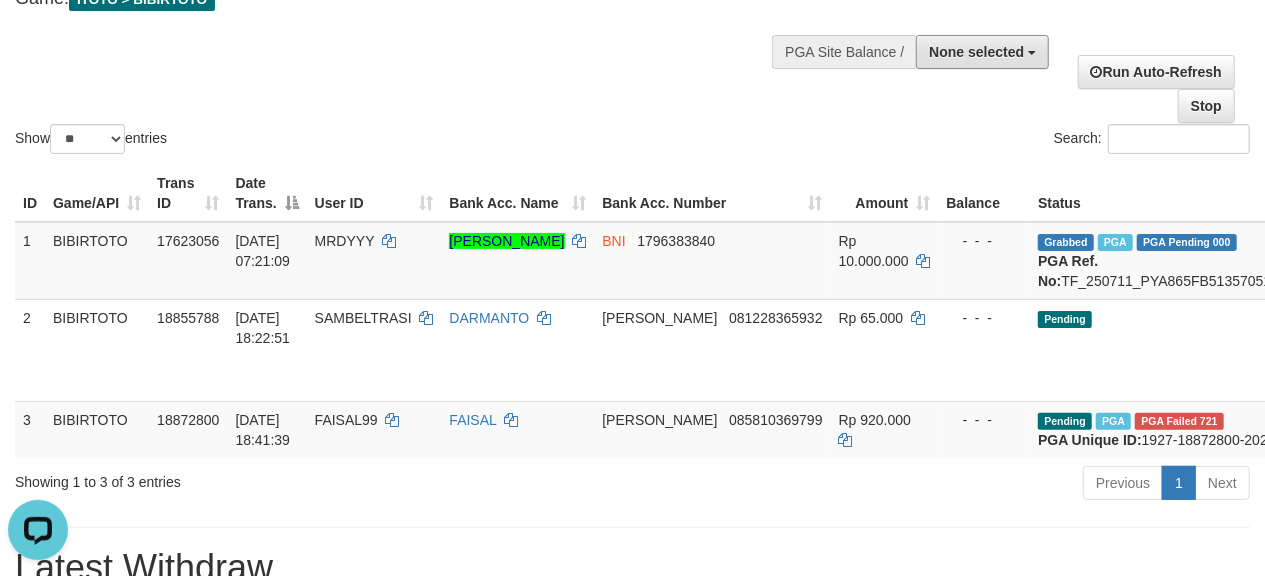 scroll, scrollTop: 0, scrollLeft: 0, axis: both 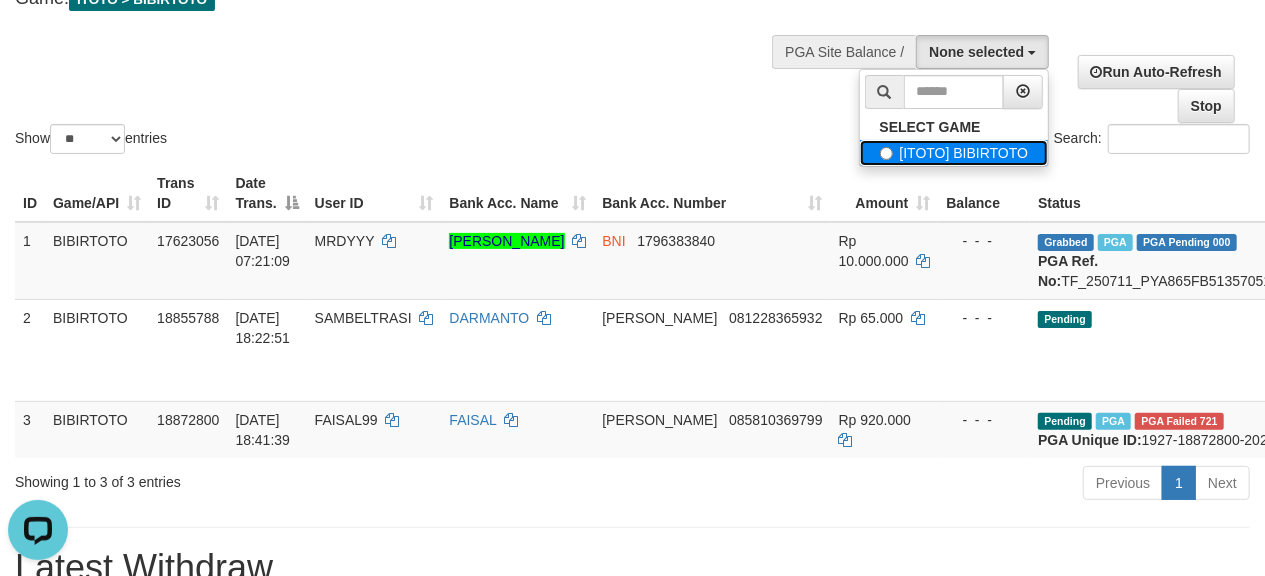 click on "[ITOTO] BIBIRTOTO" at bounding box center (954, 153) 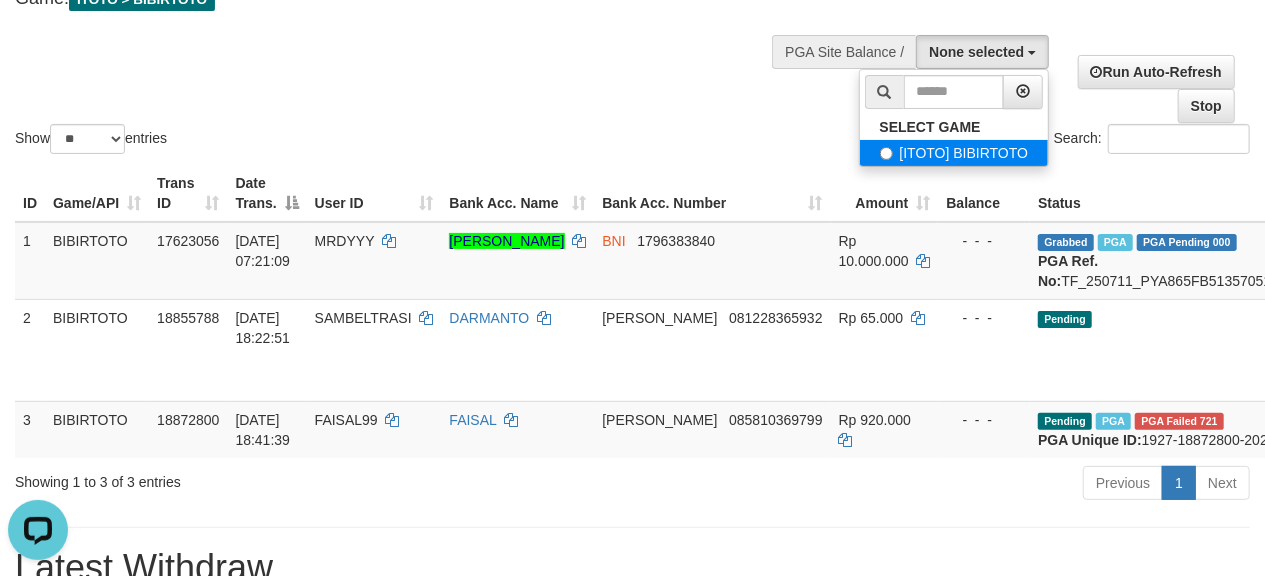 select on "****" 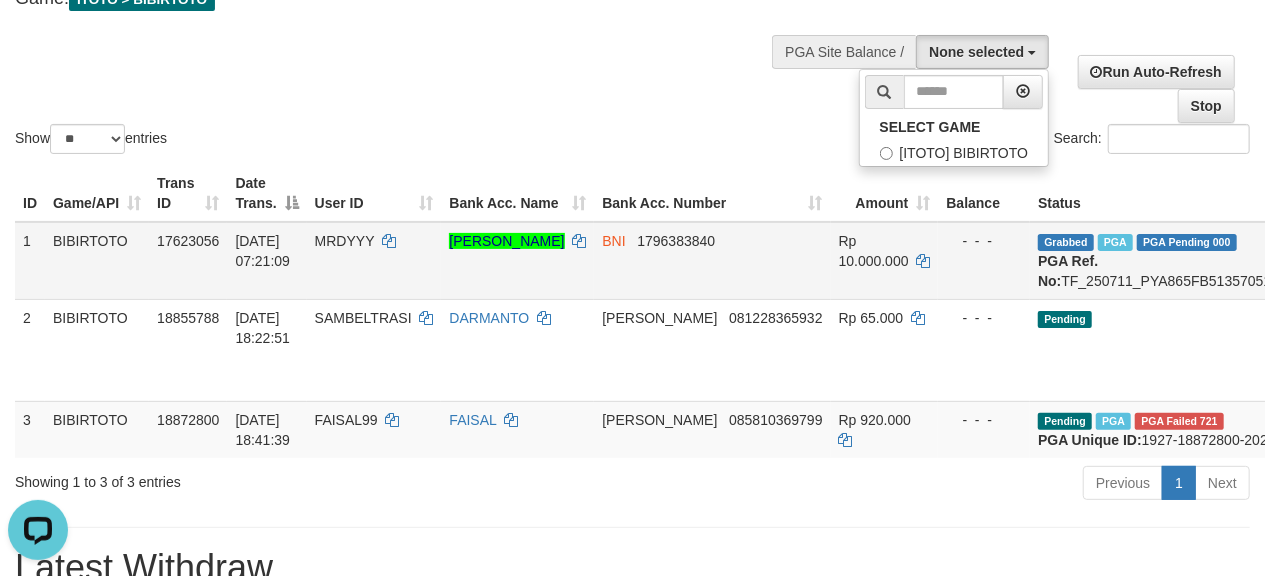 scroll, scrollTop: 17, scrollLeft: 0, axis: vertical 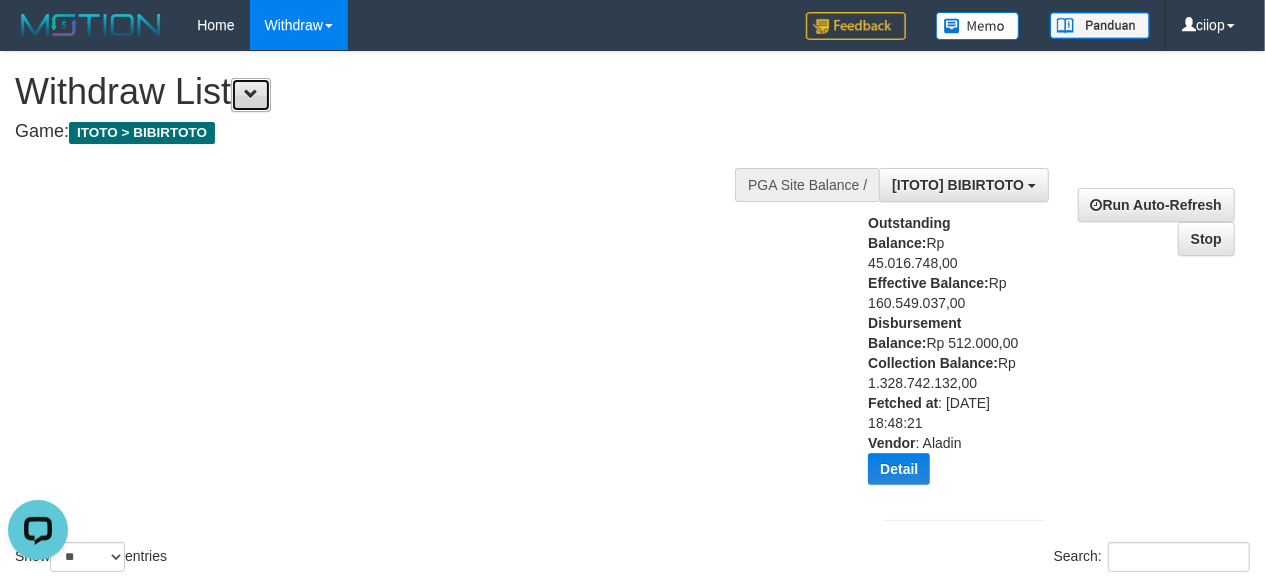 click at bounding box center (251, 95) 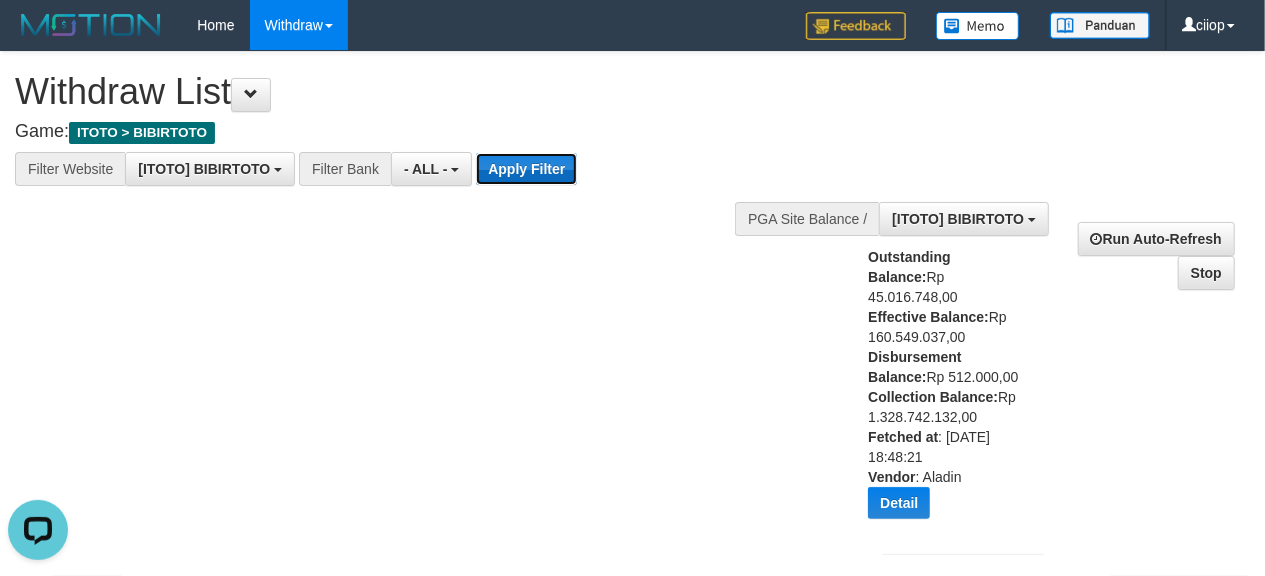 click on "Apply Filter" at bounding box center [526, 169] 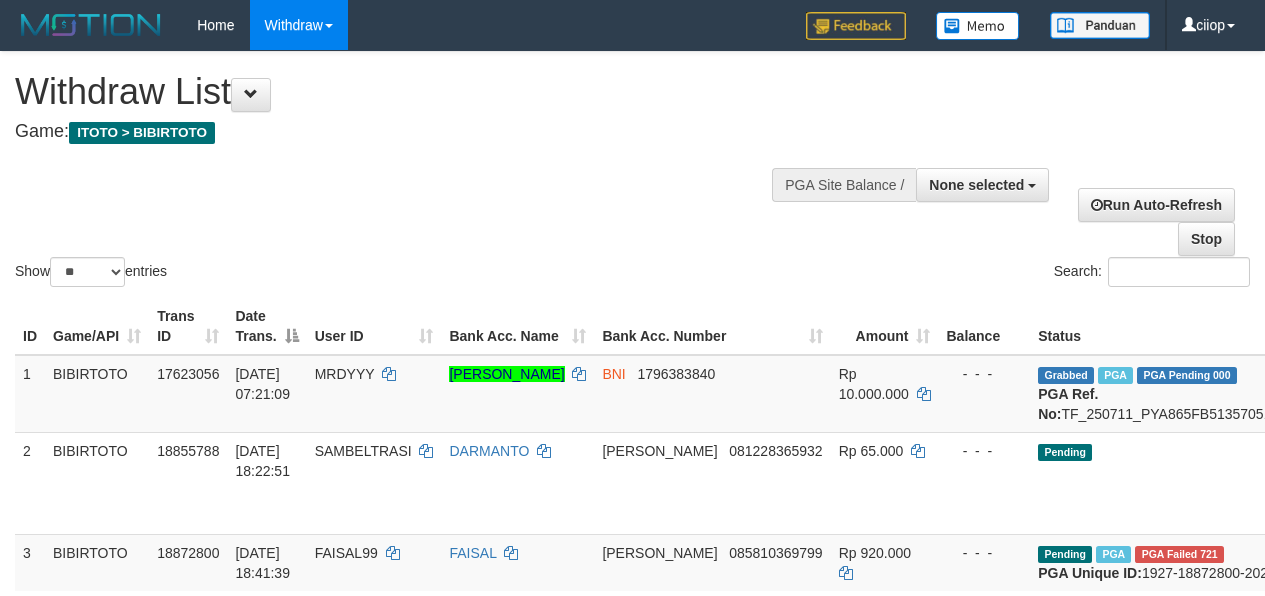 select 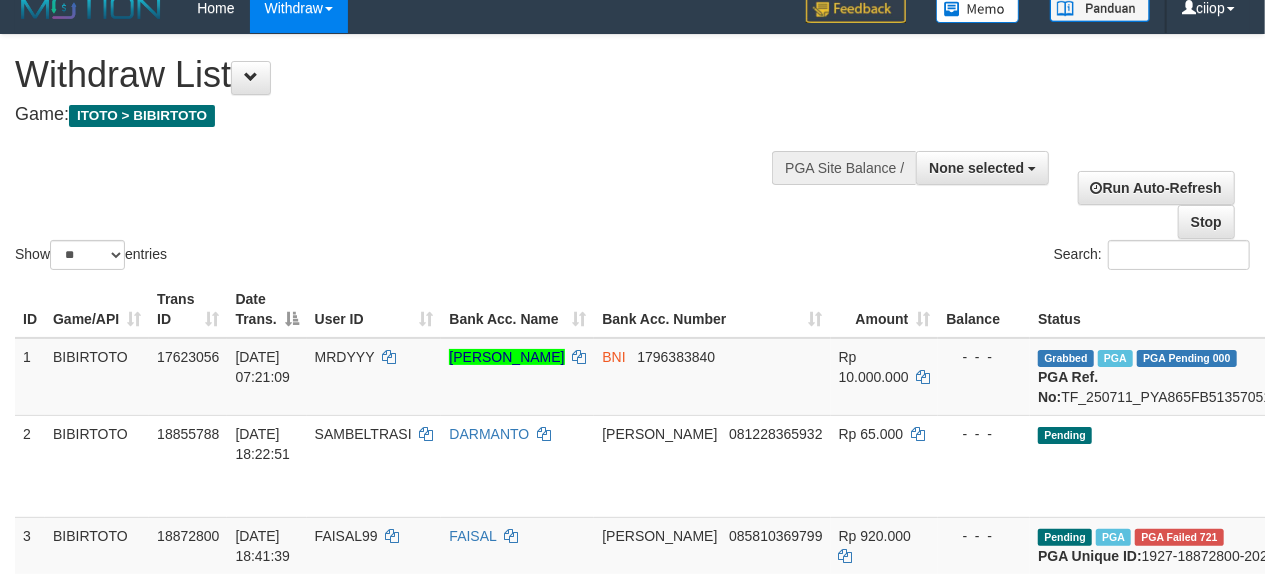 scroll, scrollTop: 0, scrollLeft: 0, axis: both 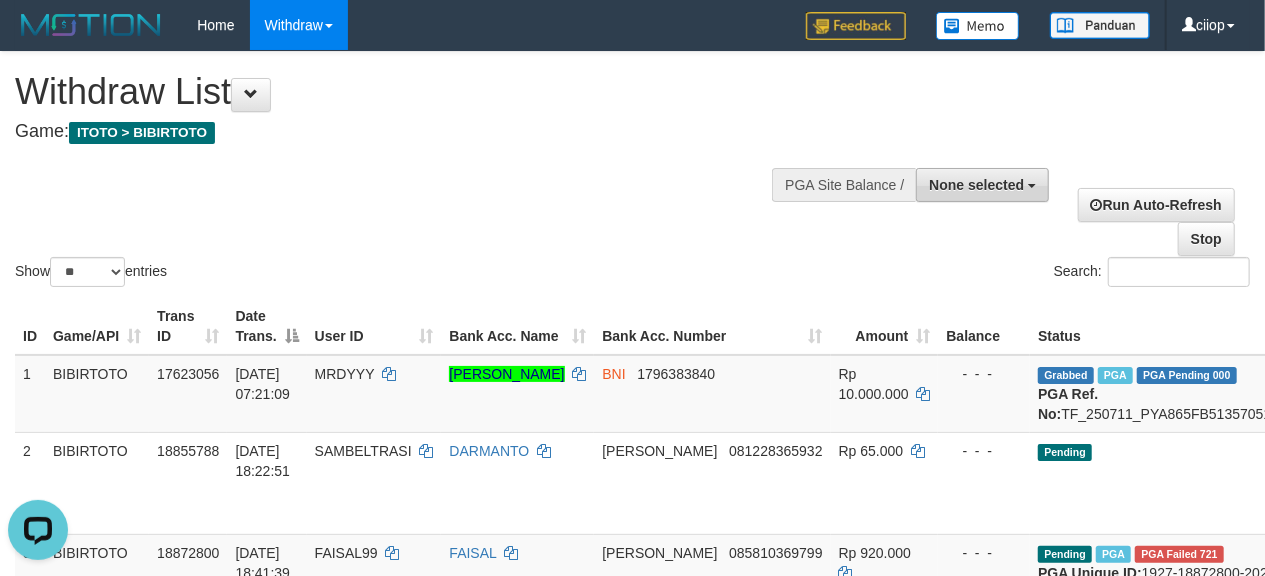 click on "None selected" at bounding box center [976, 185] 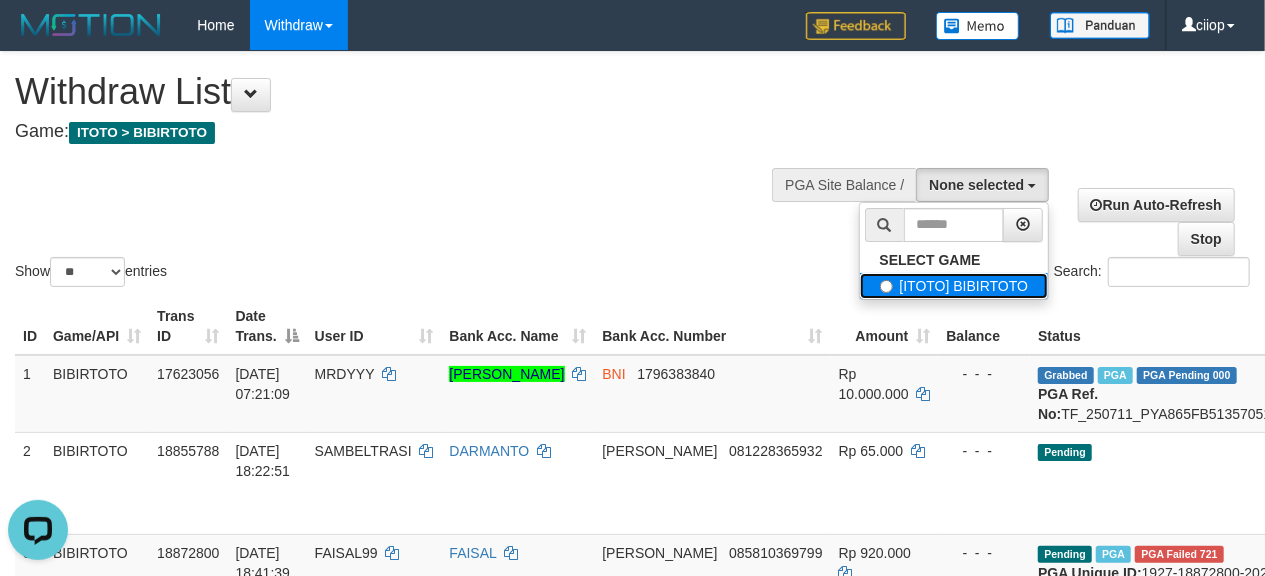click on "[ITOTO] BIBIRTOTO" at bounding box center [954, 286] 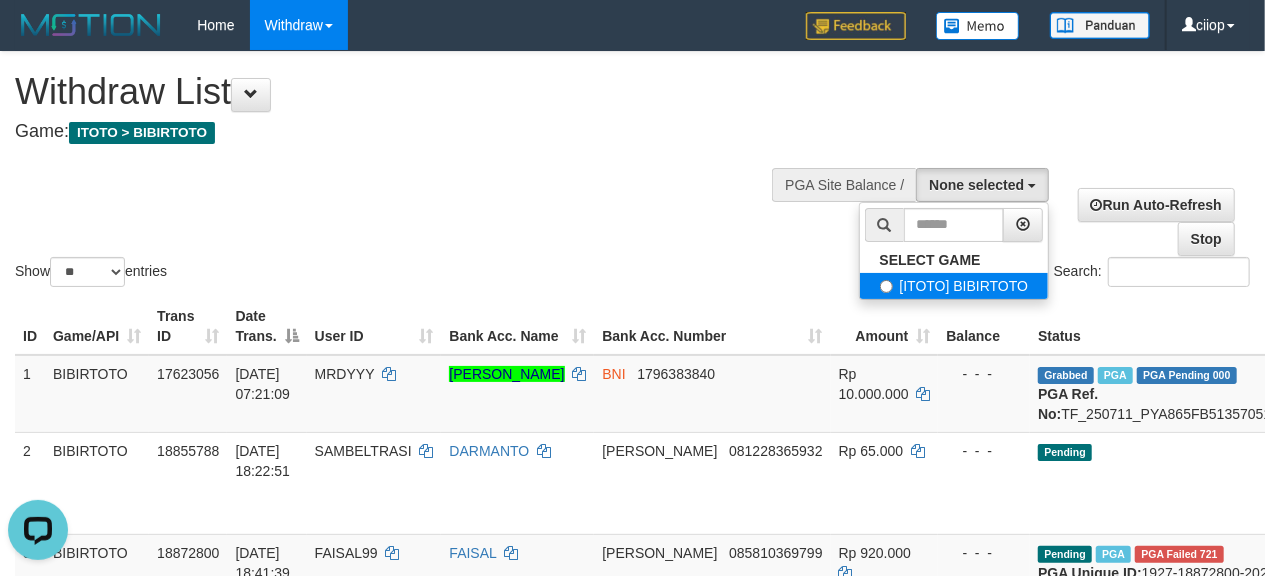 select on "****" 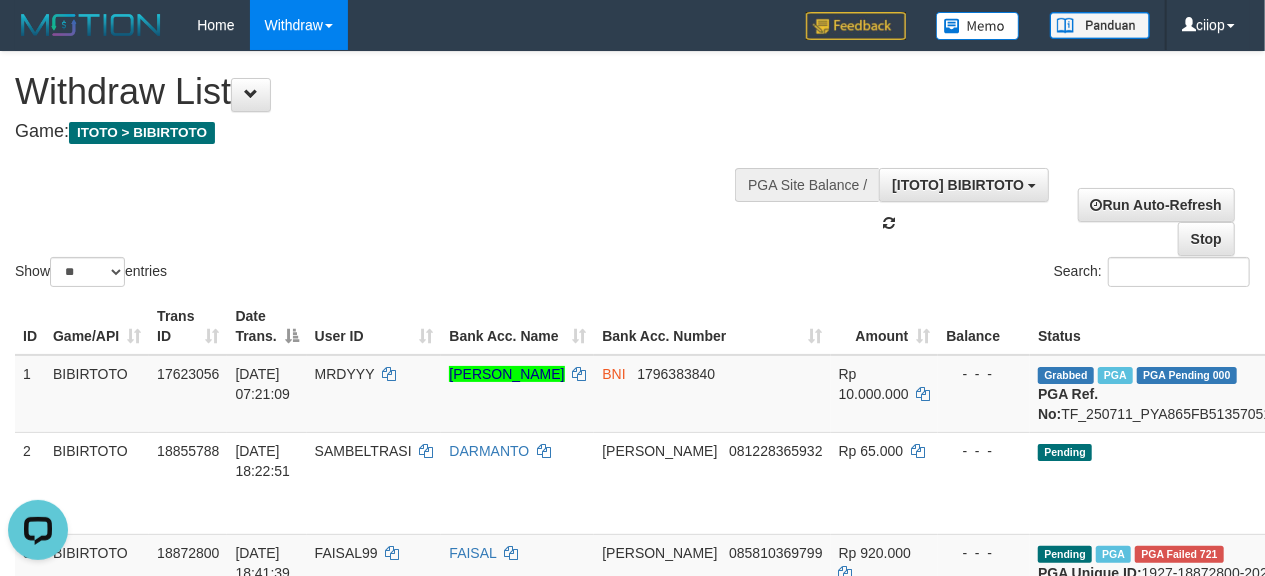 scroll, scrollTop: 17, scrollLeft: 0, axis: vertical 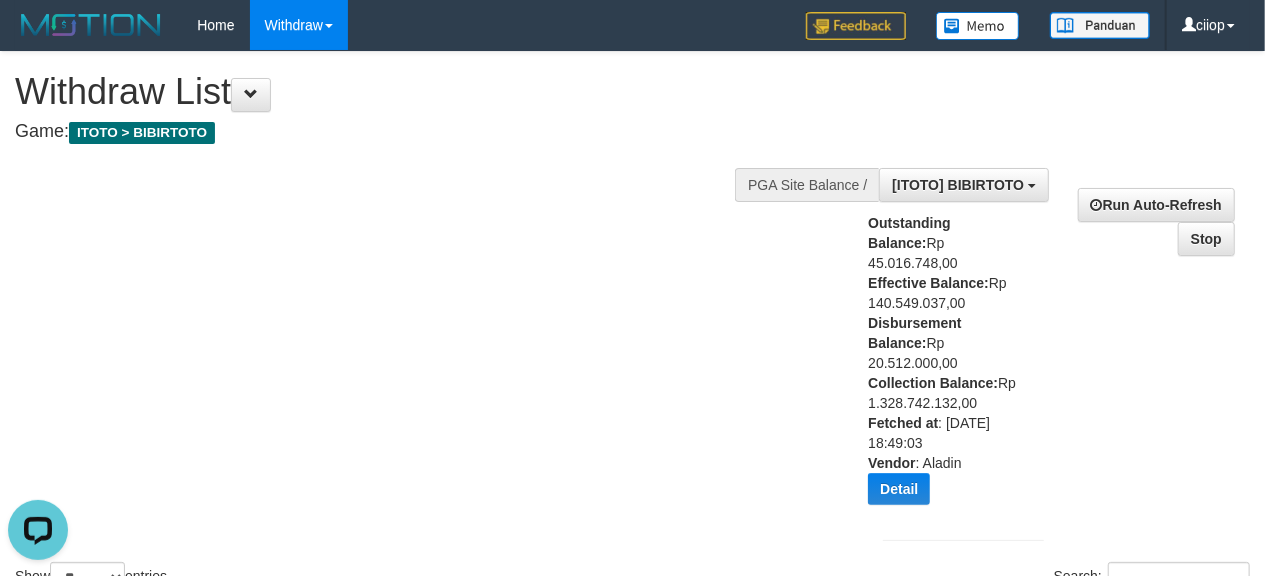 drag, startPoint x: 166, startPoint y: 248, endPoint x: 128, endPoint y: 156, distance: 99.53894 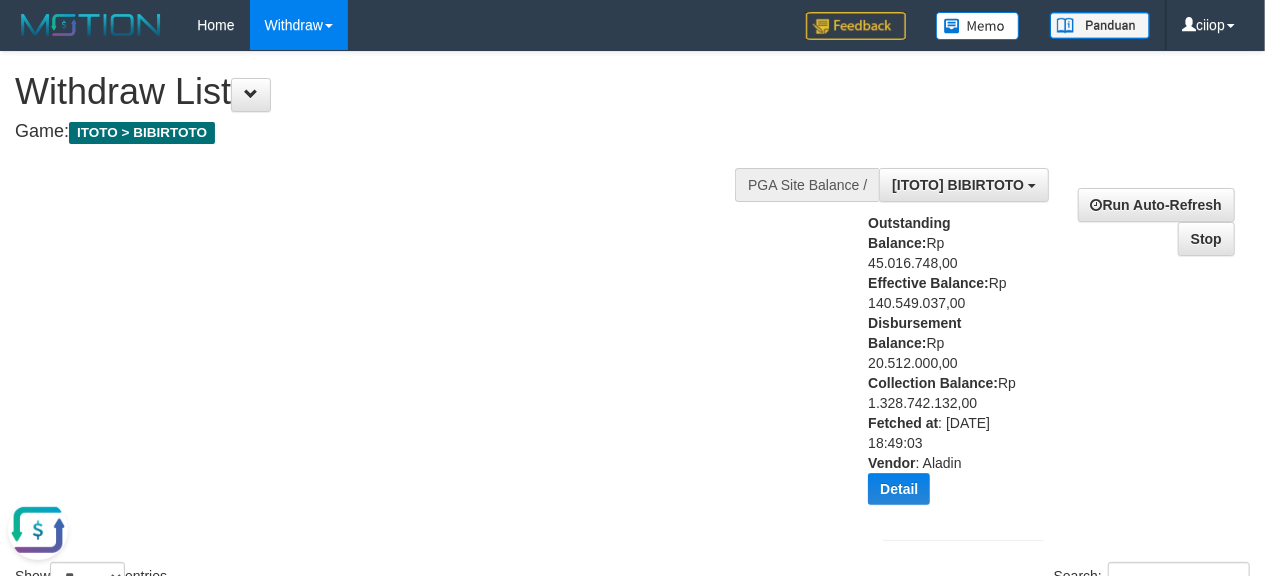 click at bounding box center (196, 288) 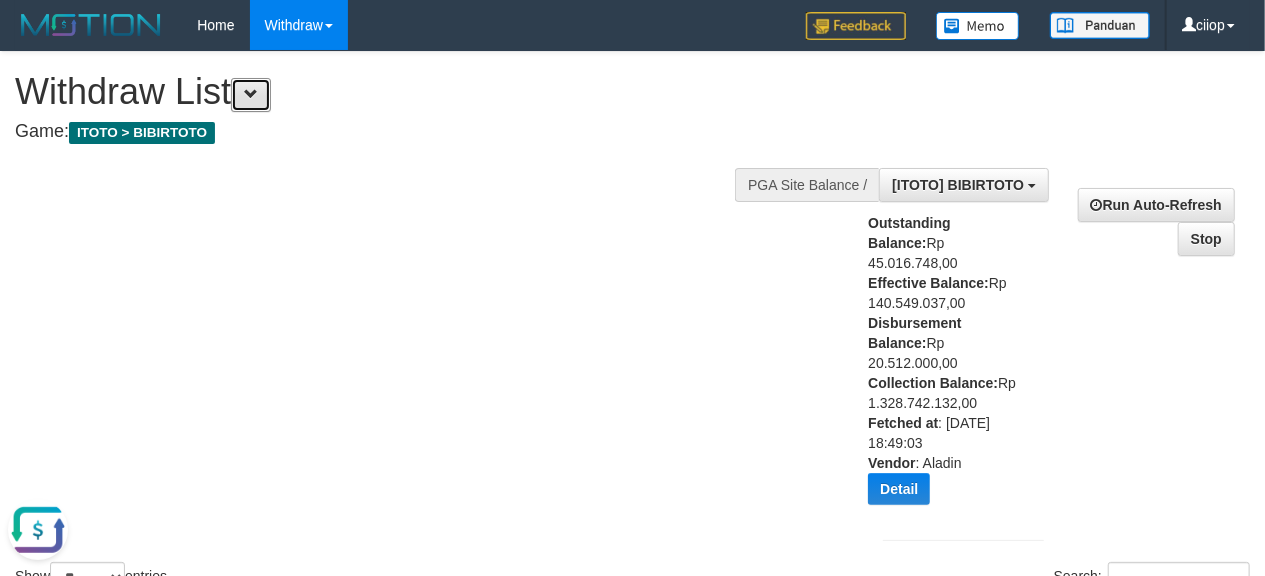 click at bounding box center (251, 95) 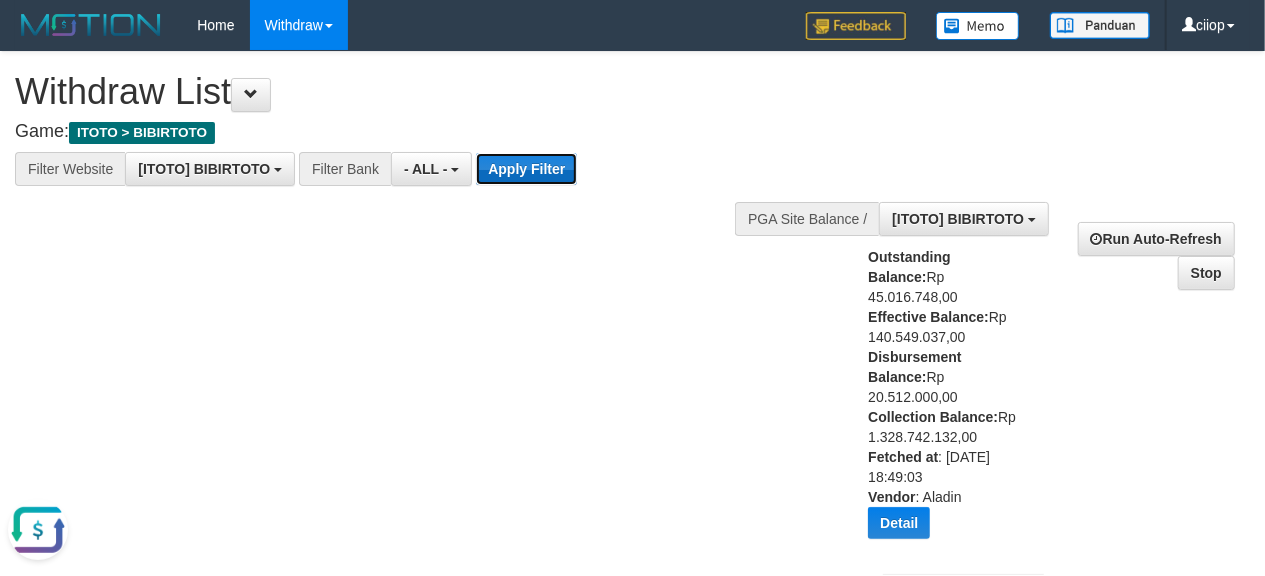 click on "Apply Filter" at bounding box center (526, 169) 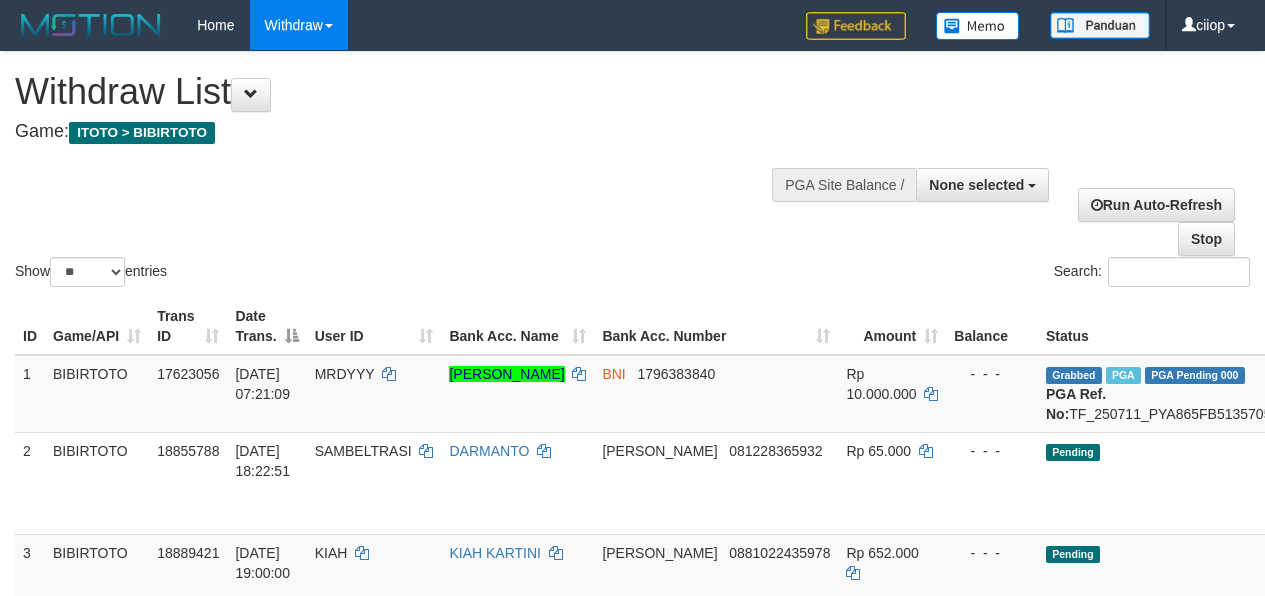 select 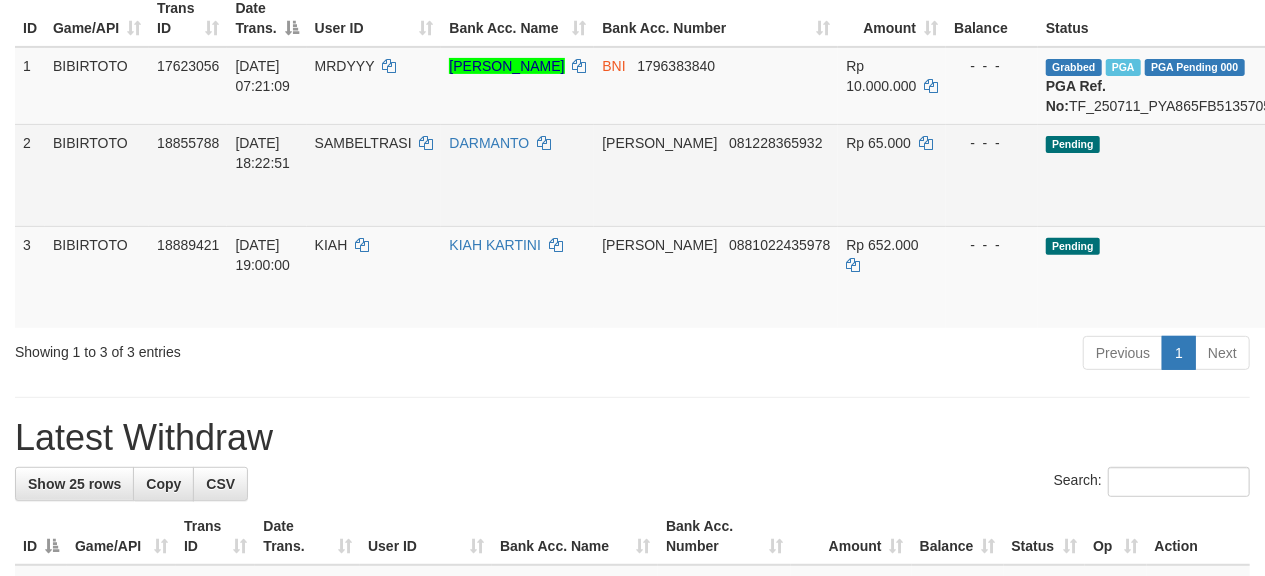 scroll, scrollTop: 266, scrollLeft: 0, axis: vertical 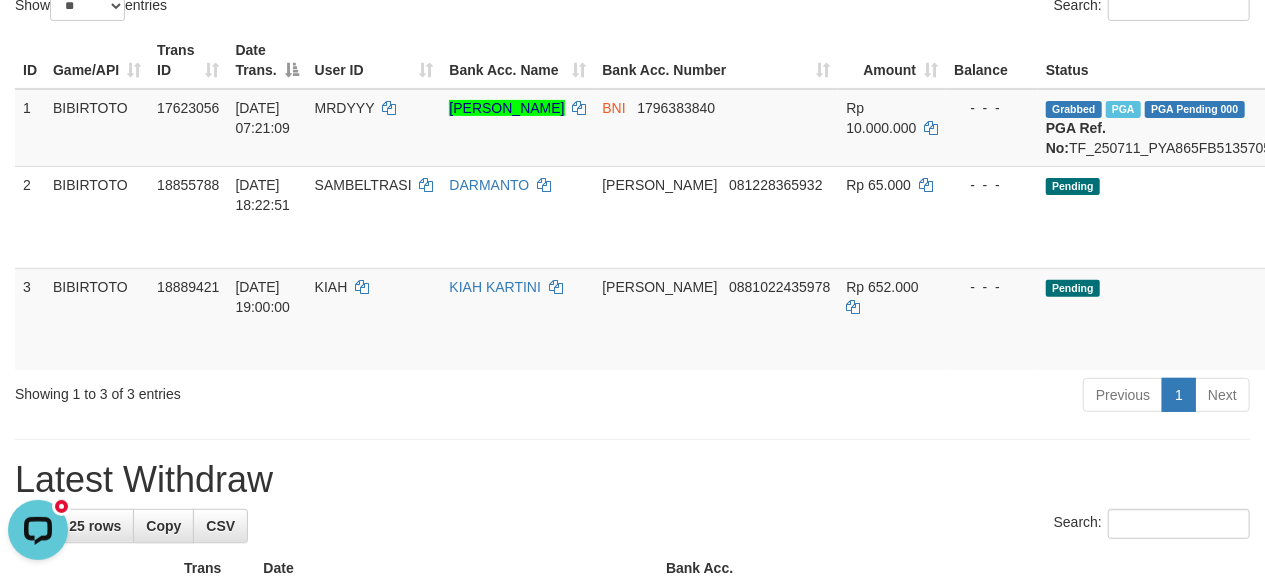 click on "Previous 1 Next" at bounding box center (896, 397) 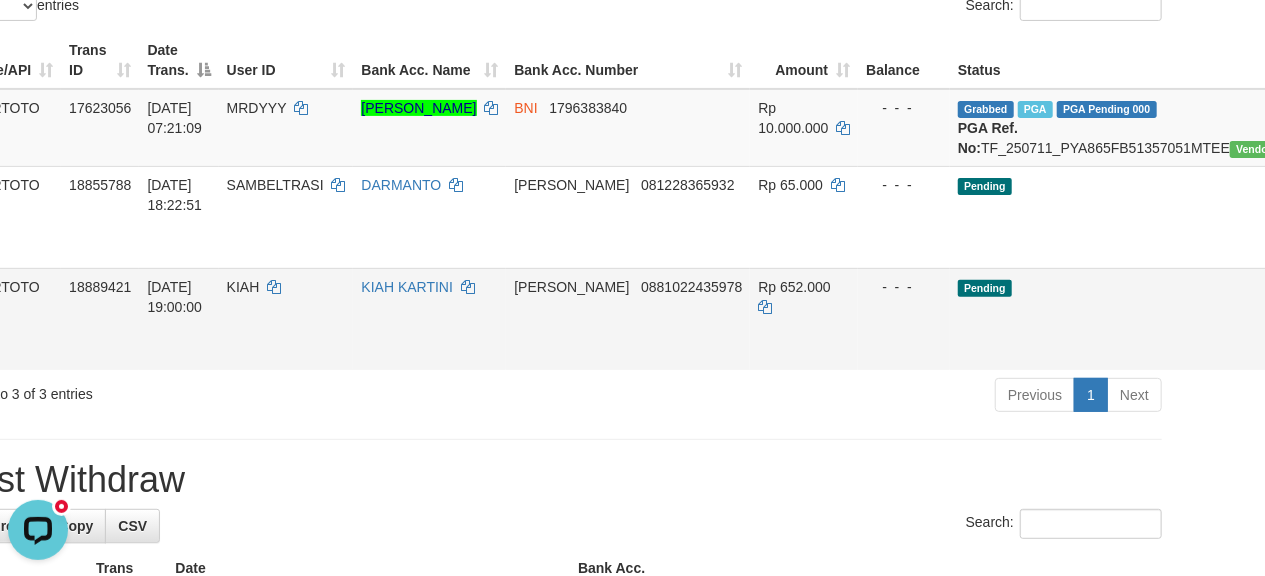 scroll, scrollTop: 266, scrollLeft: 129, axis: both 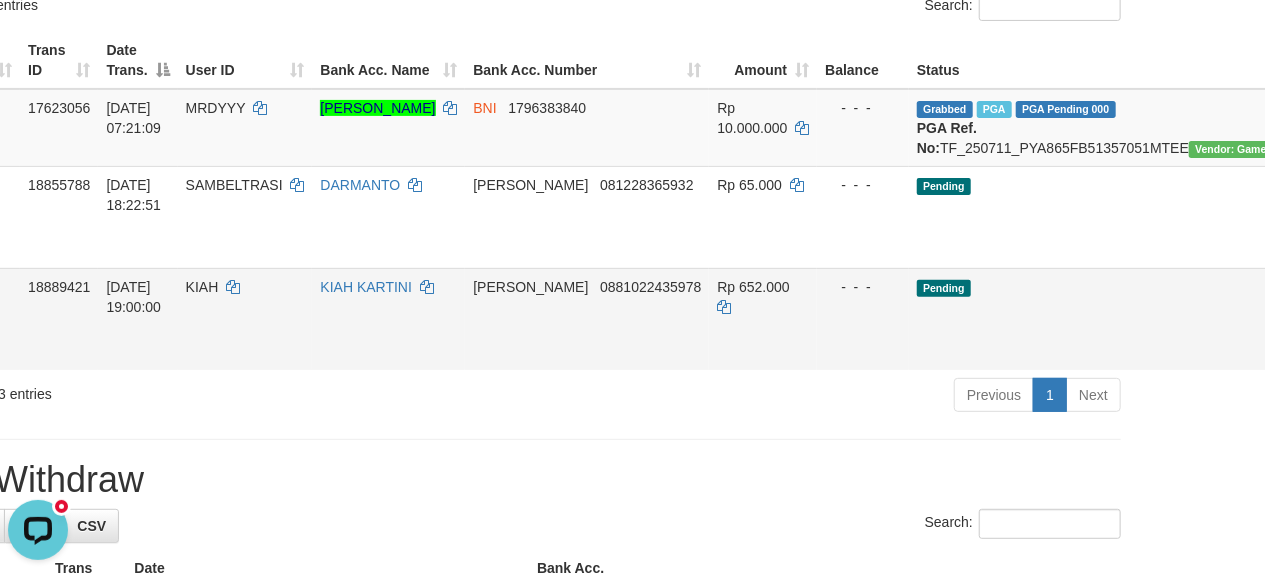 click on "Send PGA" at bounding box center (1406, 342) 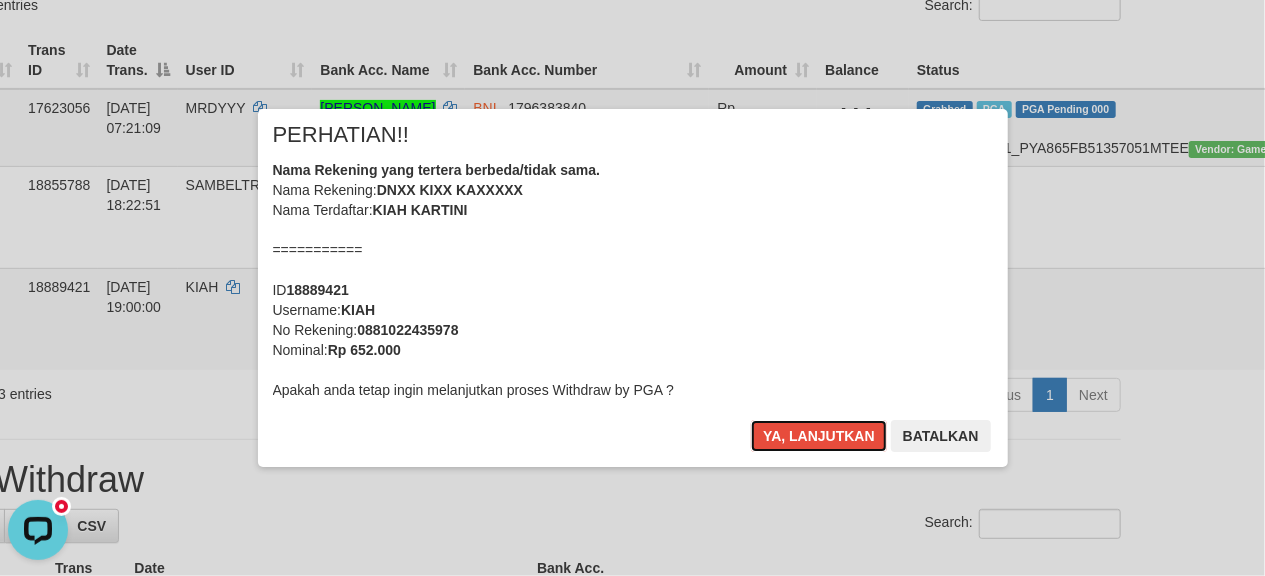drag, startPoint x: 816, startPoint y: 436, endPoint x: 690, endPoint y: 425, distance: 126.47925 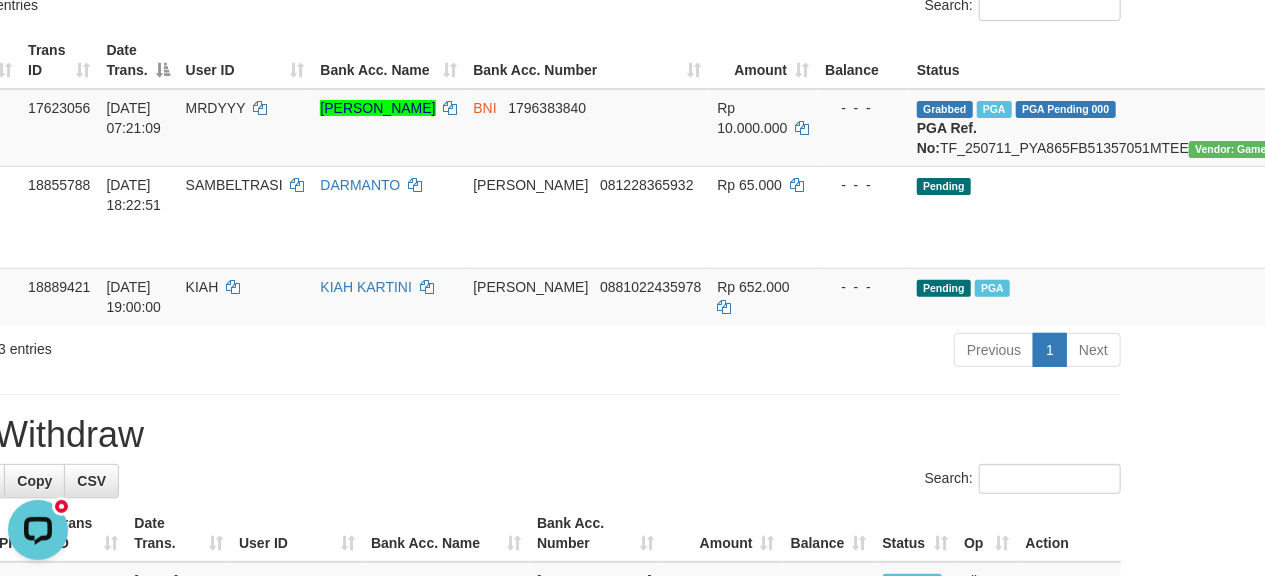 click at bounding box center [503, 394] 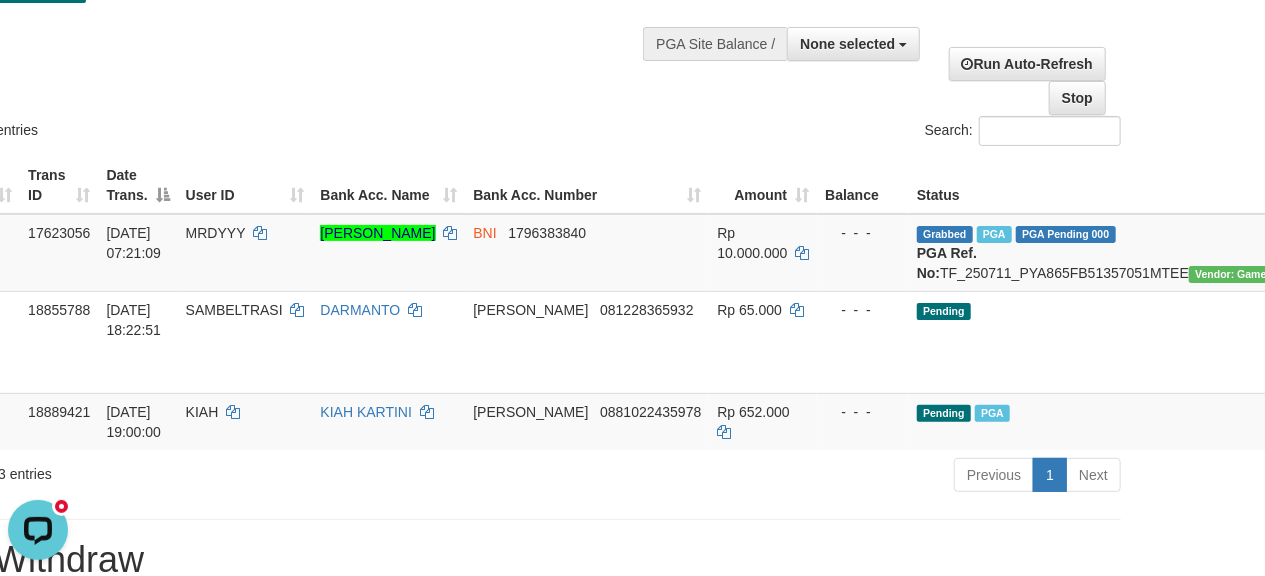 scroll, scrollTop: 0, scrollLeft: 129, axis: horizontal 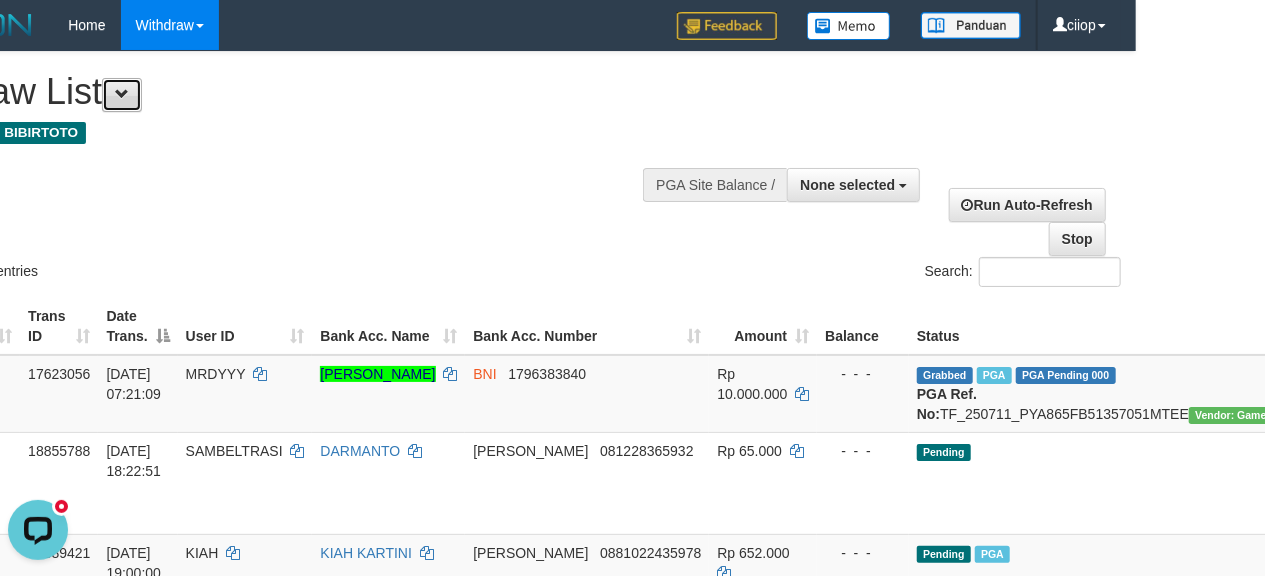 click at bounding box center (122, 94) 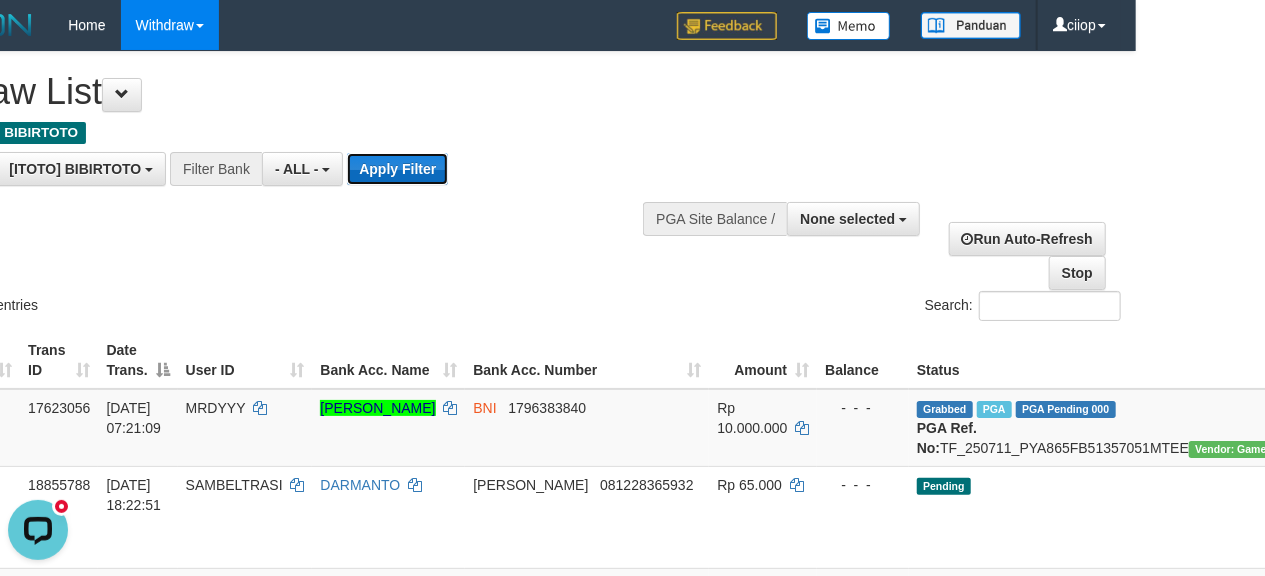 click on "Apply Filter" at bounding box center [397, 169] 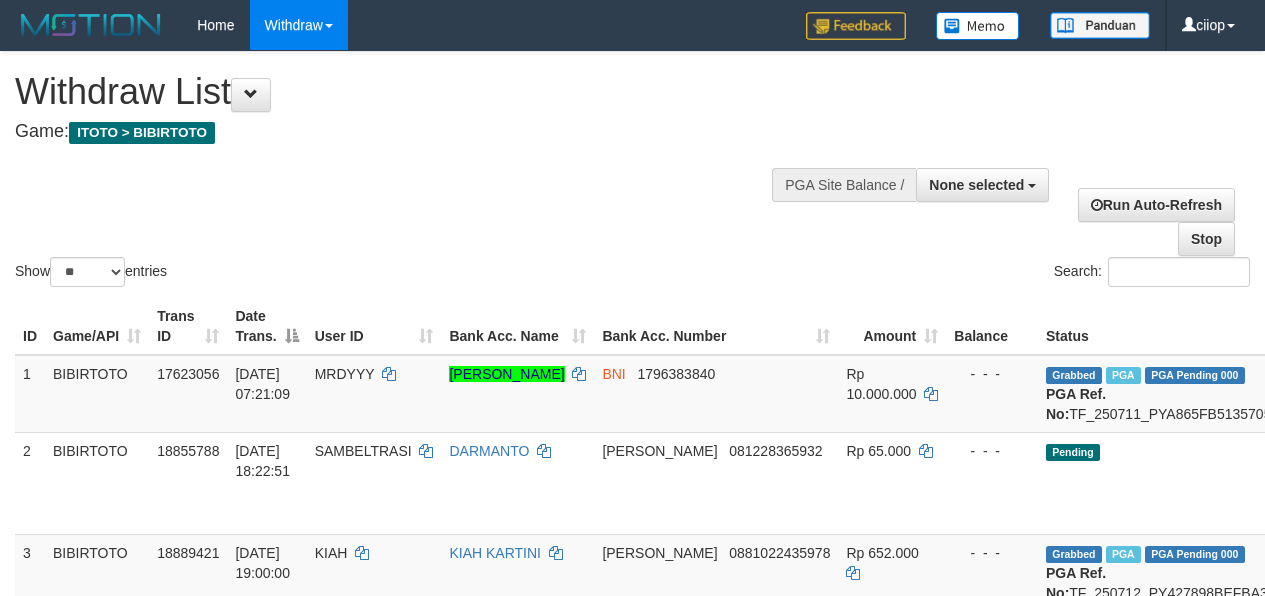 select 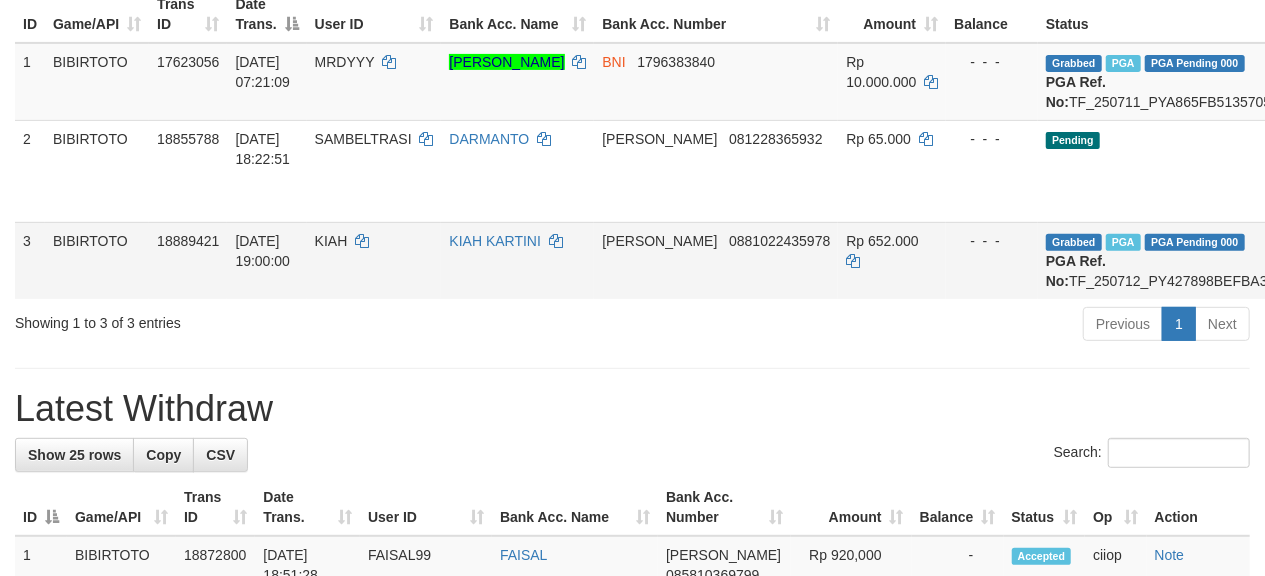 scroll, scrollTop: 266, scrollLeft: 0, axis: vertical 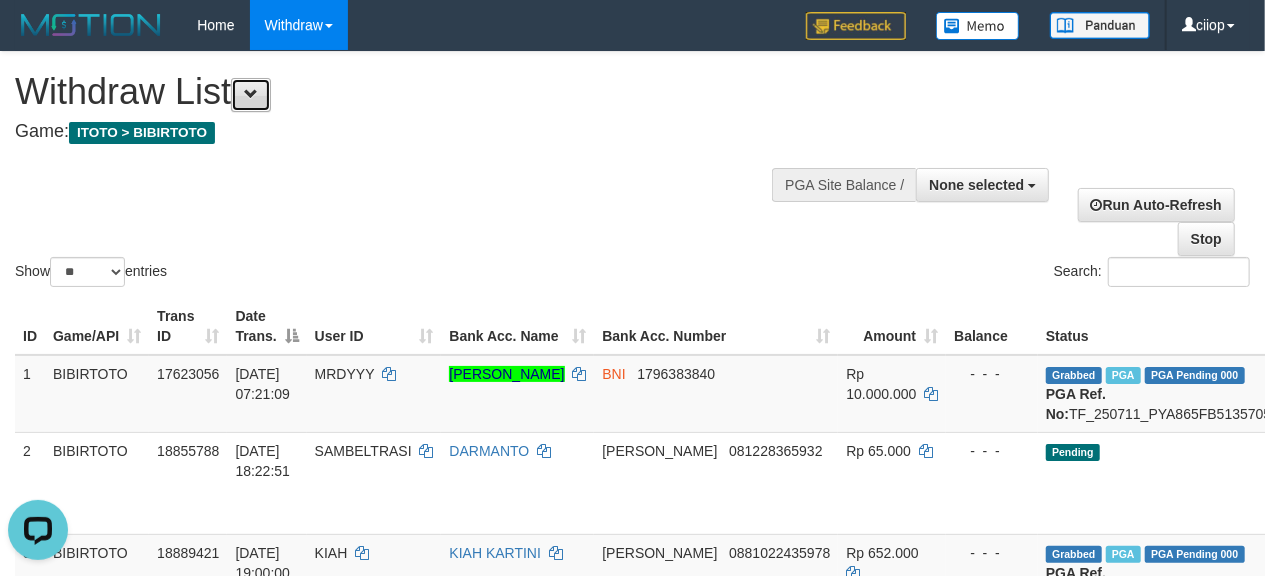 click at bounding box center (251, 95) 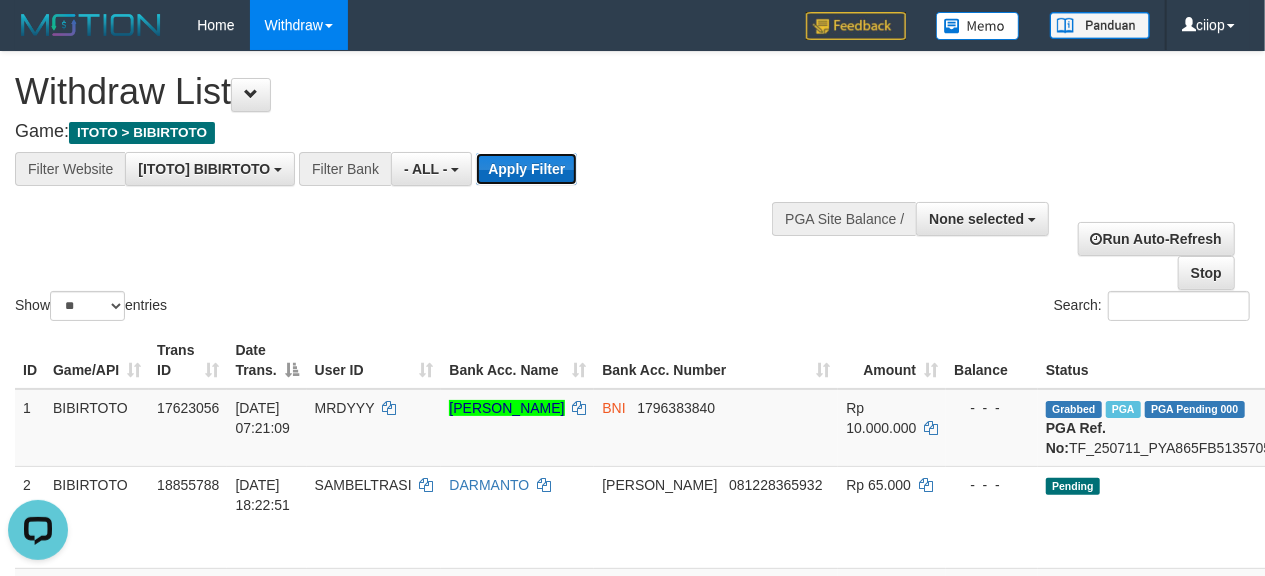 click on "Apply Filter" at bounding box center (526, 169) 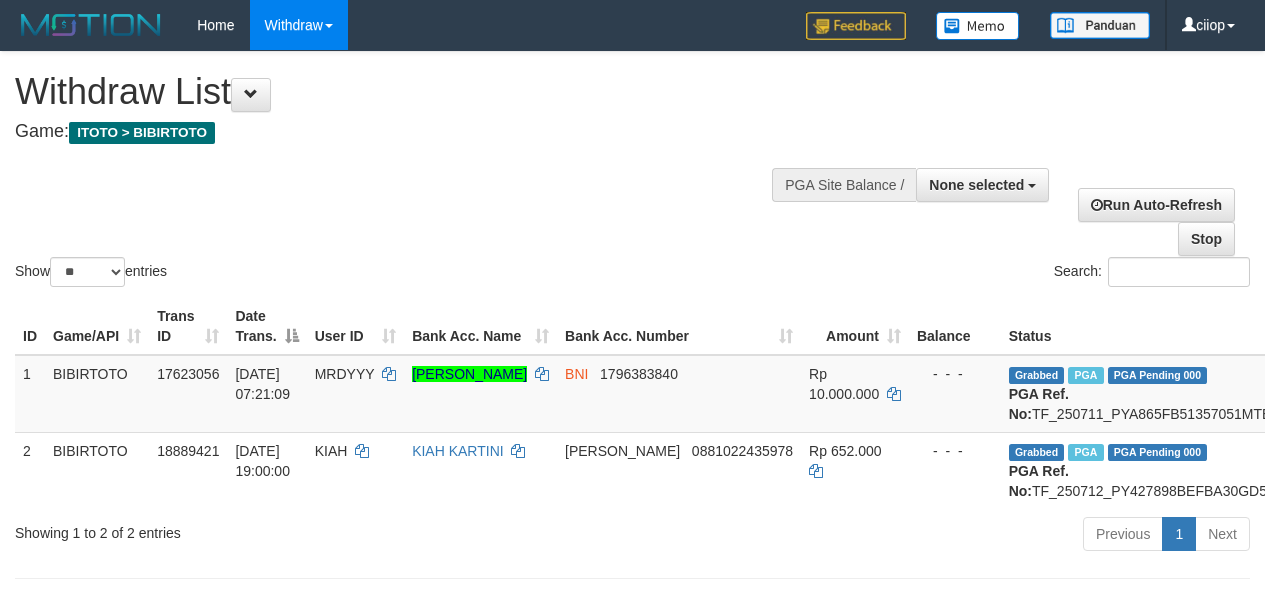 select 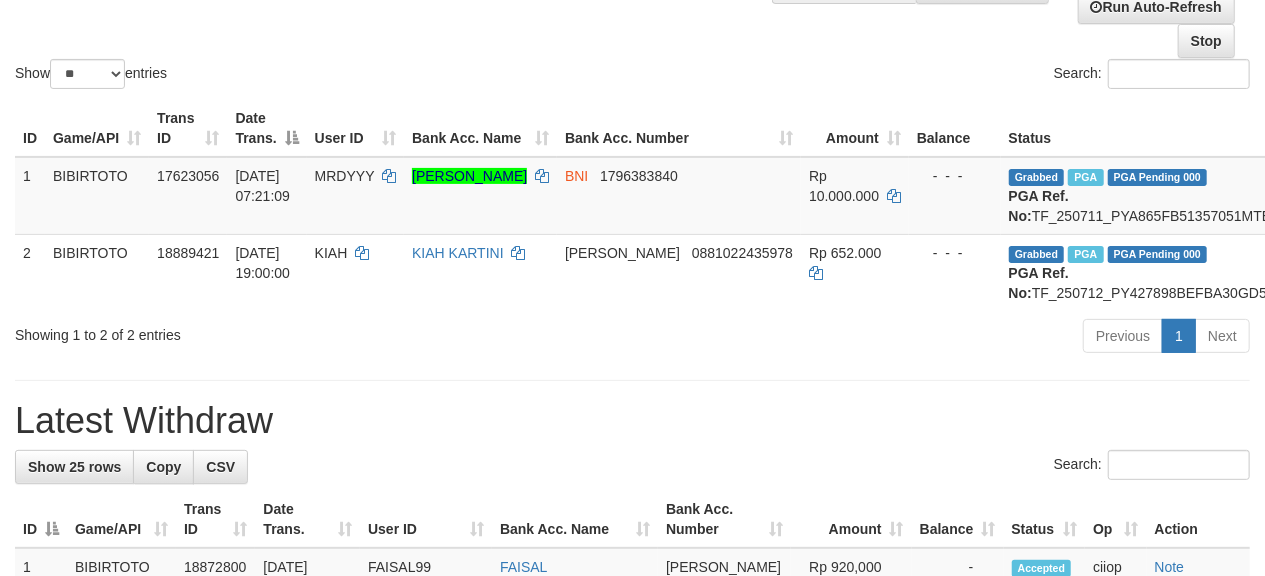 scroll, scrollTop: 133, scrollLeft: 0, axis: vertical 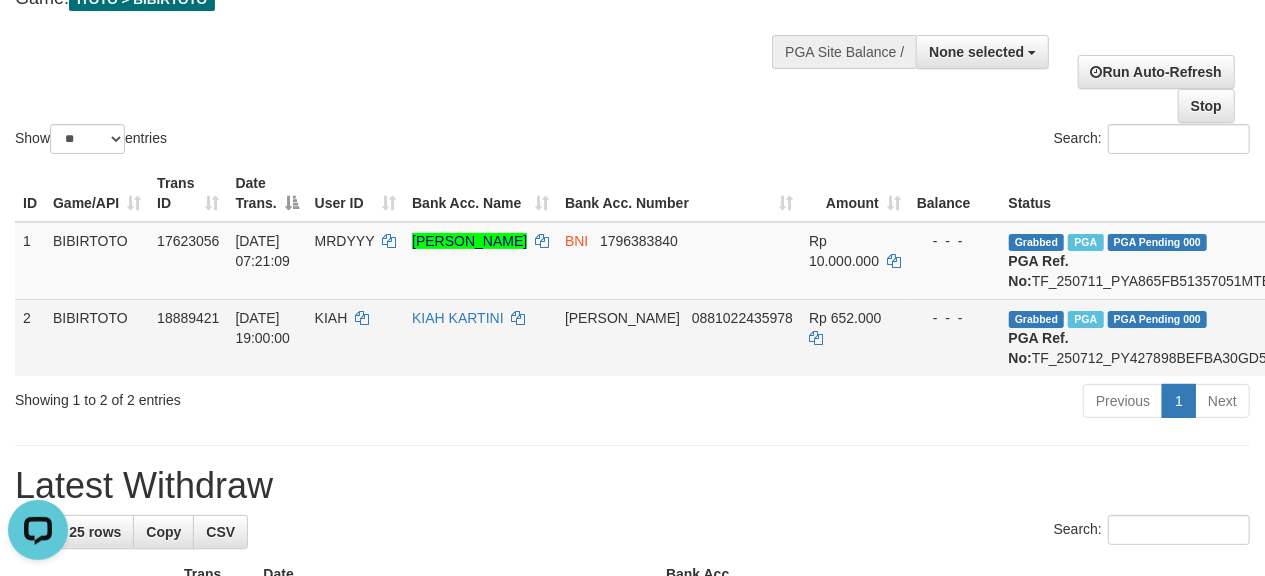click on "Grabbed   PGA   PGA Pending 000 {"status":"000","data":{"unique_id":"1927-18889421-20250712","reference_no":"TF_250712_PY427898BEFBA30GD57S","amount":"652000.00","fee":"0.00","merchant_surcharge_rate":"0.00","charge_to":"MERC","payout_amount":"652000.00","disbursement_status":0,"disbursement_description":"ON PROCESS","created_at":"[DATE] 19:03:30","executed_at":"[DATE] 19:03:30","bank":{"code":"[PERSON_NAME]","name":"[PERSON_NAME]","account_number":"0881022435978","account_name":"[PERSON_NAME]"},"note":"ciiop","merchant_balance":{"balance_effective":140549037,"balance_pending":45168705,"balance_disbursement":18940000,"balance_collection":1328742132}}} PGA Ref. No:  TF_250712_PY427898BEFBA30GD57S  Vendor: Aladin" at bounding box center (1196, 337) 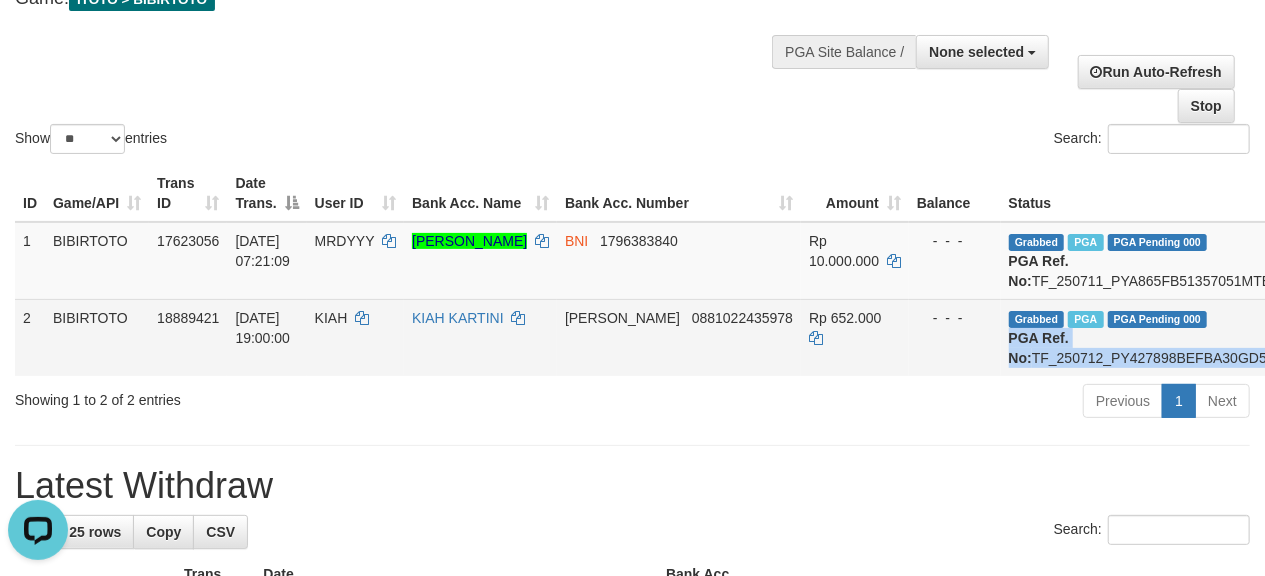 click on "Grabbed   PGA   PGA Pending 000 {"status":"000","data":{"unique_id":"1927-18889421-20250712","reference_no":"TF_250712_PY427898BEFBA30GD57S","amount":"652000.00","fee":"0.00","merchant_surcharge_rate":"0.00","charge_to":"MERC","payout_amount":"652000.00","disbursement_status":0,"disbursement_description":"ON PROCESS","created_at":"[DATE] 19:03:30","executed_at":"[DATE] 19:03:30","bank":{"code":"[PERSON_NAME]","name":"[PERSON_NAME]","account_number":"0881022435978","account_name":"[PERSON_NAME]"},"note":"ciiop","merchant_balance":{"balance_effective":140549037,"balance_pending":45168705,"balance_disbursement":18940000,"balance_collection":1328742132}}} PGA Ref. No:  TF_250712_PY427898BEFBA30GD57S  Vendor: Aladin" at bounding box center [1196, 337] 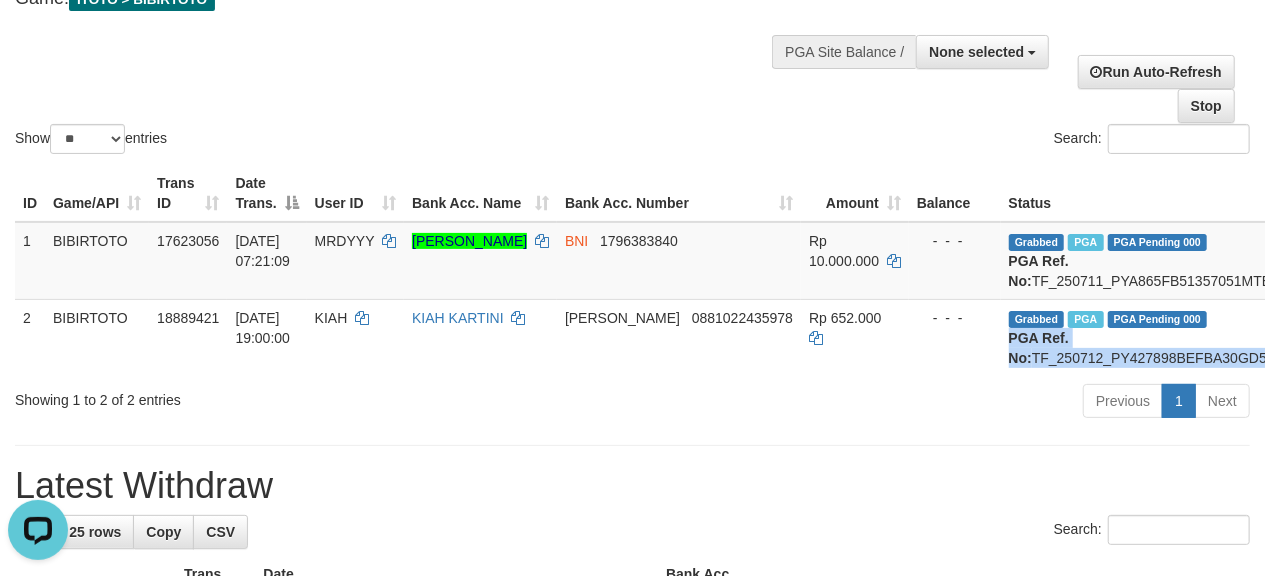 copy on "PGA Ref. No:  TF_250712_PY427898BEFBA30GD57S  Vendor: Aladin" 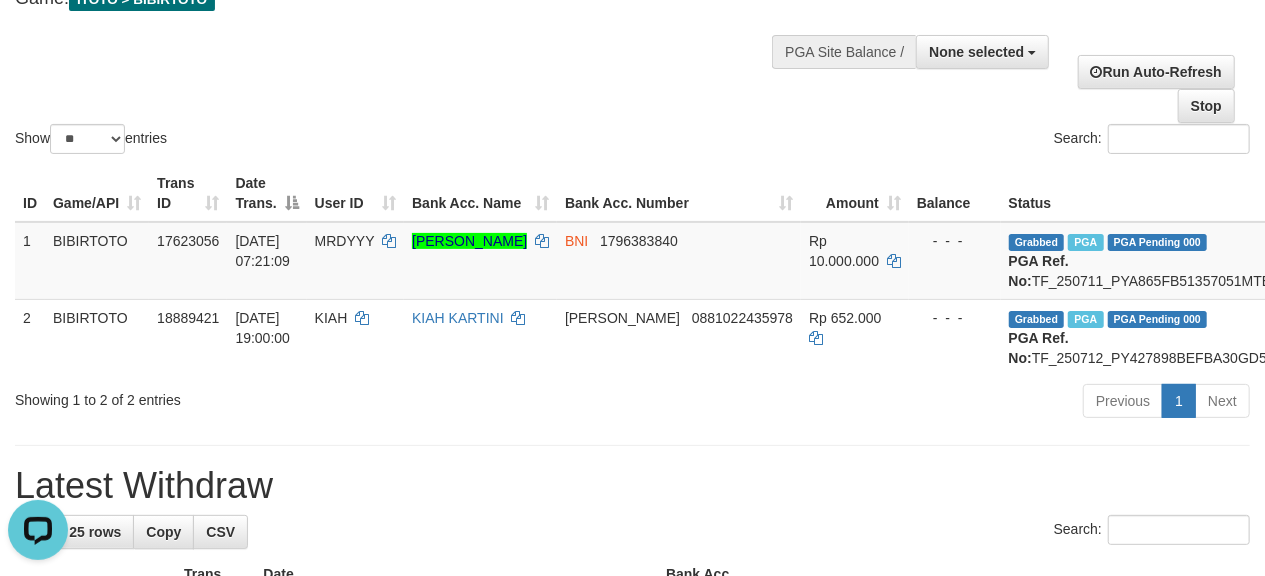 click on "Show  ** ** ** ***  entries" at bounding box center [316, 141] 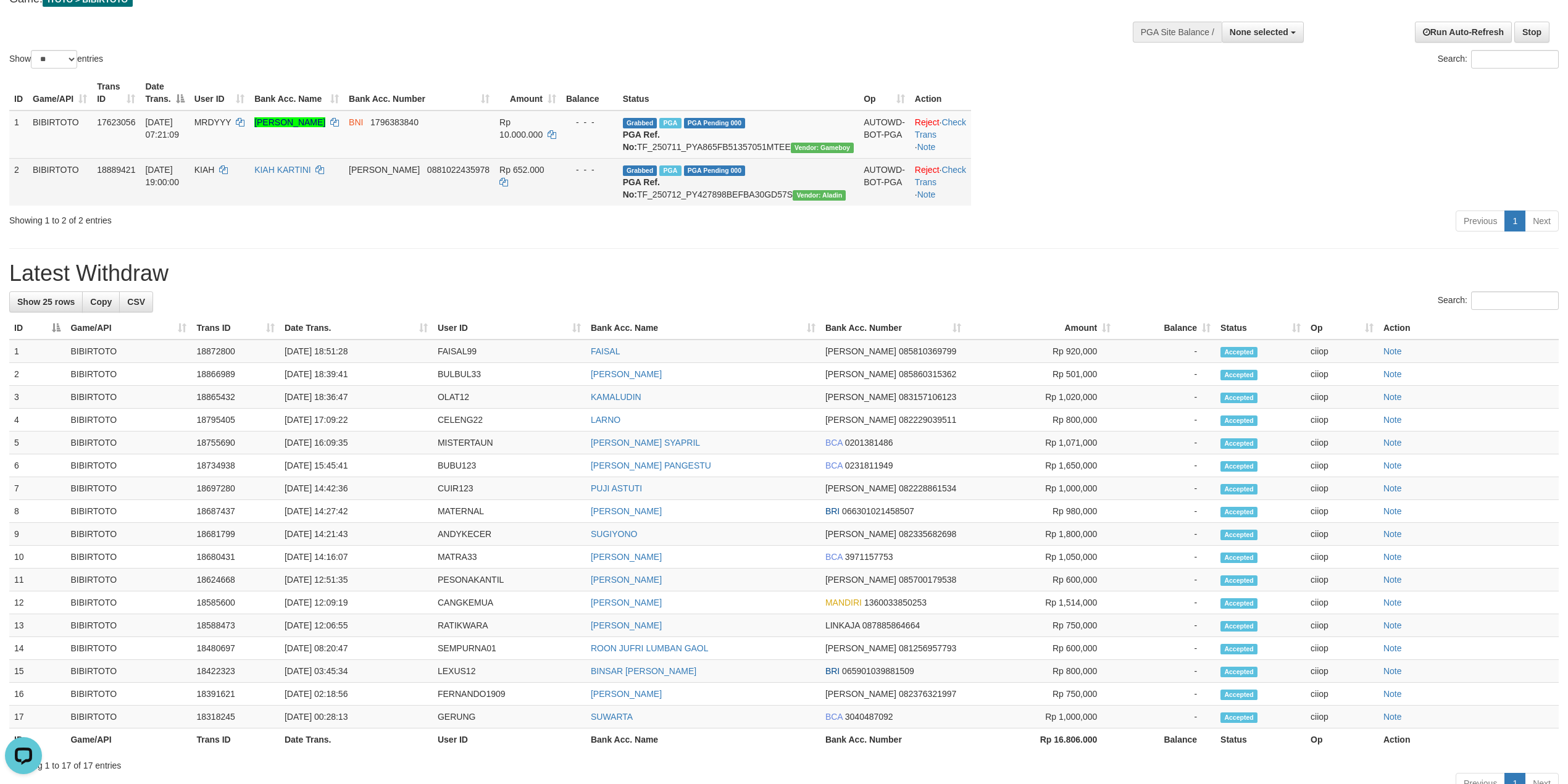 click on "Grabbed   PGA   PGA Pending 000 {"status":"000","data":{"unique_id":"1927-18889421-20250712","reference_no":"TF_250712_PY427898BEFBA30GD57S","amount":"652000.00","fee":"0.00","merchant_surcharge_rate":"0.00","charge_to":"MERC","payout_amount":"652000.00","disbursement_status":0,"disbursement_description":"ON PROCESS","created_at":"2025-07-12 19:03:30","executed_at":"2025-07-12 19:03:30","bank":{"code":"dana","name":"DANA","account_number":"0881022435978","account_name":"KIAH KARTINI"},"note":"ciiop","merchant_balance":{"balance_effective":140549037,"balance_pending":45168705,"balance_disbursement":18940000,"balance_collection":1328742132}}} PGA Ref. No:  TF_250712_PY427898BEFBA30GD57S  Vendor: Aladin" at bounding box center (738, 181) 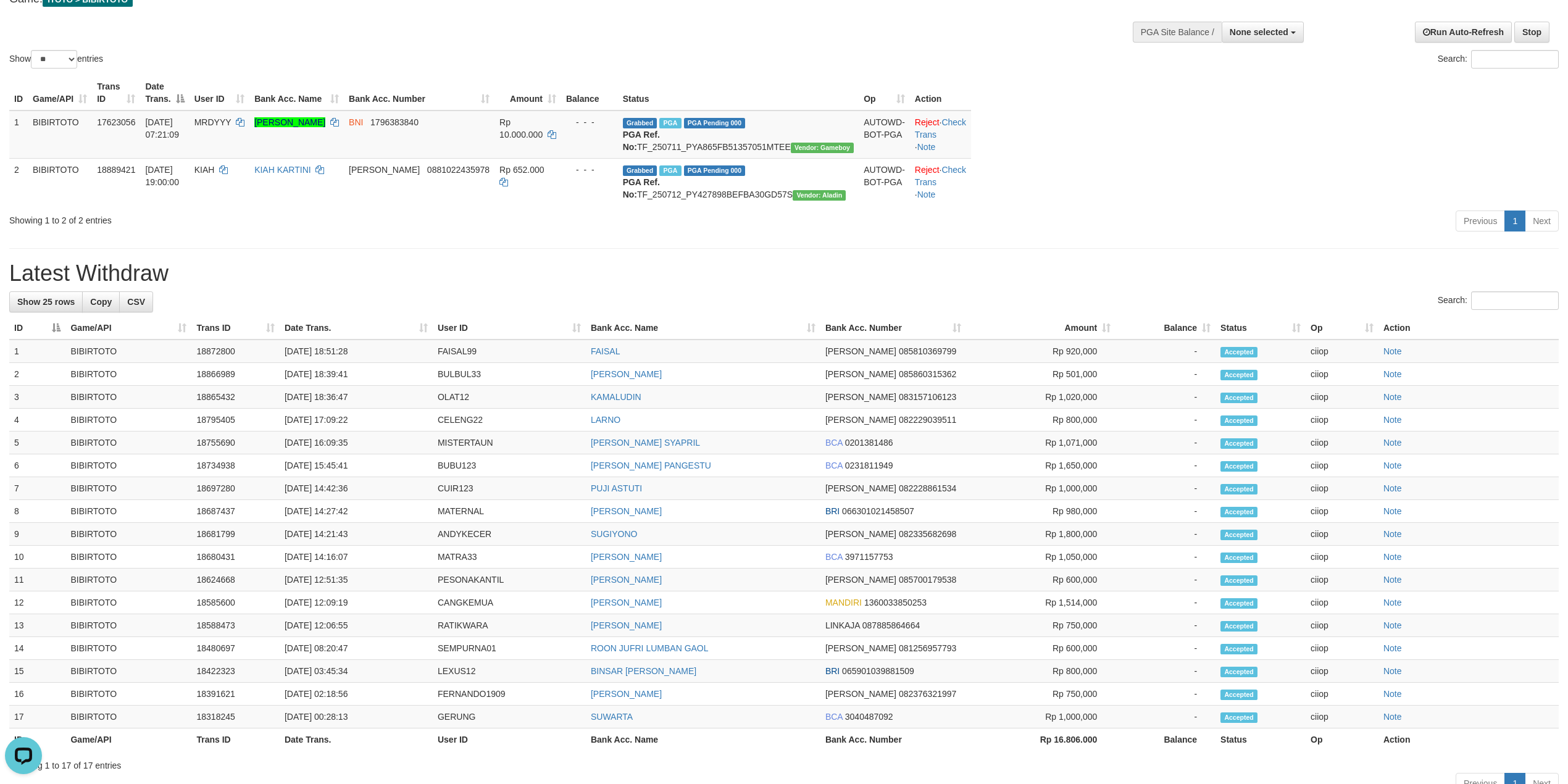 copy on "TF_250712_PY427898BEFBA30GD57S" 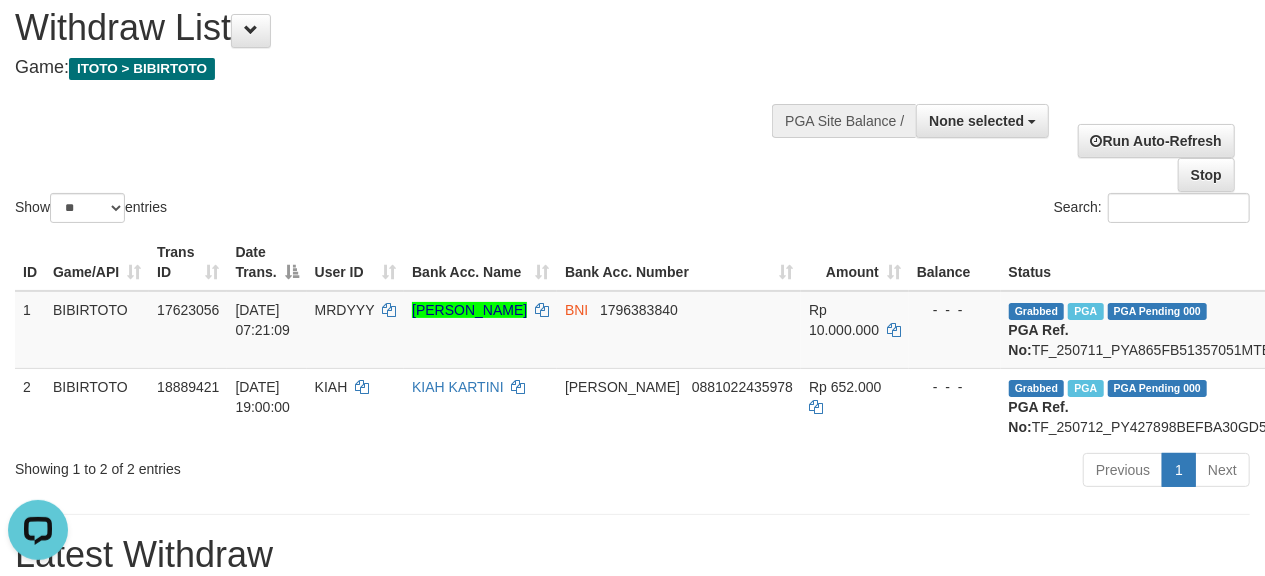 scroll, scrollTop: 0, scrollLeft: 0, axis: both 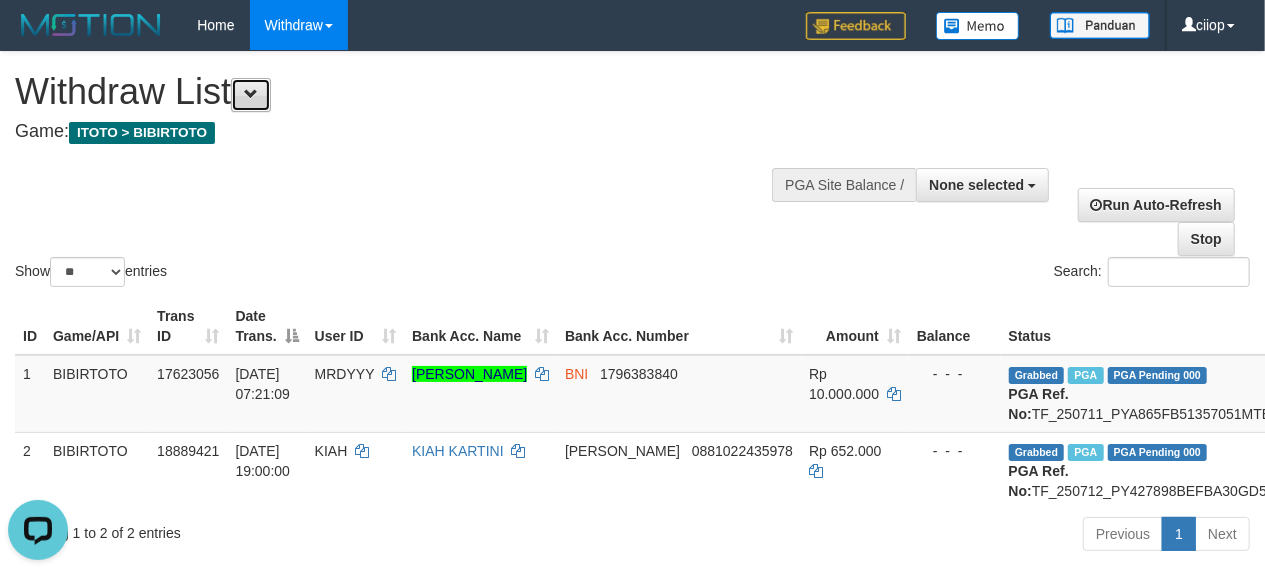 click at bounding box center (251, 95) 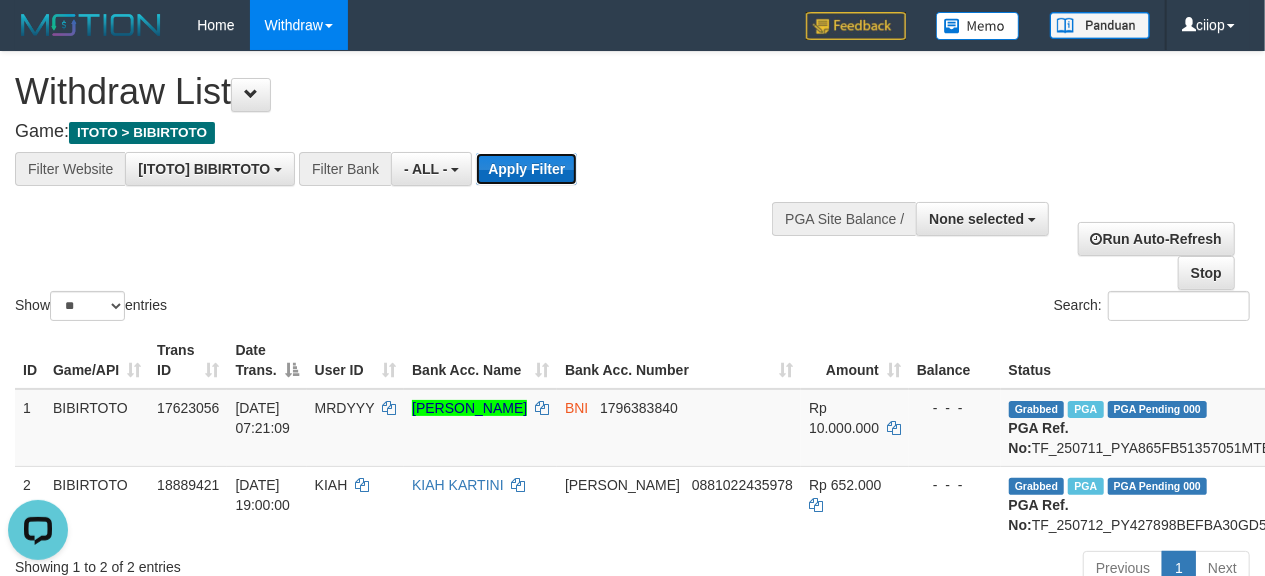 click on "Apply Filter" at bounding box center (526, 169) 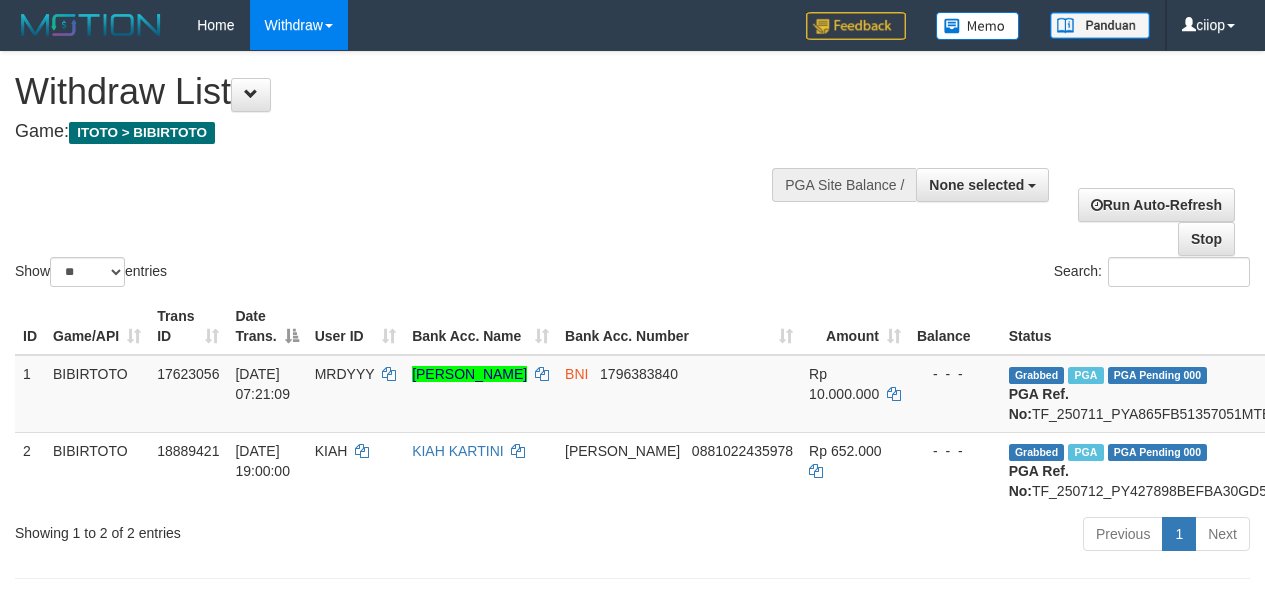 select 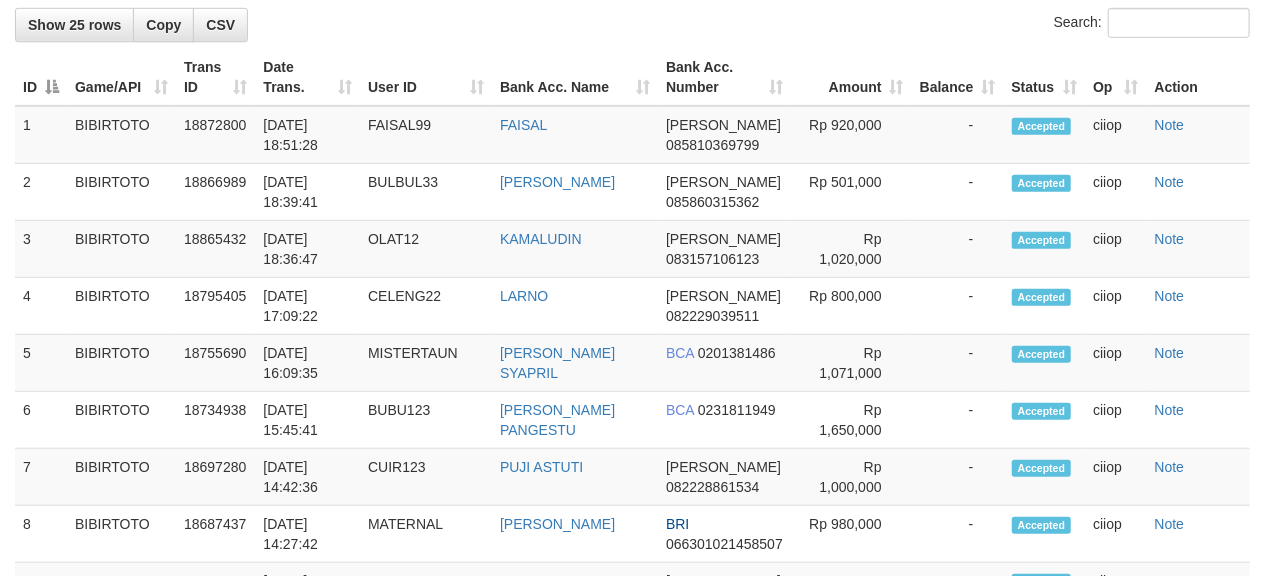 scroll, scrollTop: 666, scrollLeft: 0, axis: vertical 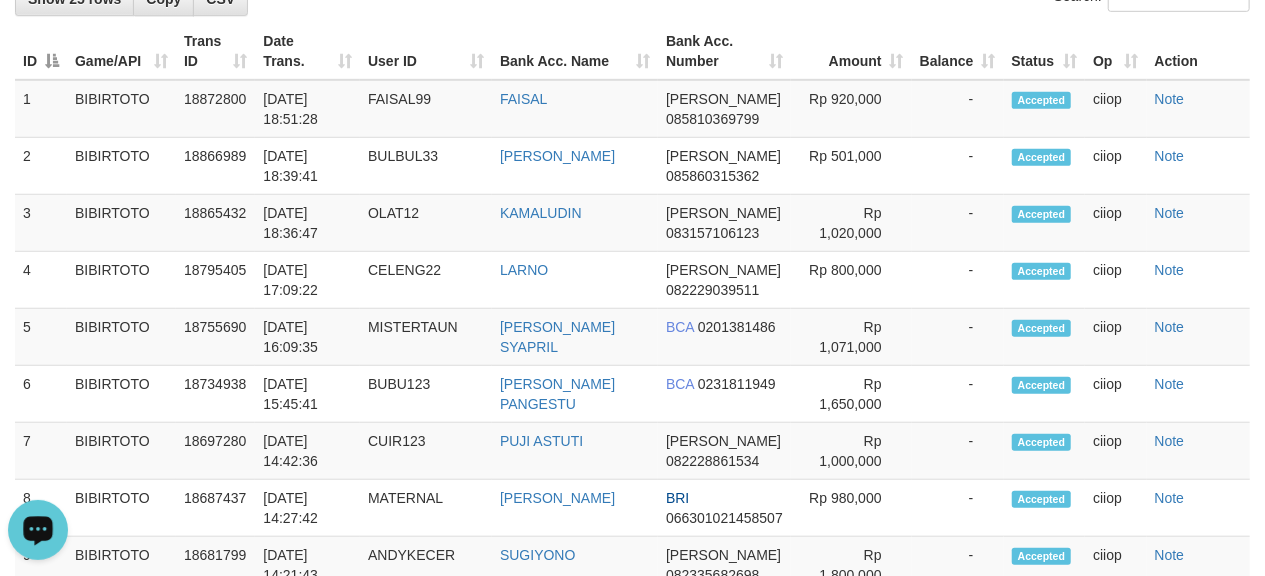 click at bounding box center [38, 528] 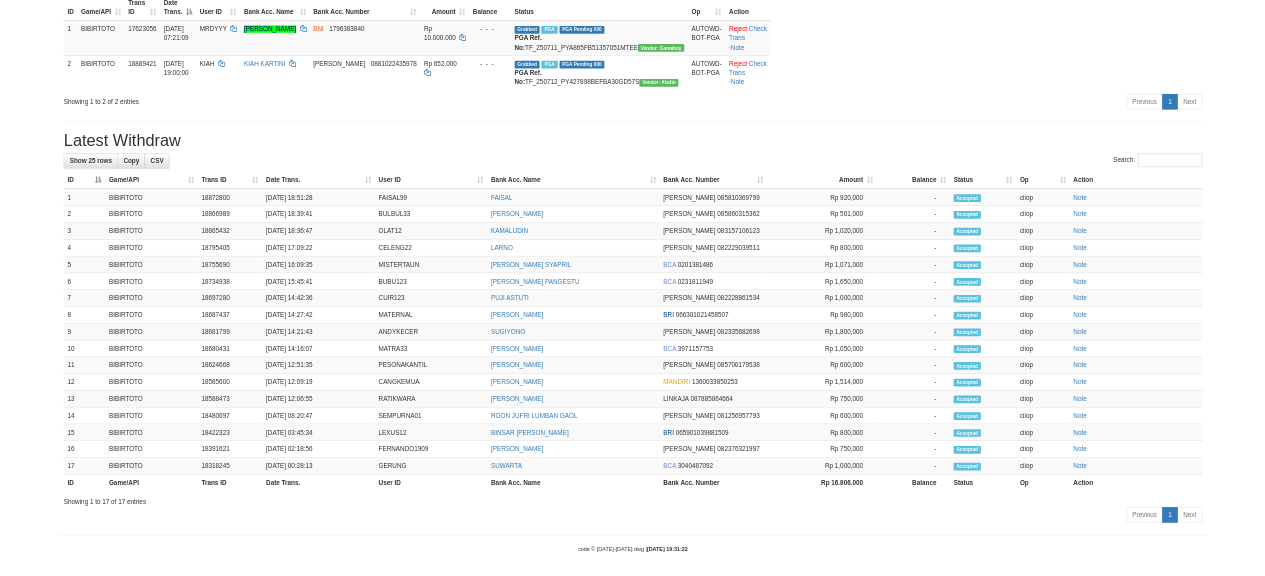 scroll, scrollTop: 48, scrollLeft: 0, axis: vertical 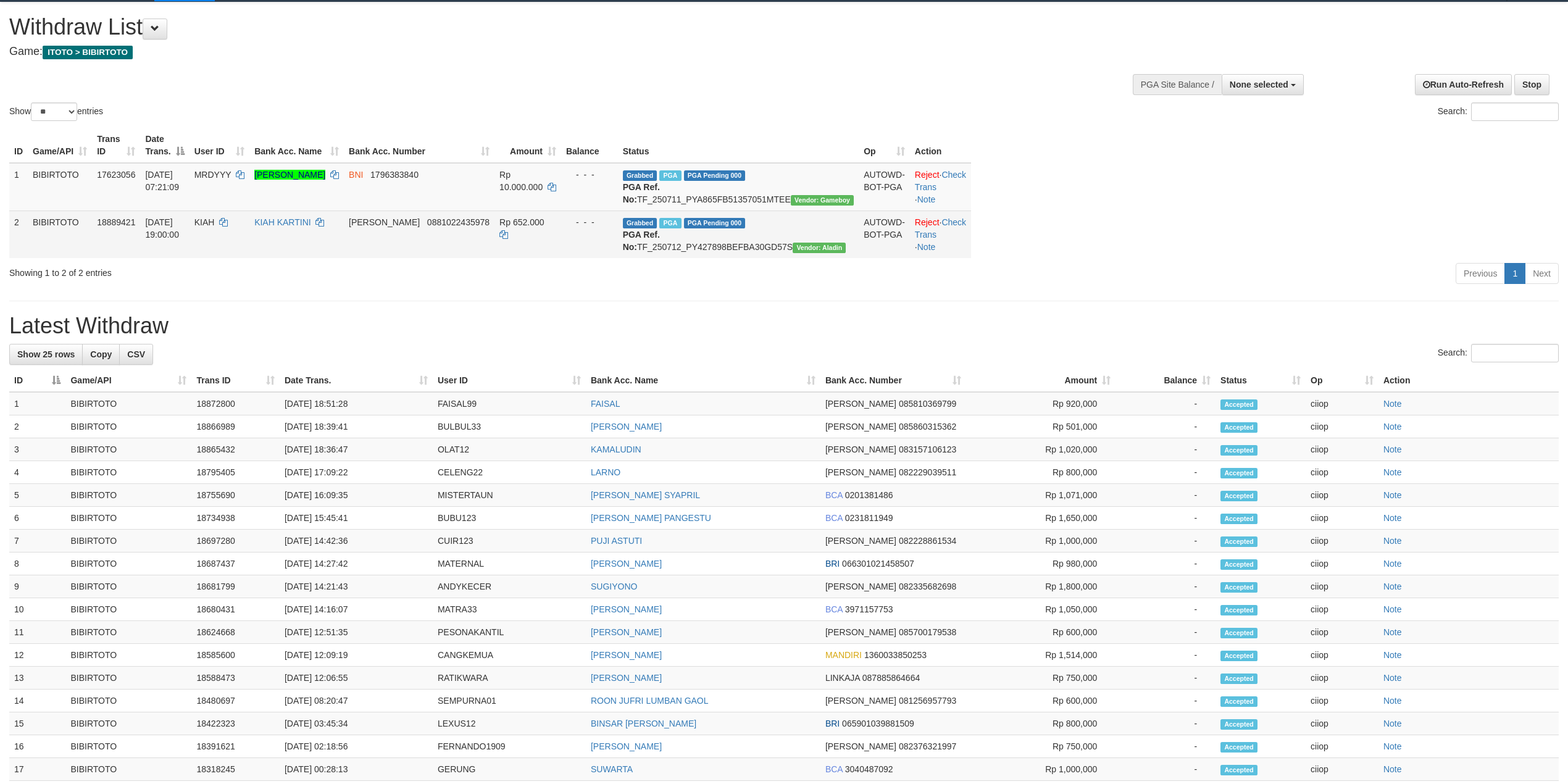click on "Grabbed   PGA   PGA Pending 000 {"status":"000","data":{"unique_id":"1927-18889421-20250712","reference_no":"TF_250712_PY427898BEFBA30GD57S","amount":"652000.00","fee":"0.00","merchant_surcharge_rate":"0.00","charge_to":"MERC","payout_amount":"652000.00","disbursement_status":0,"disbursement_description":"ON PROCESS","created_at":"2025-07-12 19:03:30","executed_at":"2025-07-12 19:03:30","bank":{"code":"dana","name":"DANA","account_number":"0881022435978","account_name":"KIAH KARTINI"},"note":"ciiop","merchant_balance":{"balance_effective":140549037,"balance_pending":45168705,"balance_disbursement":18940000,"balance_collection":1328742132}}} PGA Ref. No:  TF_250712_PY427898BEFBA30GD57S  Vendor: Aladin" at bounding box center (738, 234) 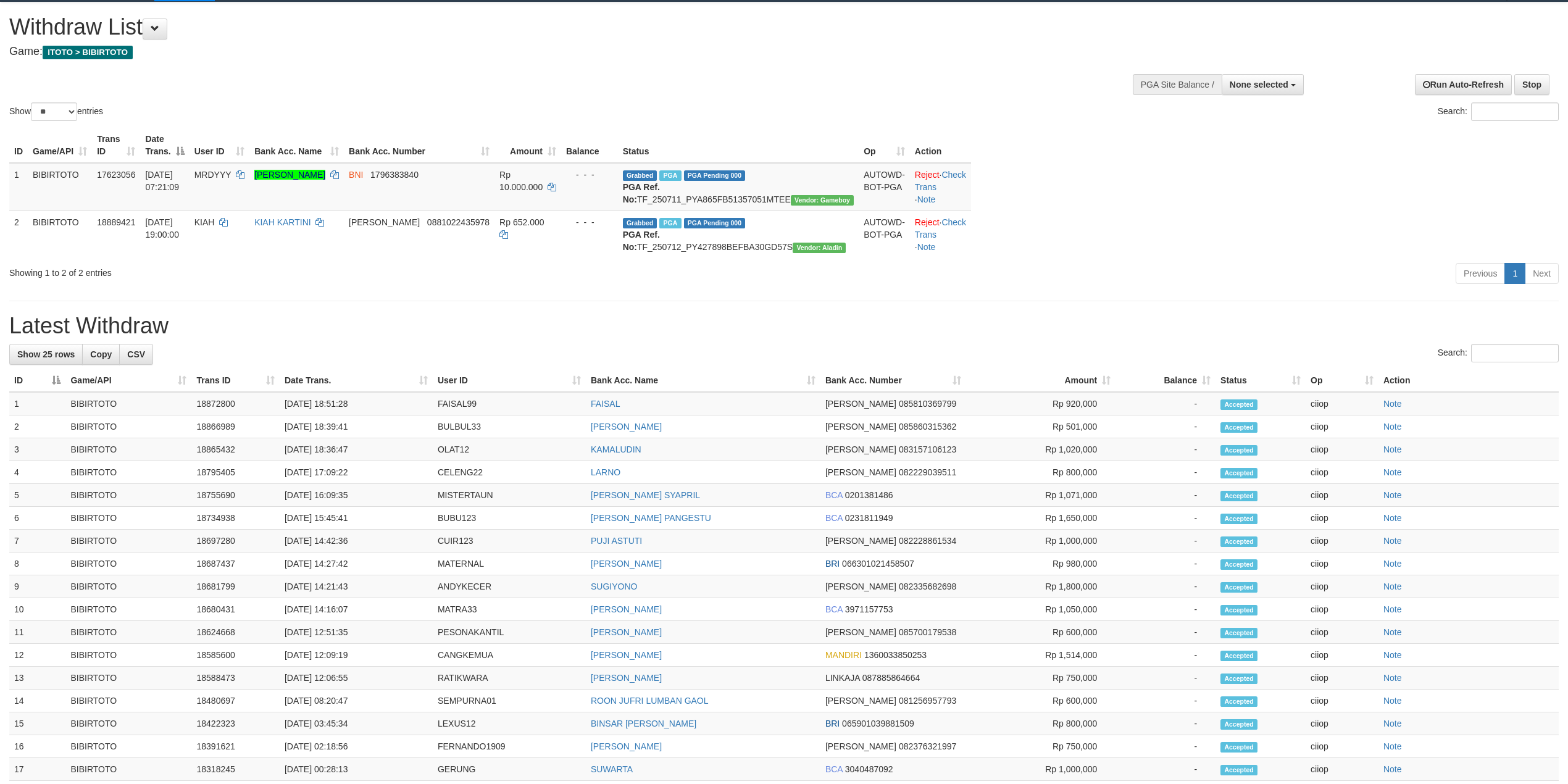 copy on "TF_250712_PY427898BEFBA30GD57S" 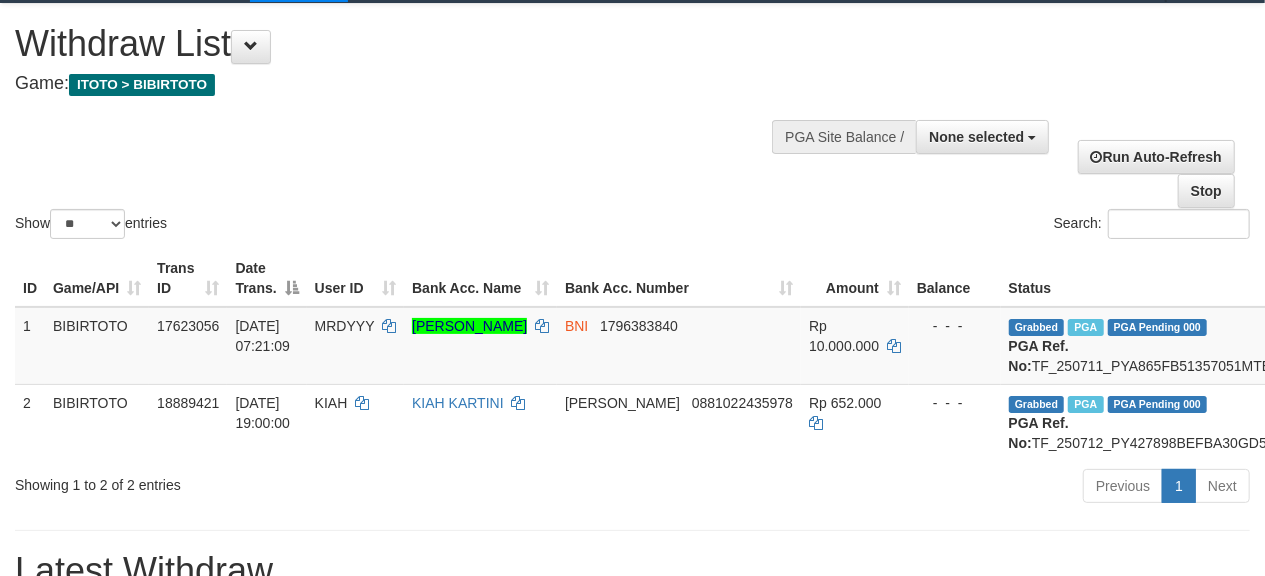 click on "Show  ** ** ** ***  entries Search:" at bounding box center [632, 123] 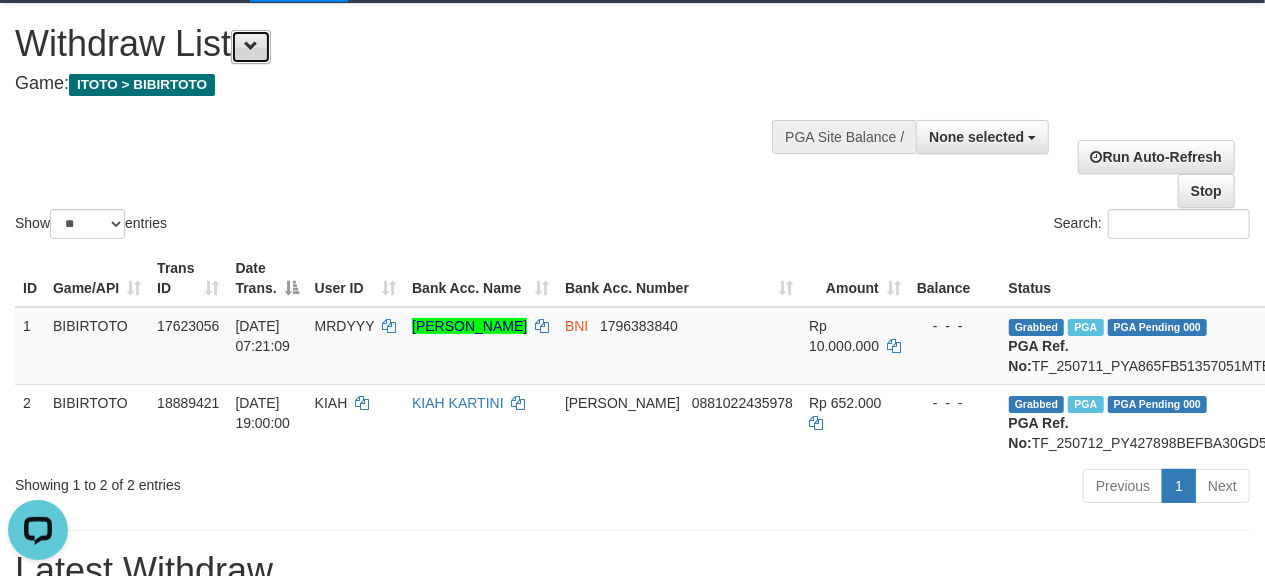 click at bounding box center (251, 47) 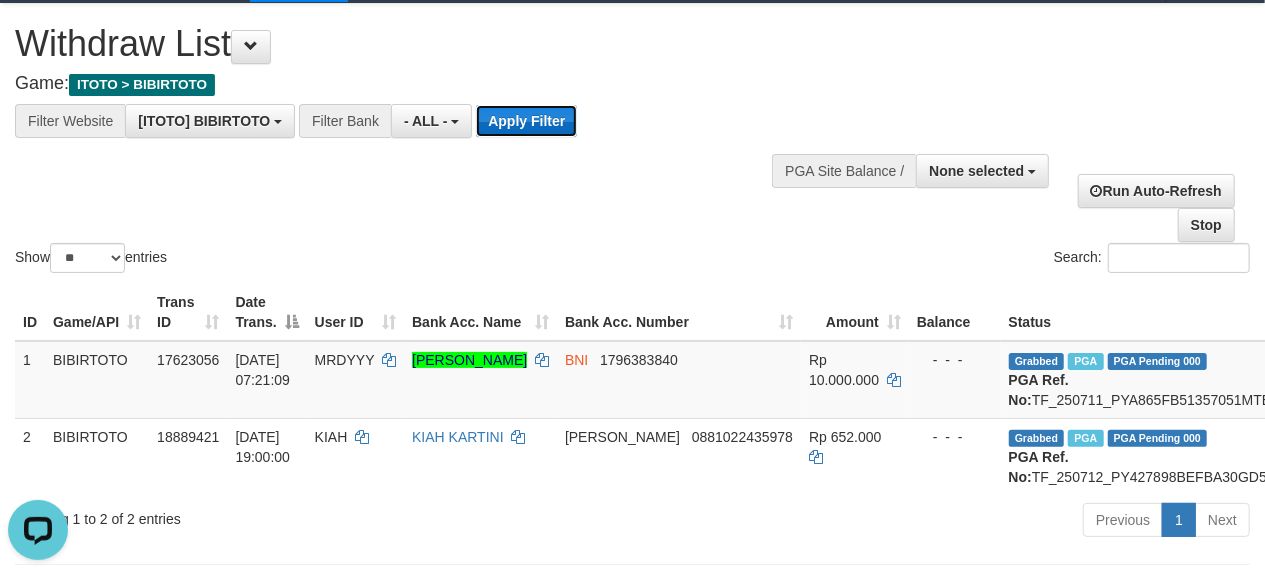 click on "Apply Filter" at bounding box center (526, 121) 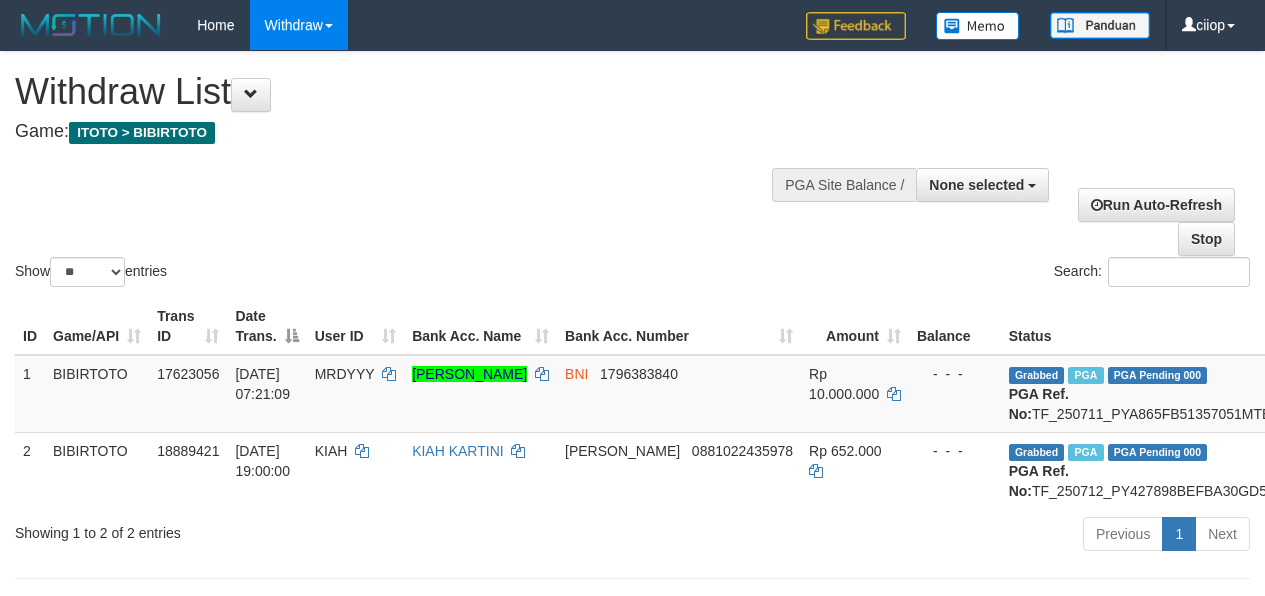 select 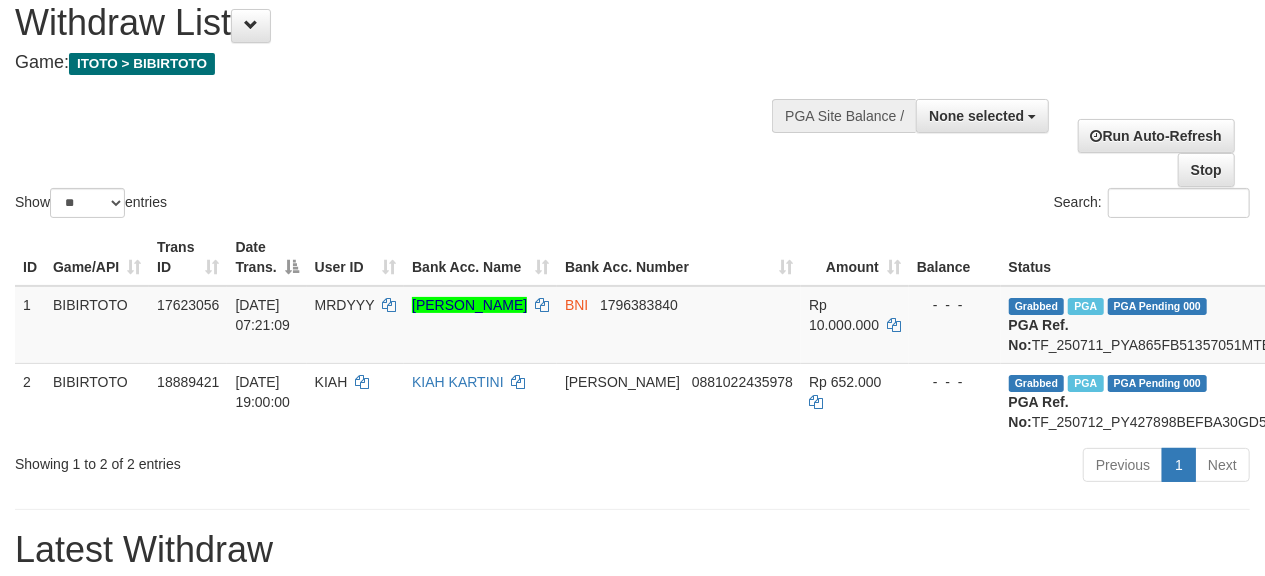 scroll, scrollTop: 133, scrollLeft: 0, axis: vertical 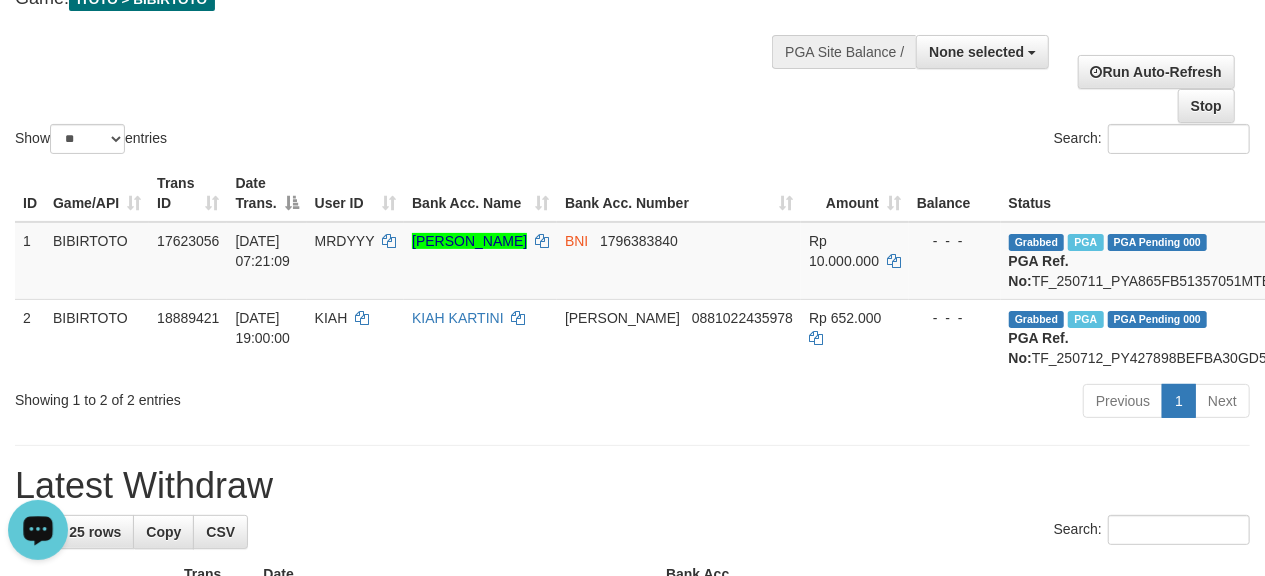 drag, startPoint x: 64, startPoint y: 544, endPoint x: 42, endPoint y: 532, distance: 25.059929 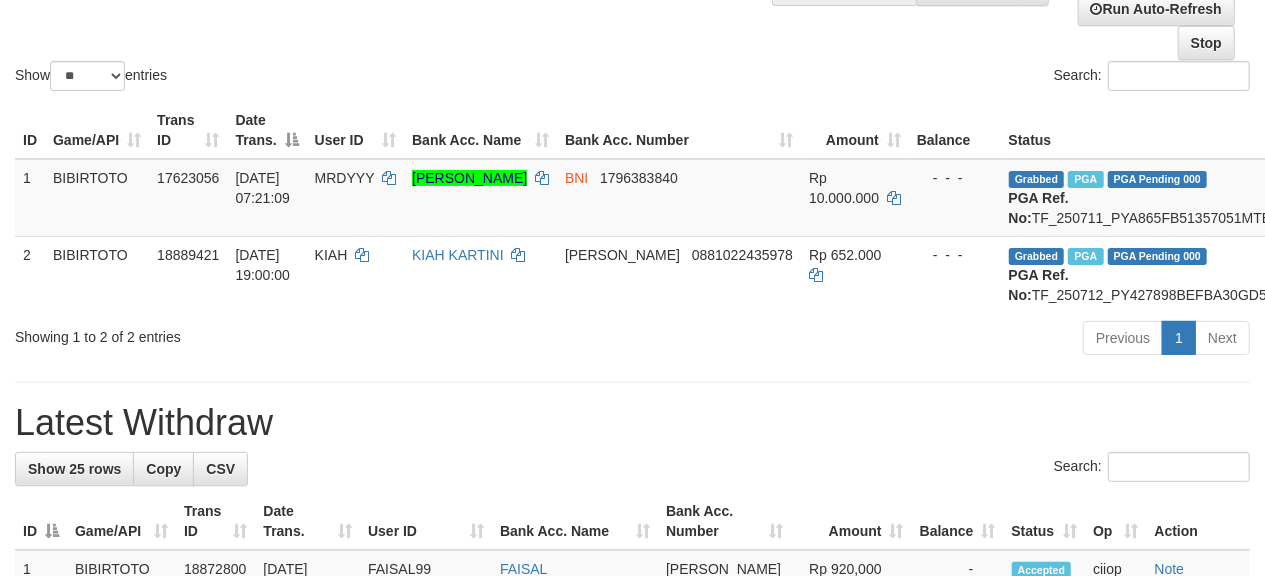 scroll, scrollTop: 0, scrollLeft: 0, axis: both 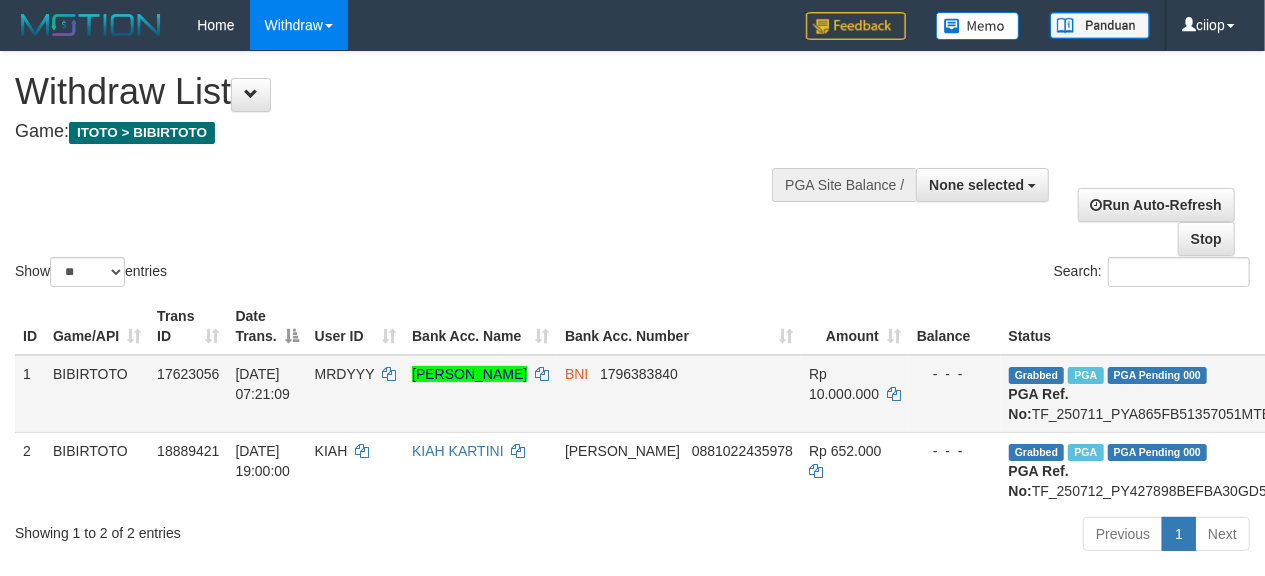 click on "Grabbed   PGA   PGA Pending 000 {"status":"000","data":{"unique_id":"1927-17623056-20250711","reference_no":"TF_250711_PYA865FB51357051MTEE","amount":"10000000.00","fee":"0.00","merchant_surcharge_rate":"0.00","charge_to":"MERC","payout_amount":"10000000.00","disbursement_status":0,"disbursement_description":"ON PROCESS","created_at":"[DATE] 07:48:05","executed_at":"[DATE] 07:48:05","bank":{"code":"009","name":"BANK NEGARA INDONESIA","account_number":"1796383840","account_name":"[PERSON_NAME]"},"note":"ciiop","merchant_balance":{"balance_effective":119667178,"balance_pending":19078934,"balance_disbursement":14747000,"balance_collection":1146394253}}} PGA Ref. No:  TF_250711_PYA865FB51357051MTEE  Vendor: Gameboy" at bounding box center (1196, 394) 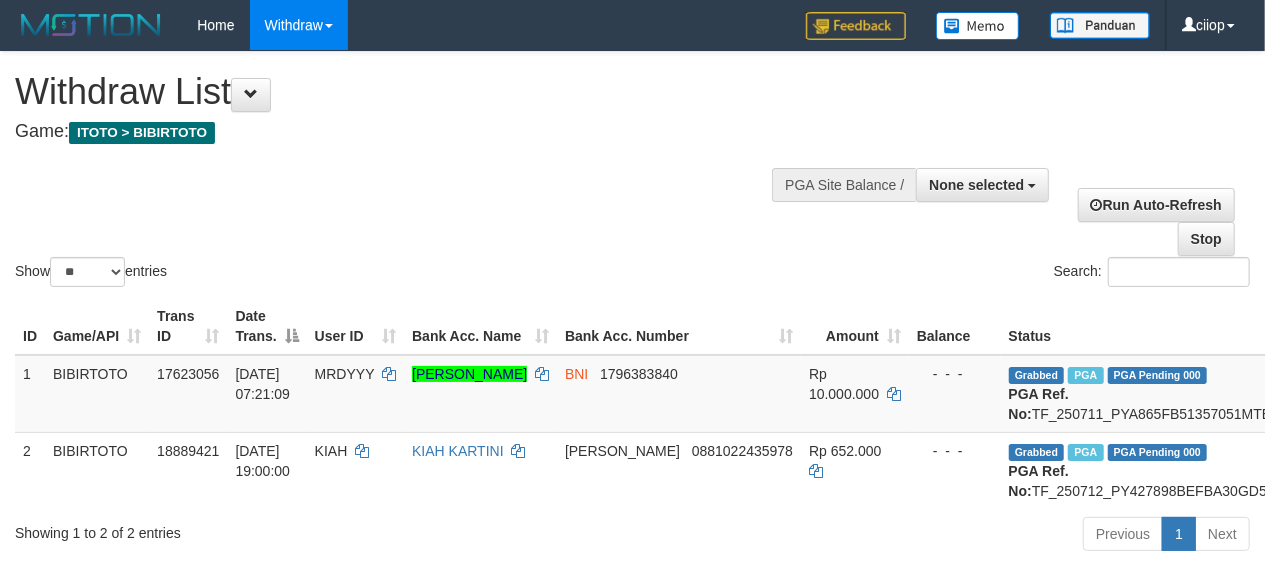 click on "Show  ** ** ** ***  entries Search:" at bounding box center (632, 171) 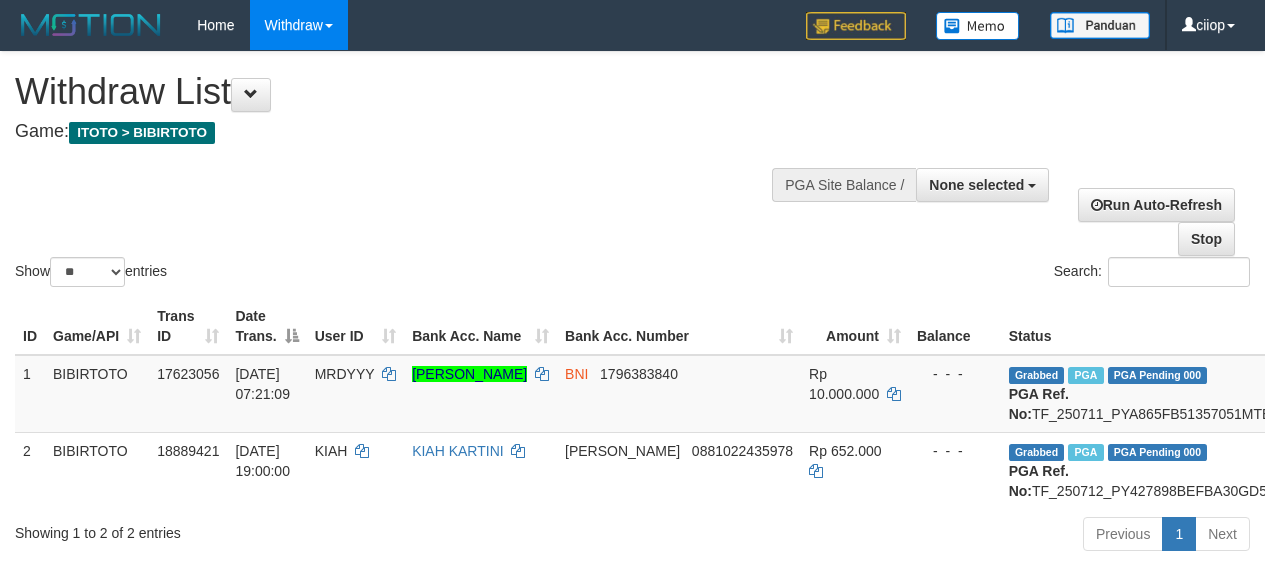 select 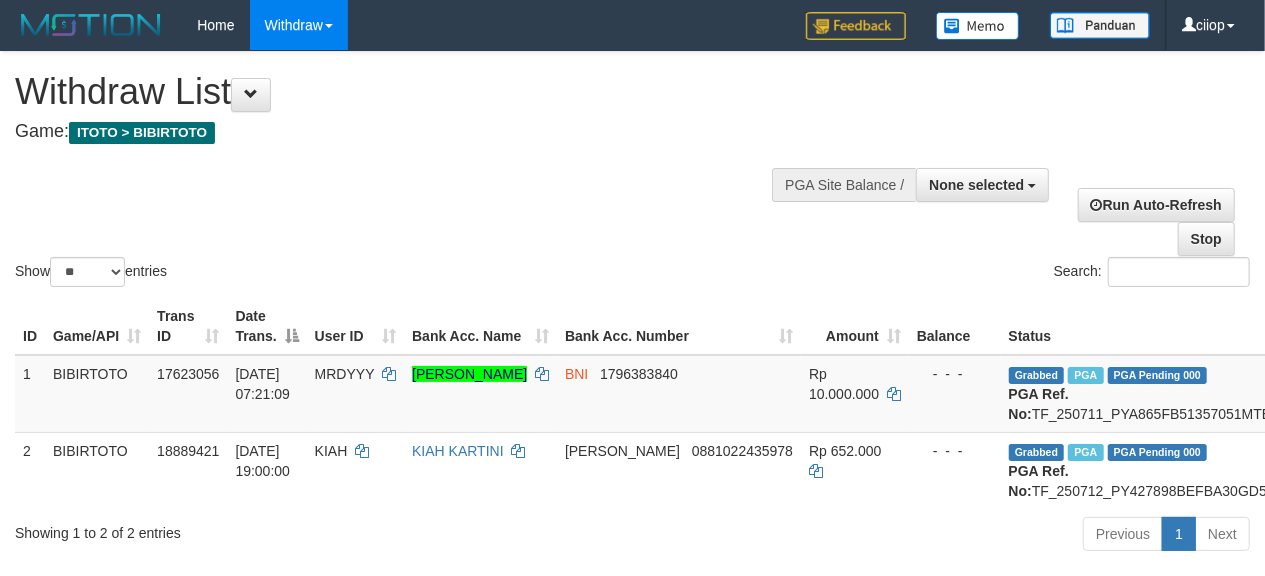 scroll, scrollTop: 0, scrollLeft: 0, axis: both 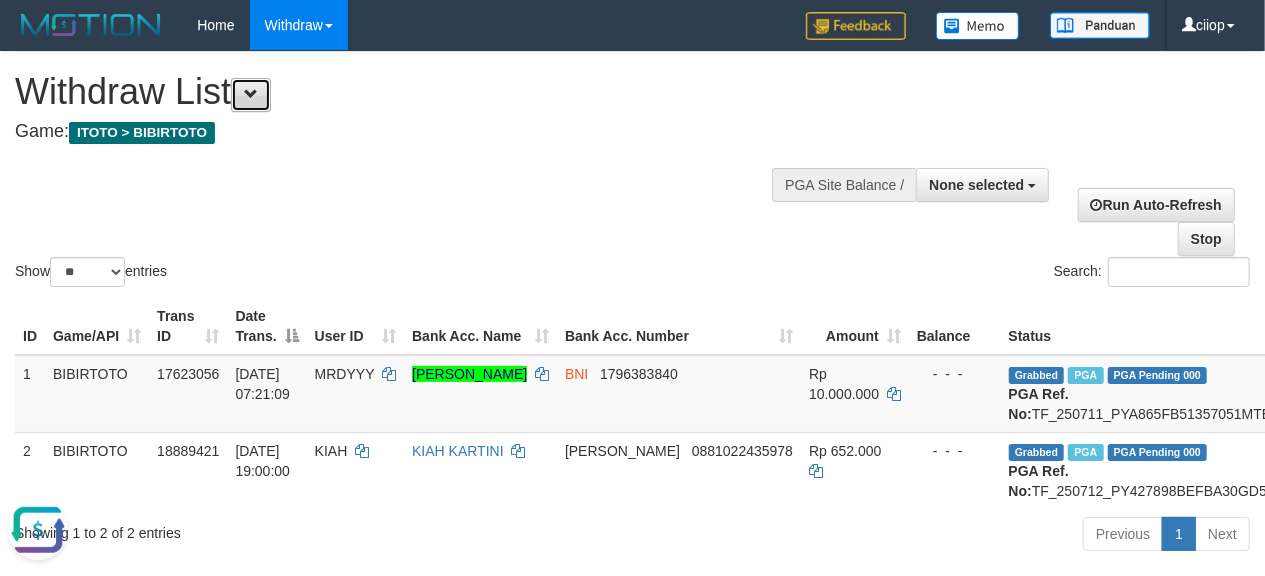 click at bounding box center (251, 94) 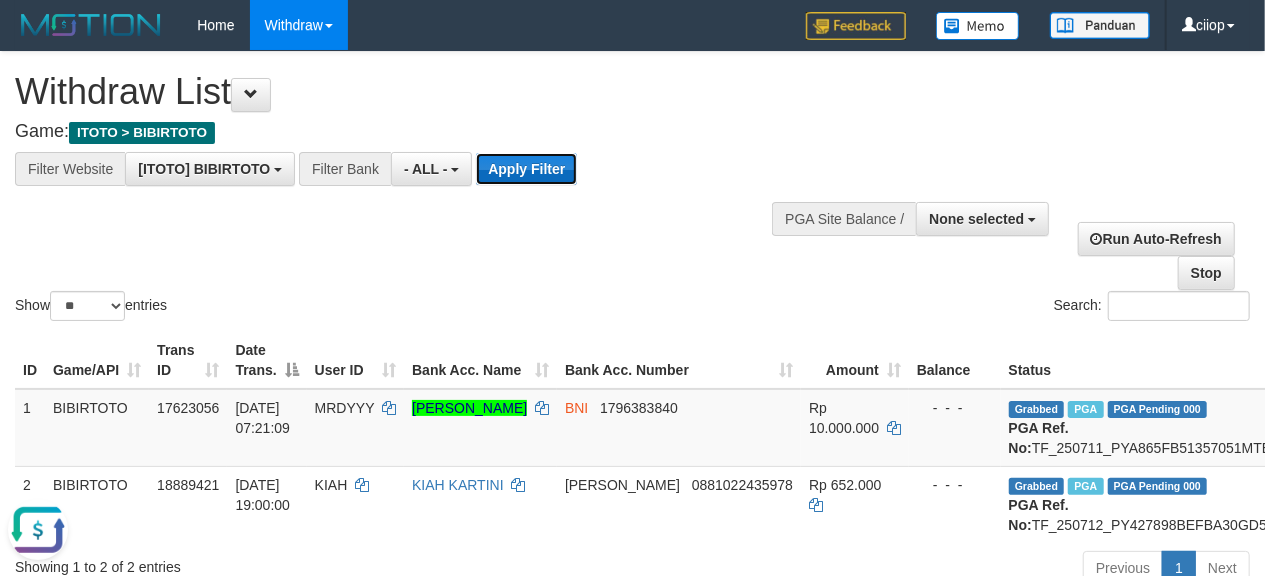 click on "Apply Filter" at bounding box center (526, 169) 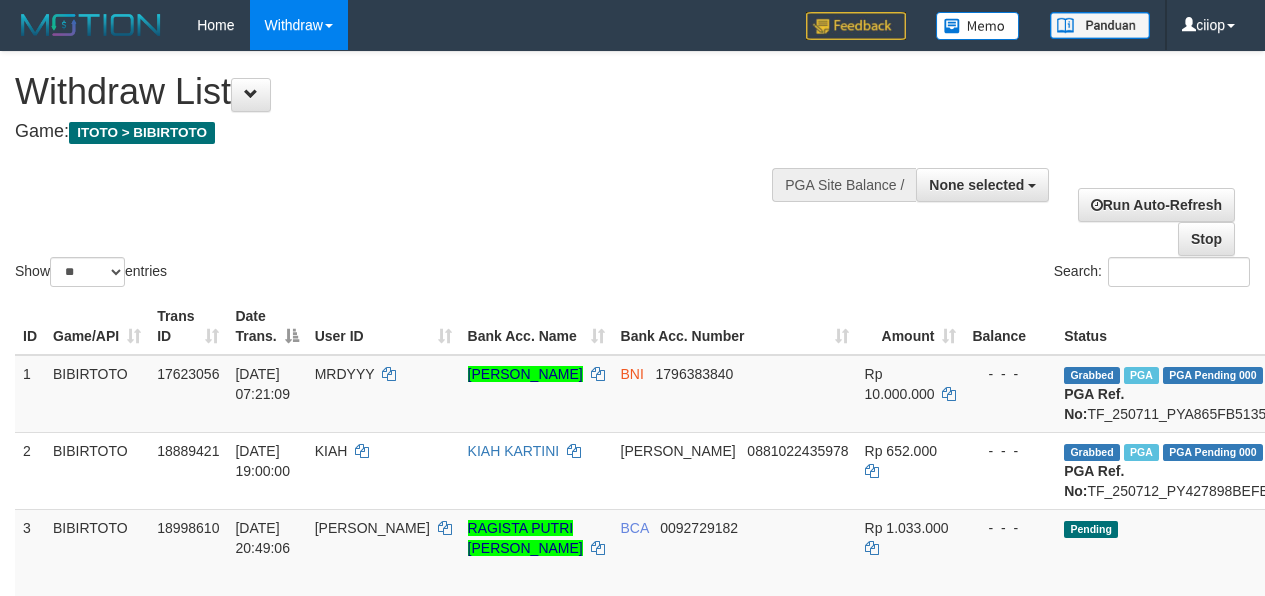 select 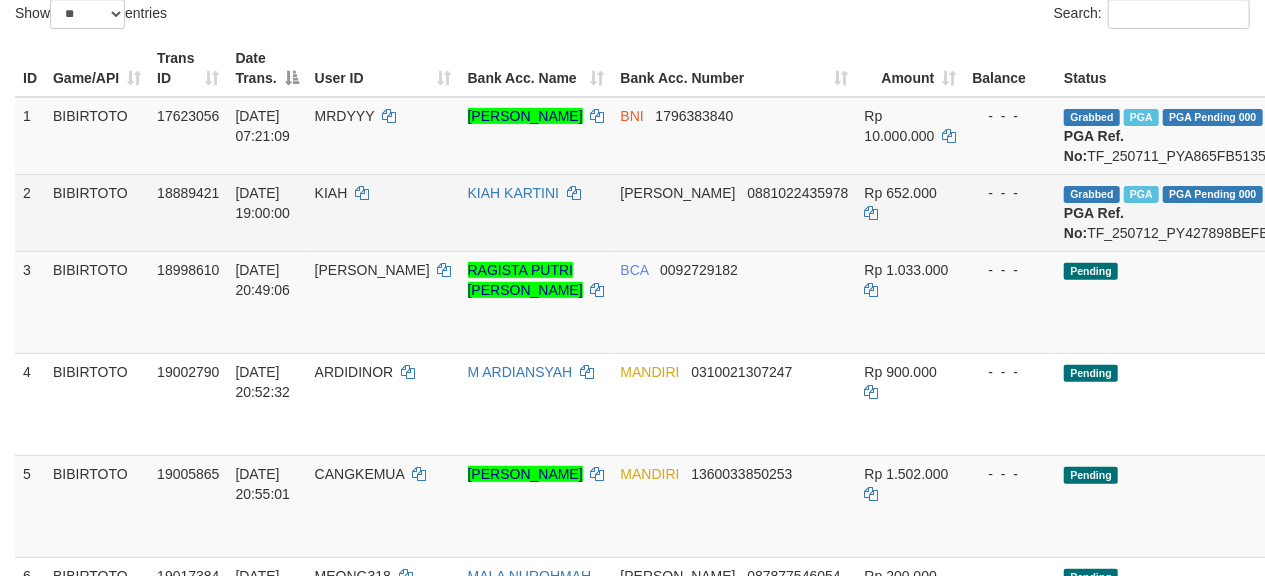 scroll, scrollTop: 266, scrollLeft: 0, axis: vertical 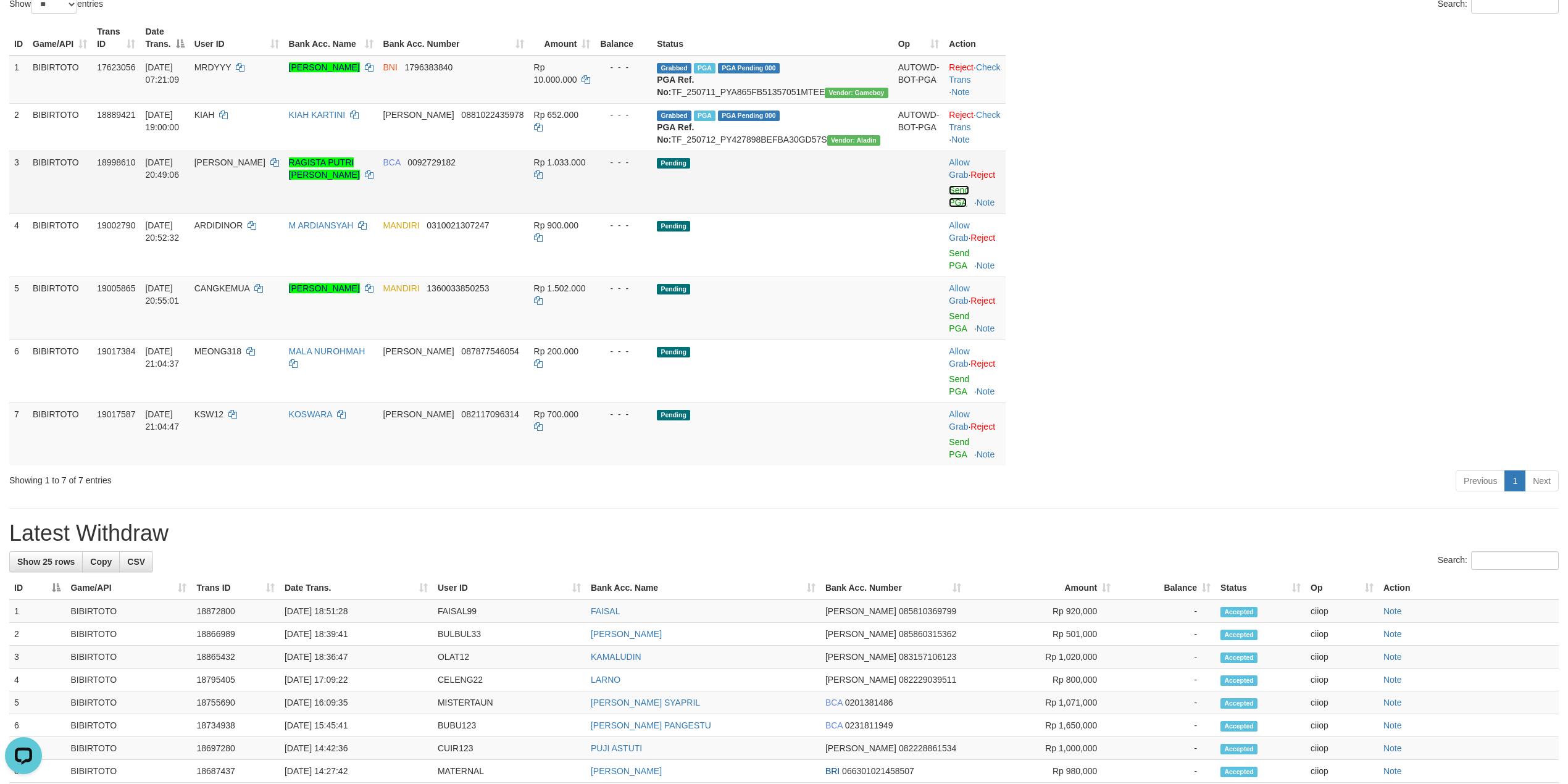 click on "Send PGA" at bounding box center (959, 196) 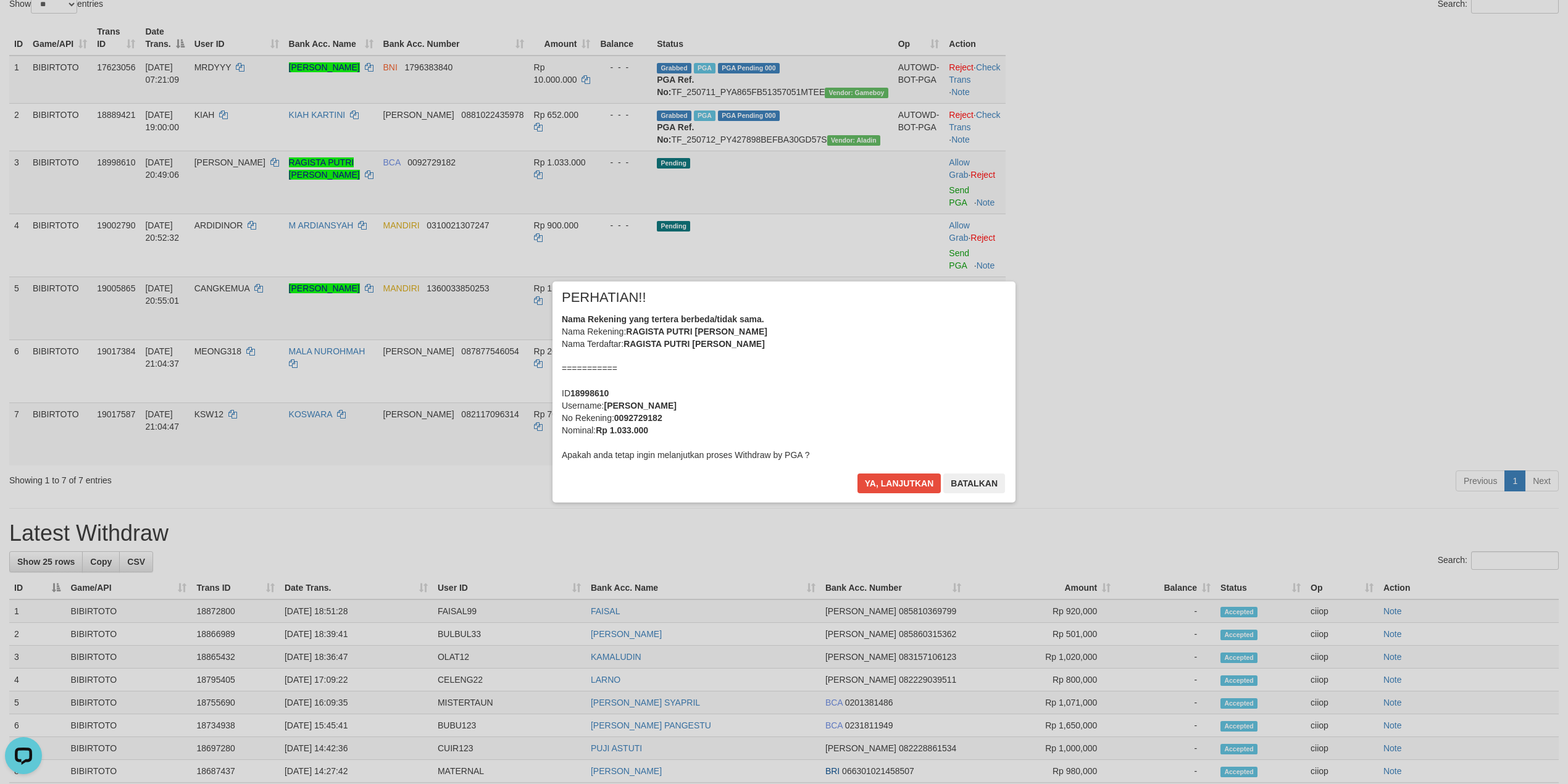 click on "Ya, lanjutkan Batalkan" at bounding box center [931, 488] 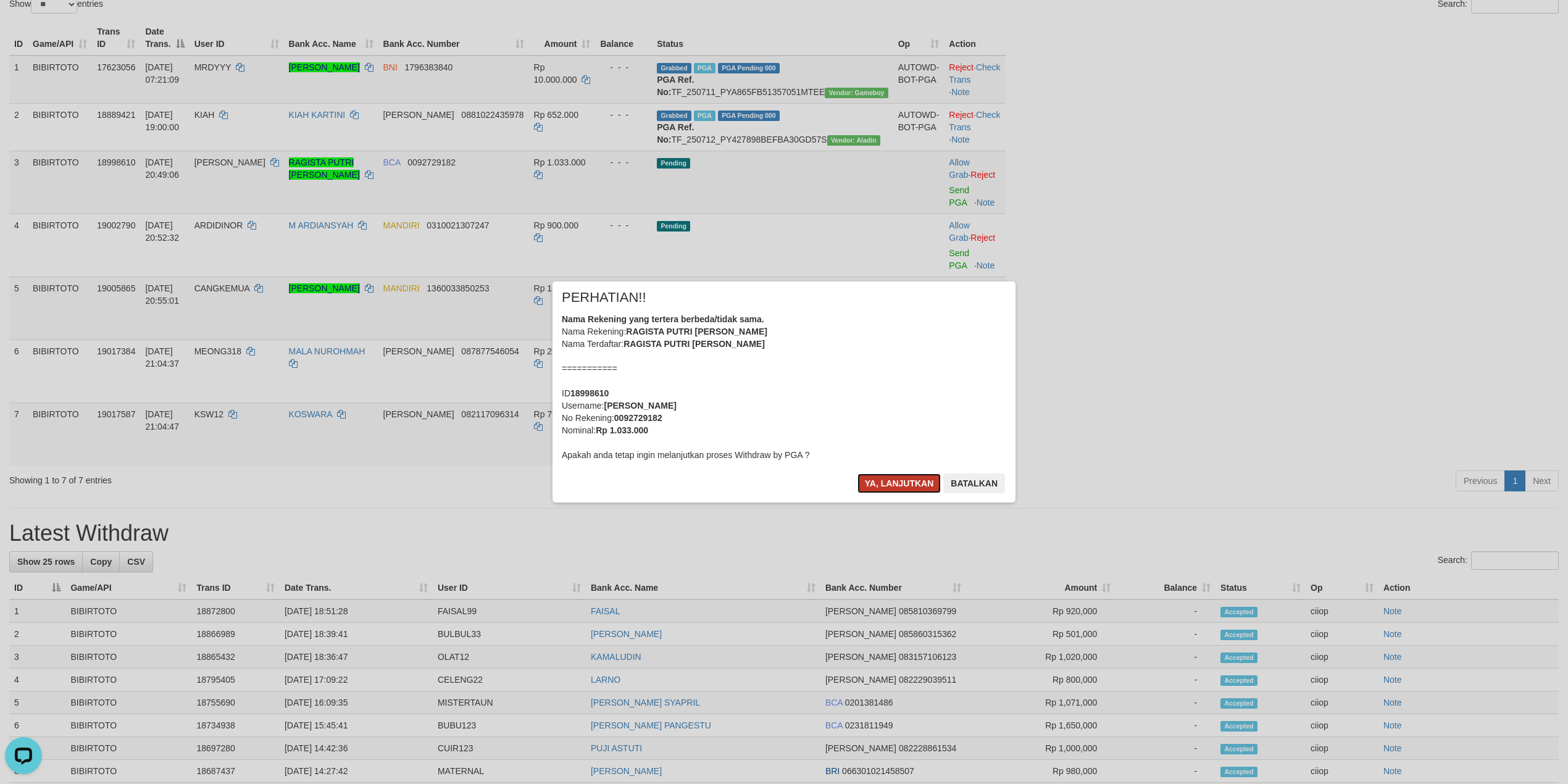 click on "Ya, lanjutkan" at bounding box center (899, 483) 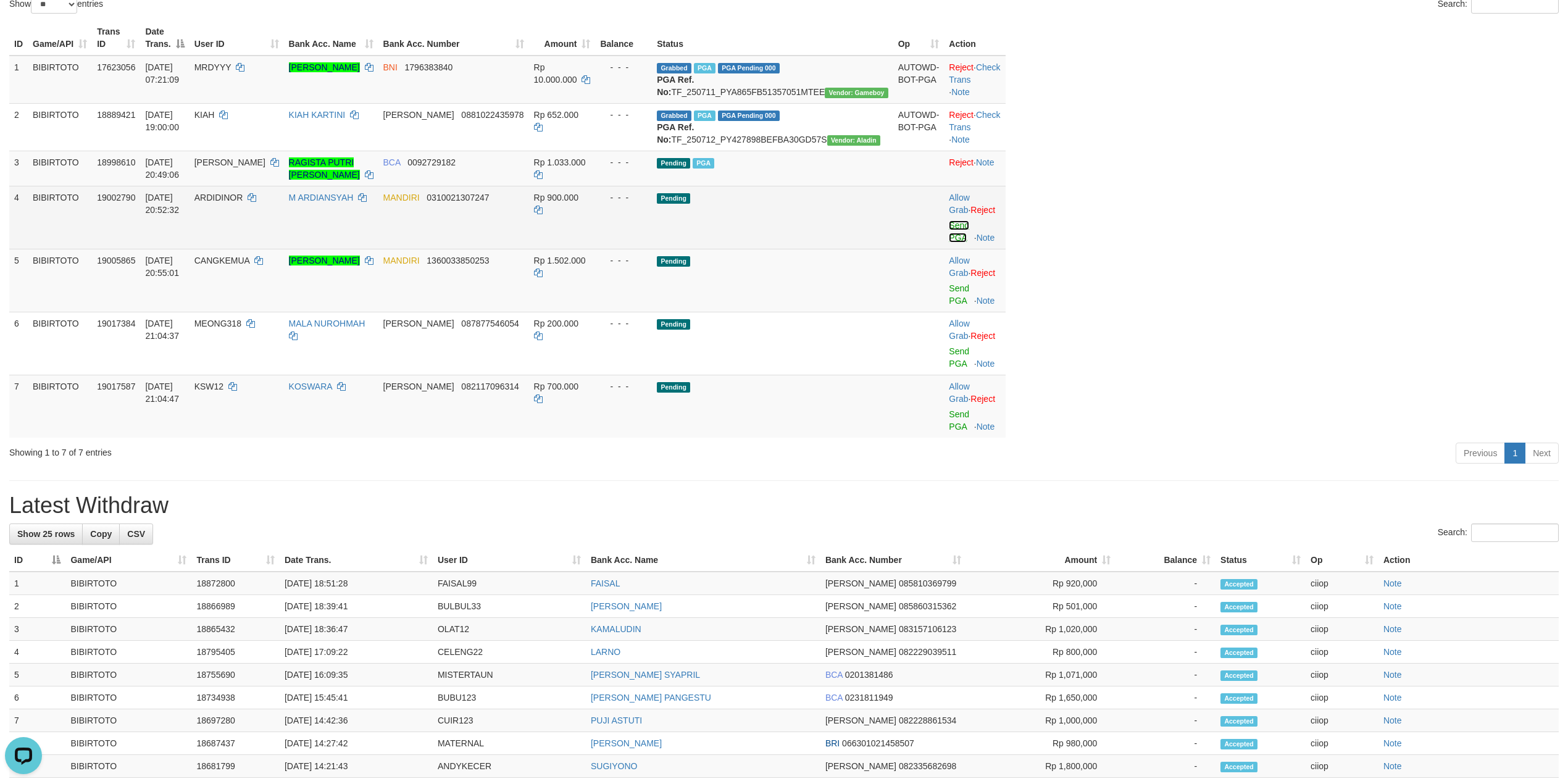 click on "Send PGA" at bounding box center (959, 231) 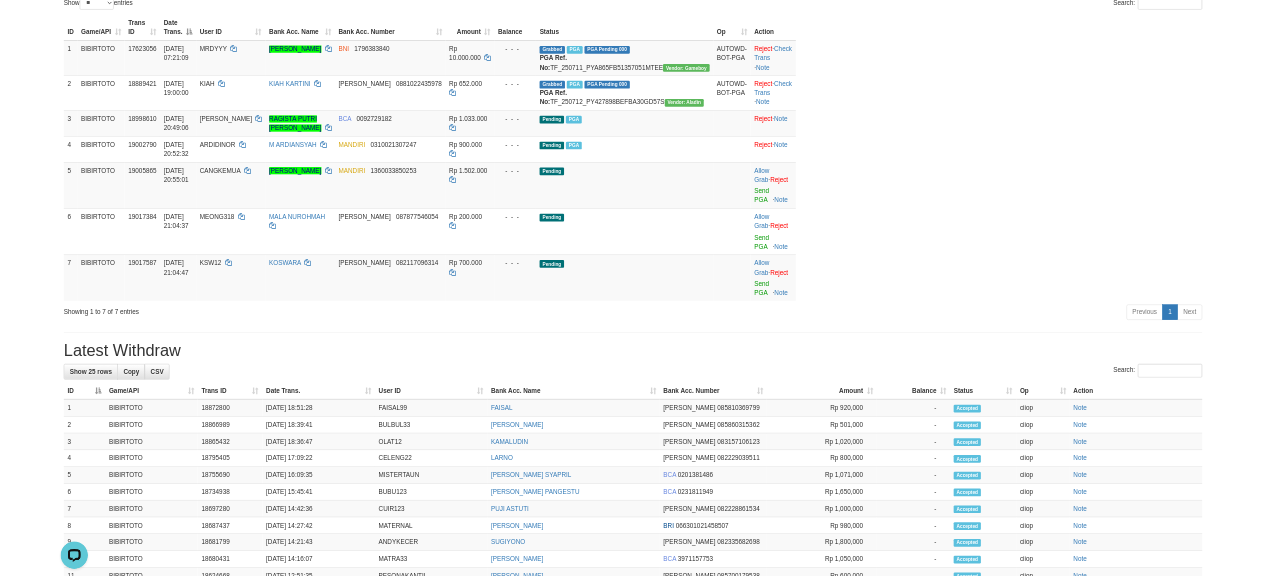 scroll, scrollTop: 266, scrollLeft: 0, axis: vertical 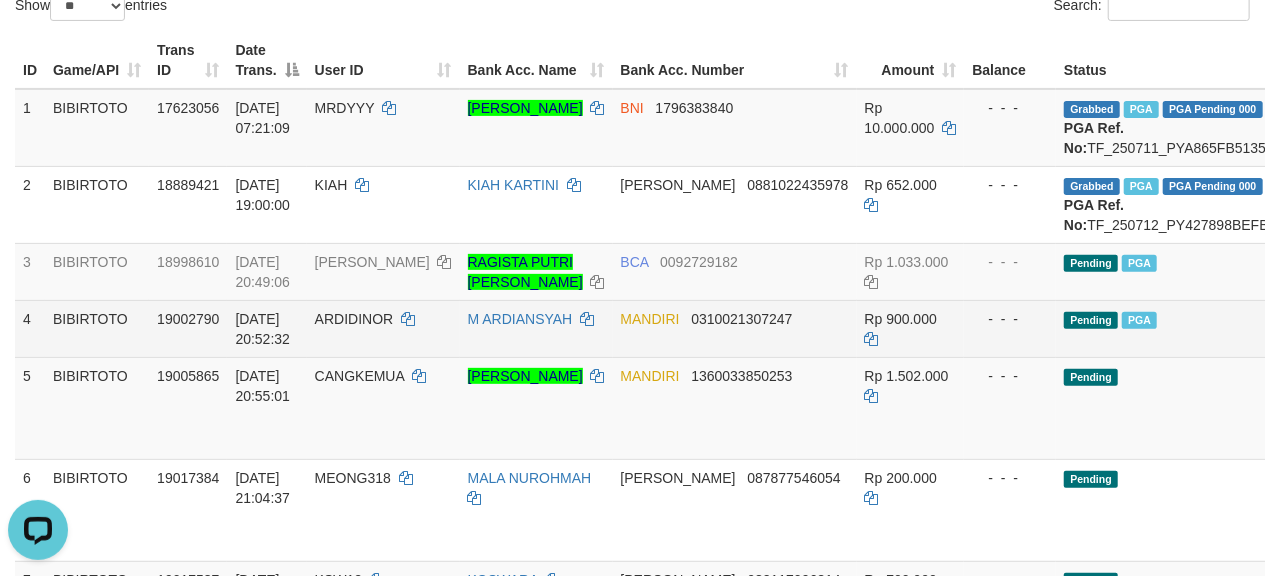 click on "Pending   PGA" at bounding box center (1251, 328) 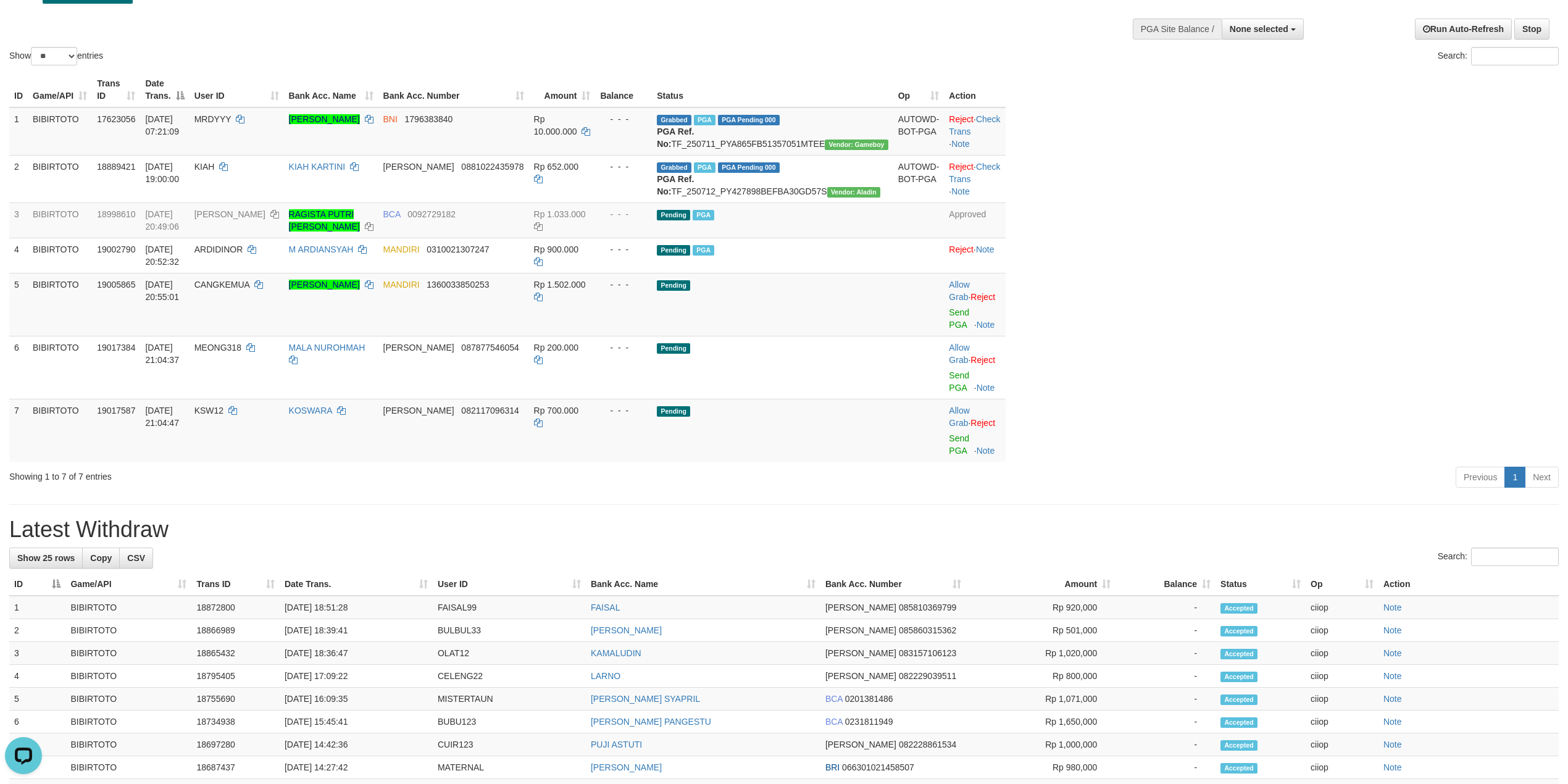 scroll, scrollTop: 0, scrollLeft: 0, axis: both 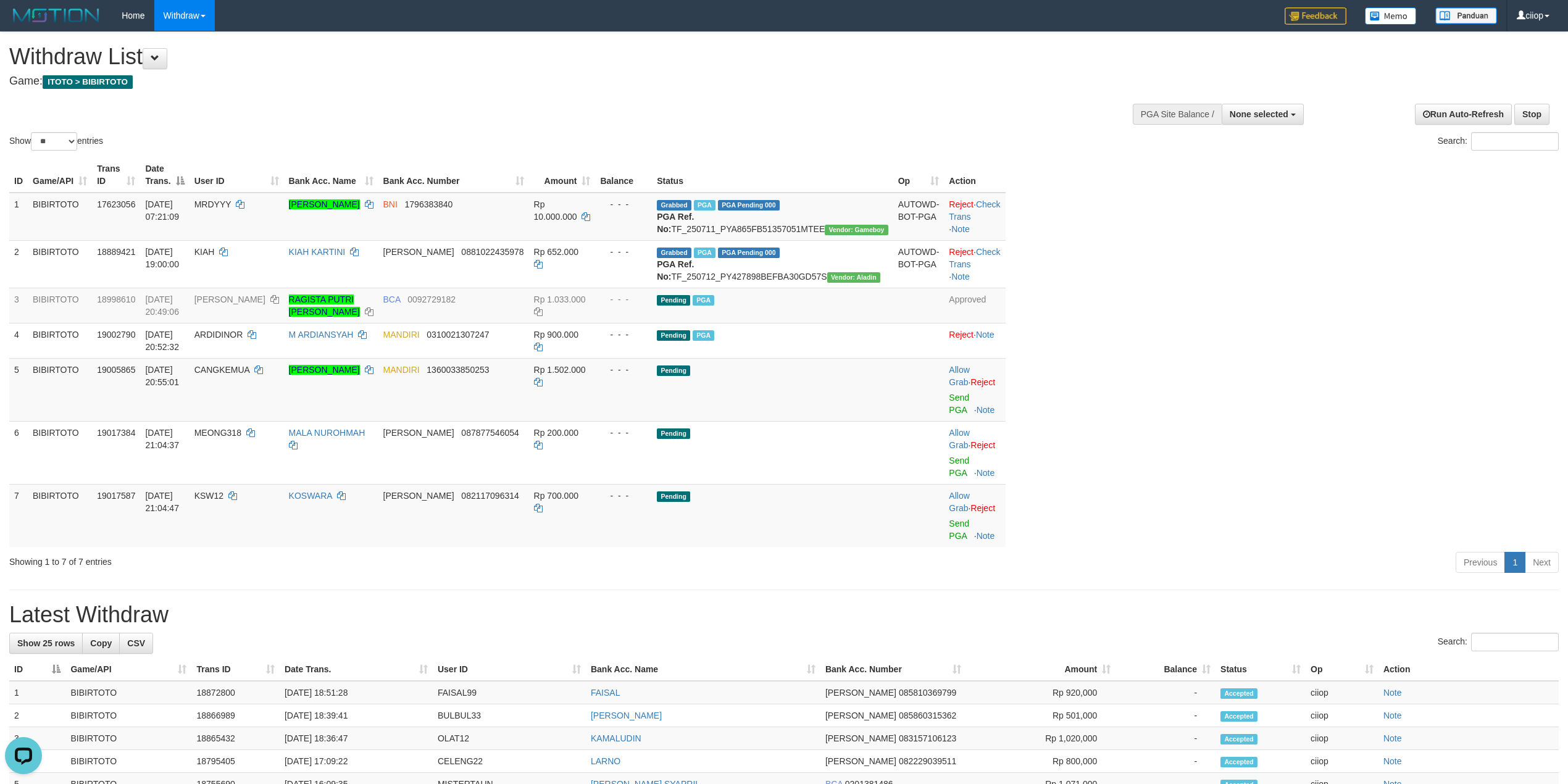 click on "Withdraw List" at bounding box center [521, 57] 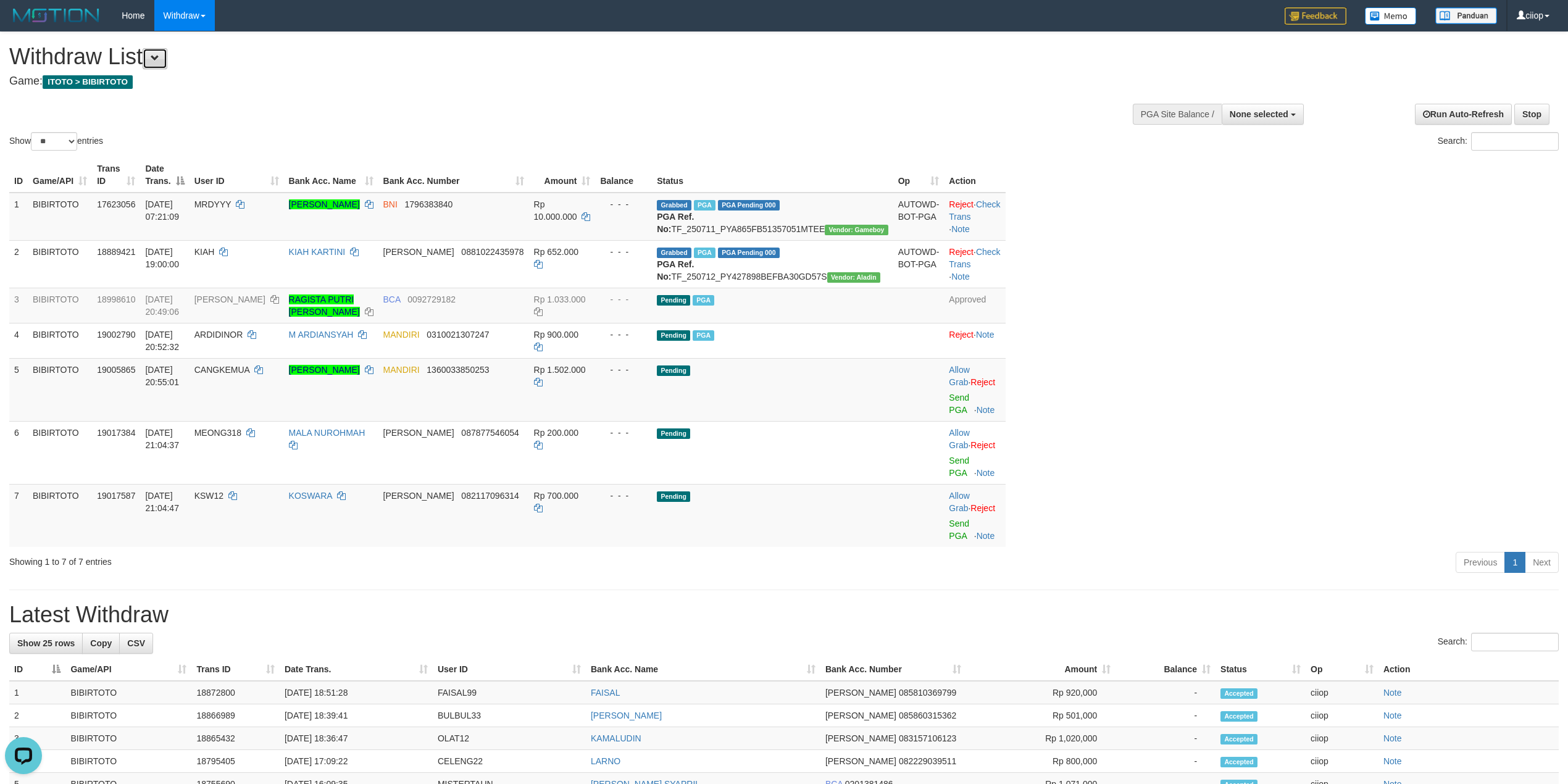 click at bounding box center [155, 59] 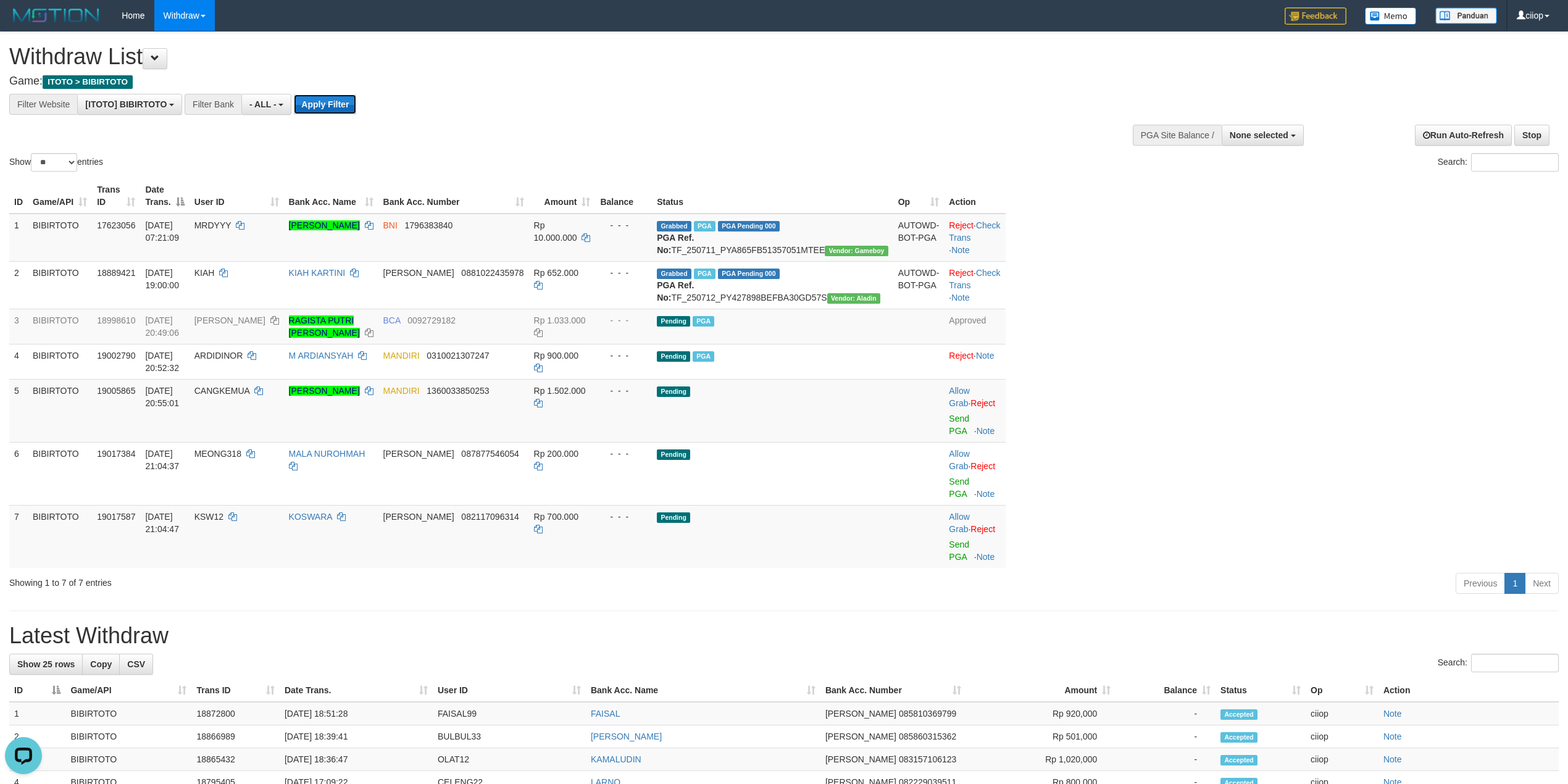 click on "Apply Filter" at bounding box center [325, 104] 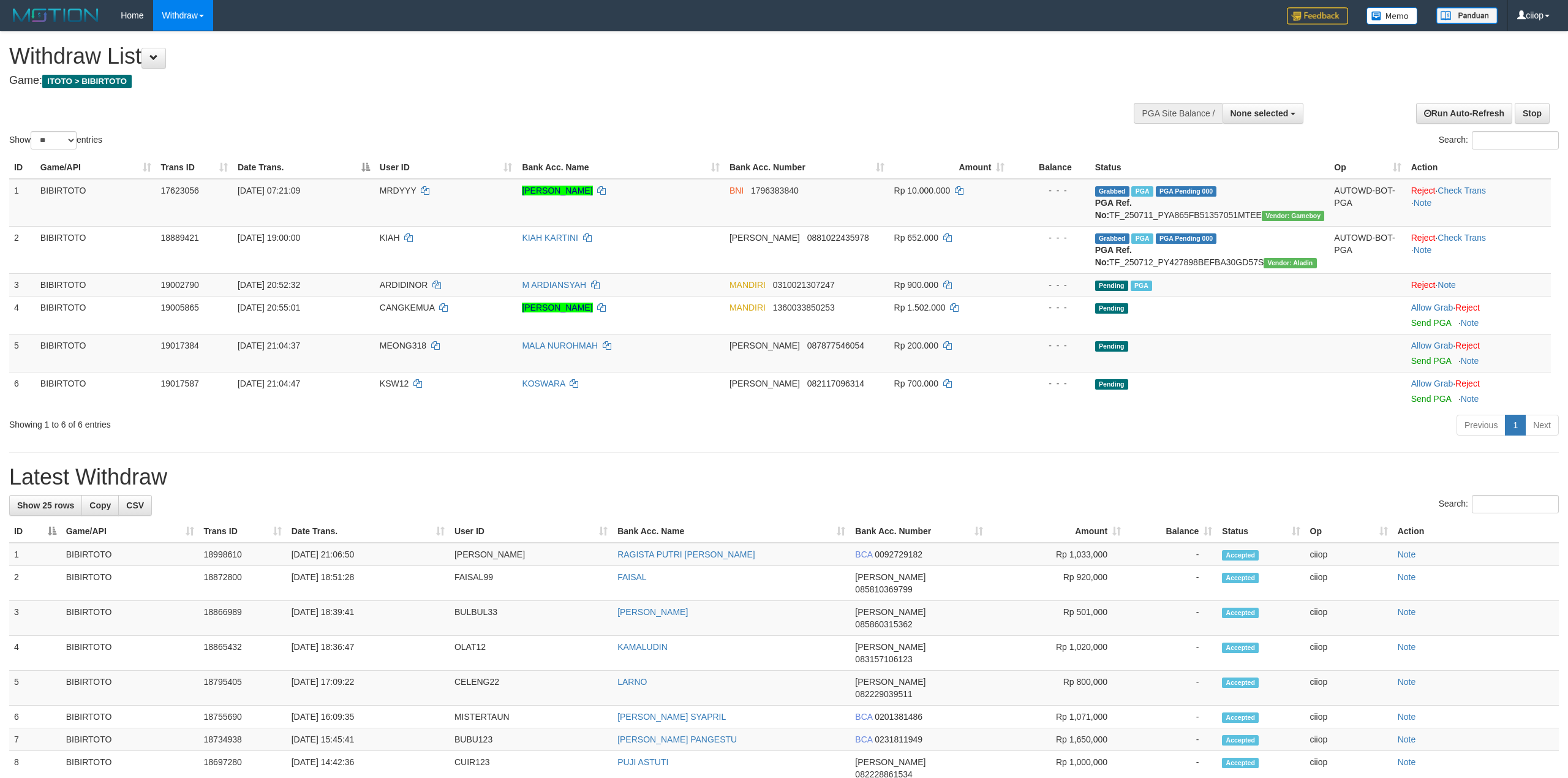 select 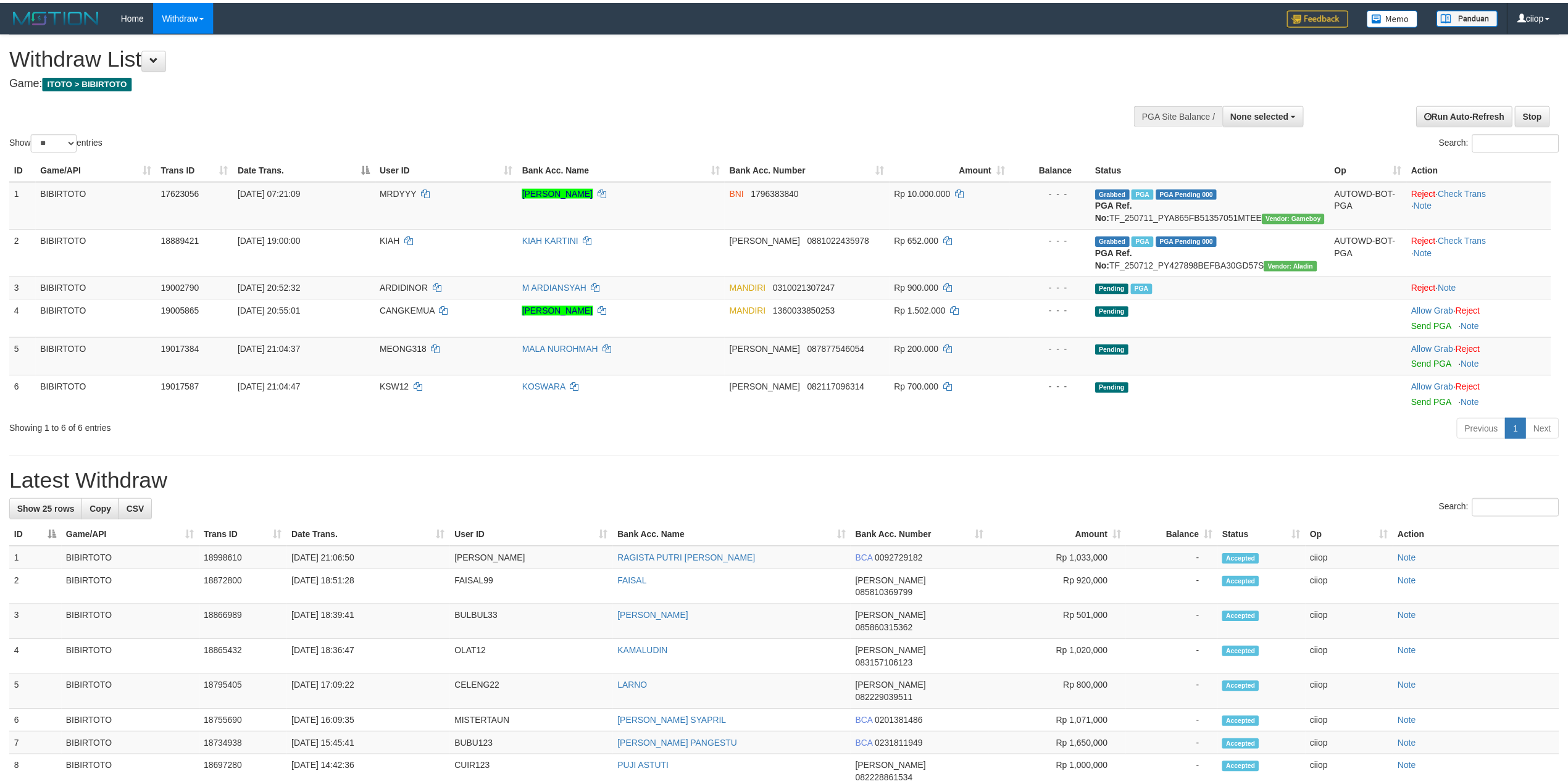scroll, scrollTop: 0, scrollLeft: 0, axis: both 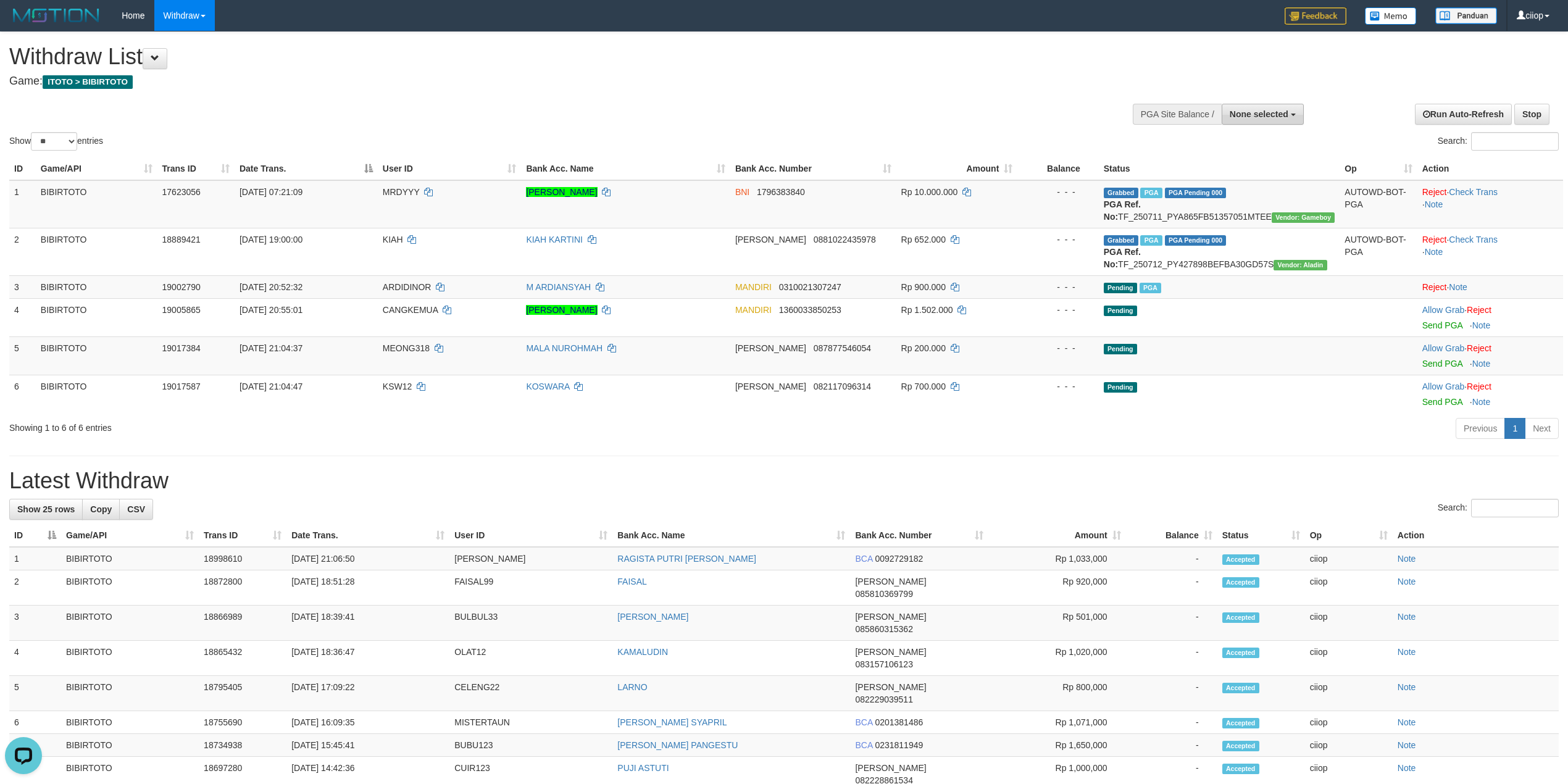 click on "None selected" at bounding box center [1259, 114] 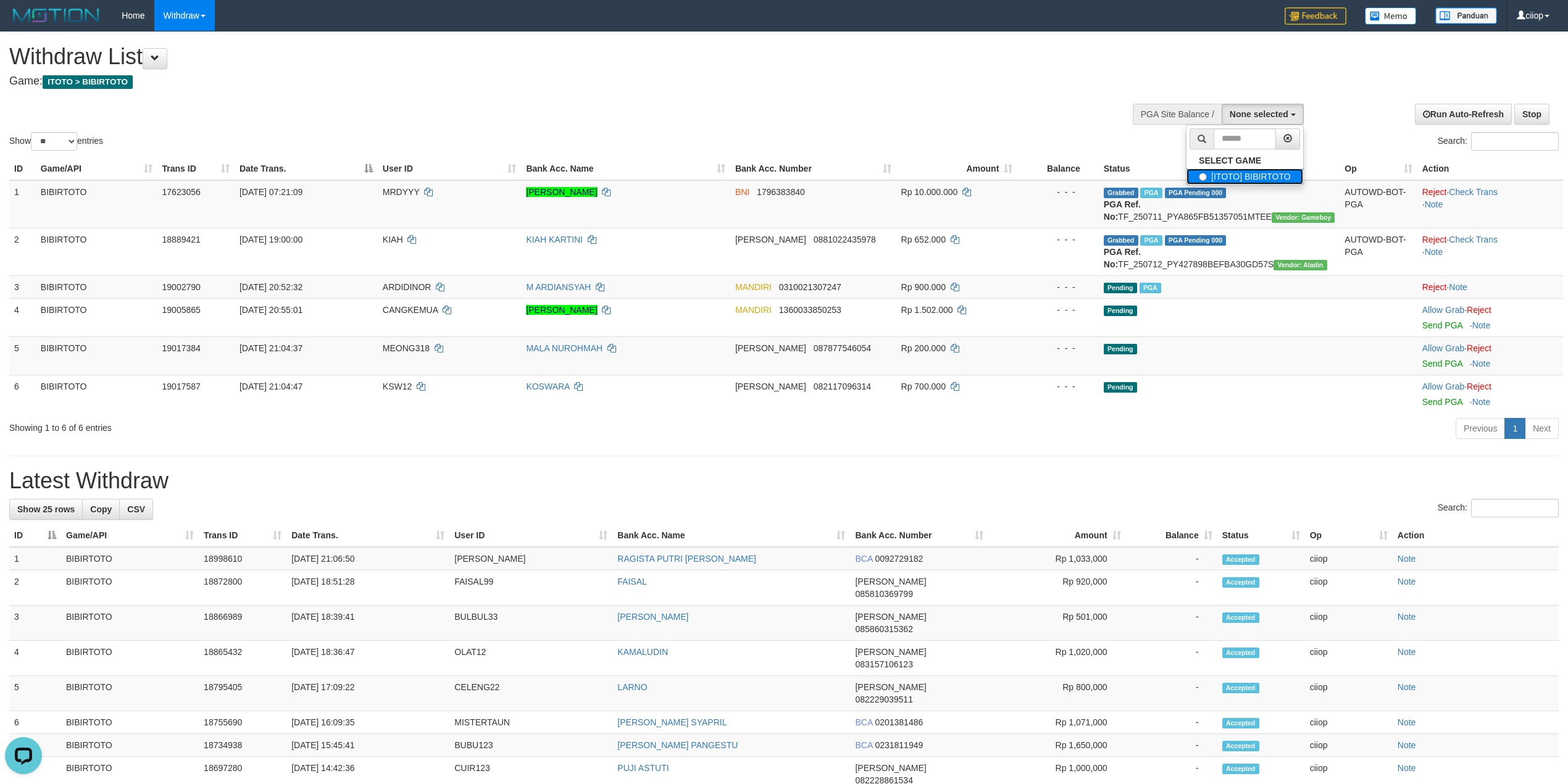 click on "[ITOTO] BIBIRTOTO" at bounding box center [1245, 177] 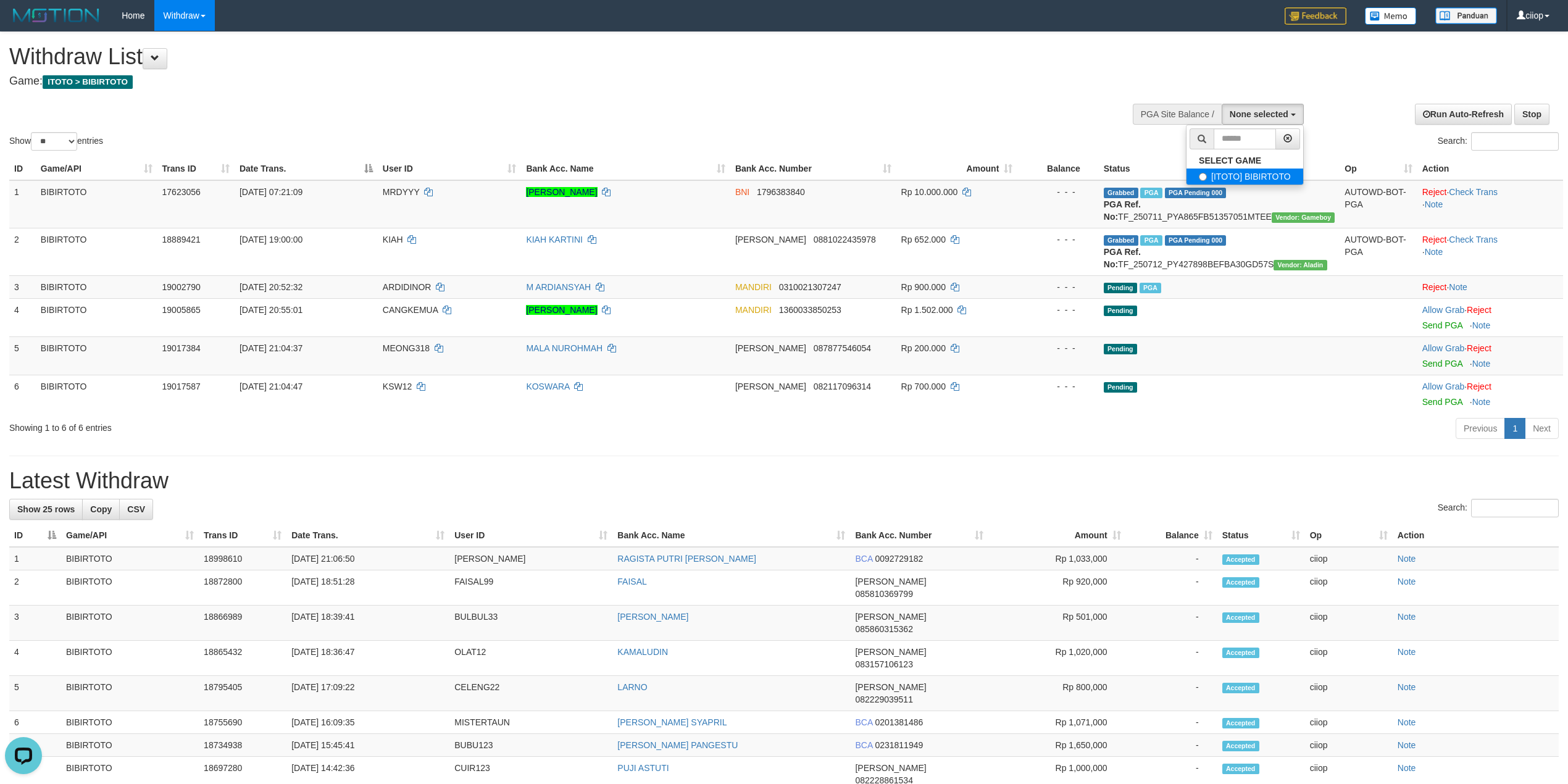 select on "****" 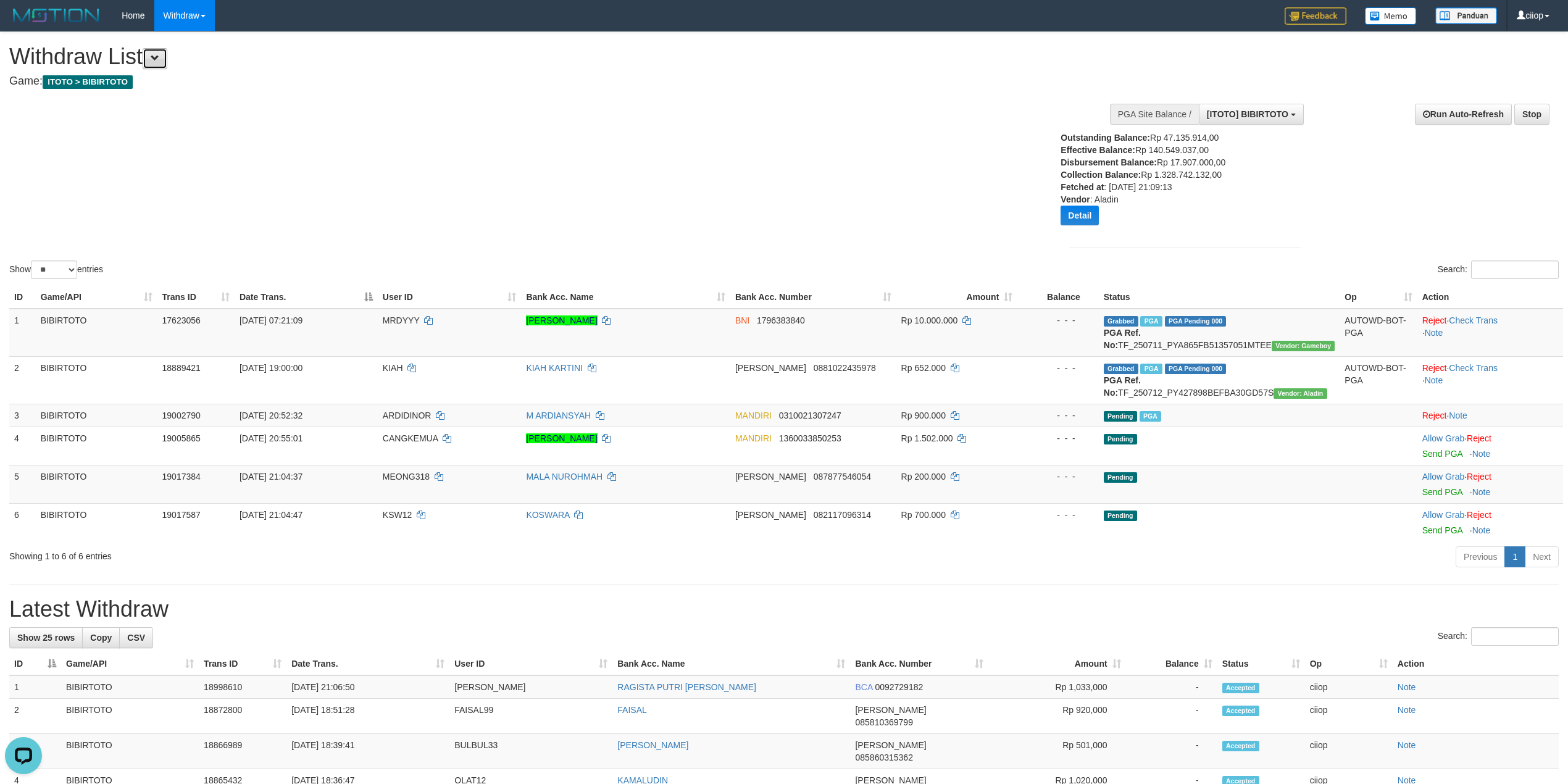 click at bounding box center (155, 58) 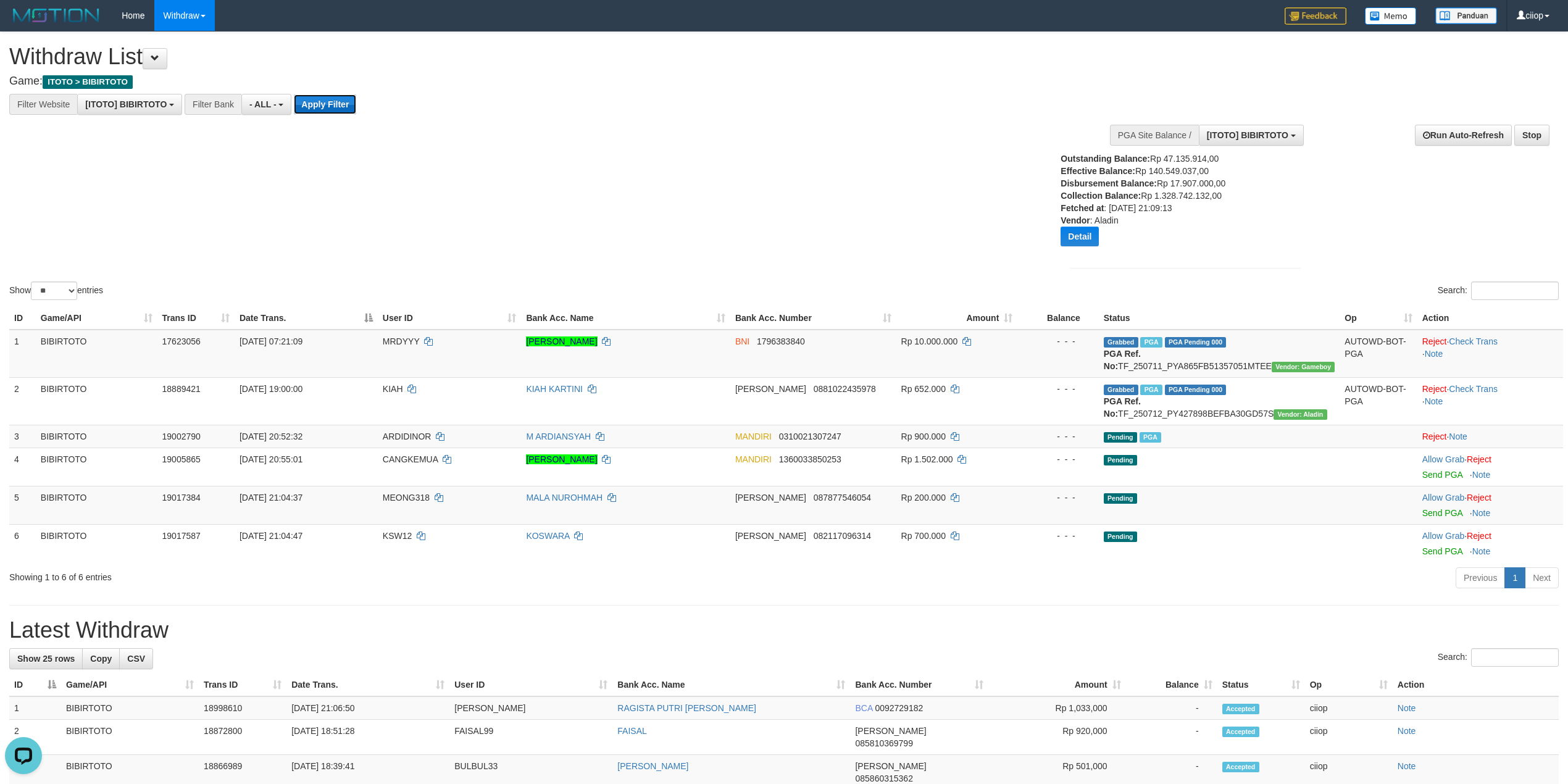 click on "Apply Filter" at bounding box center (325, 104) 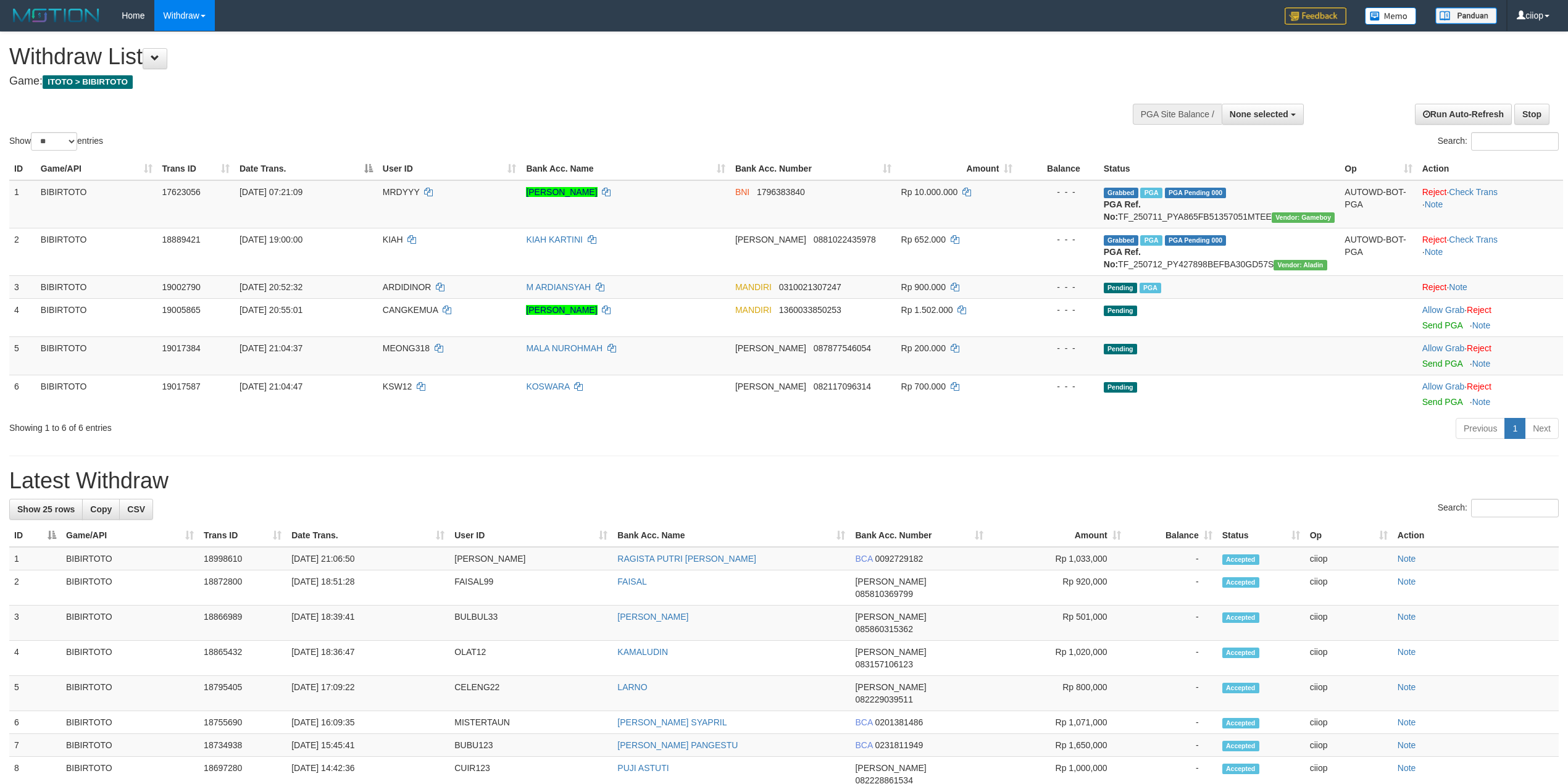 select 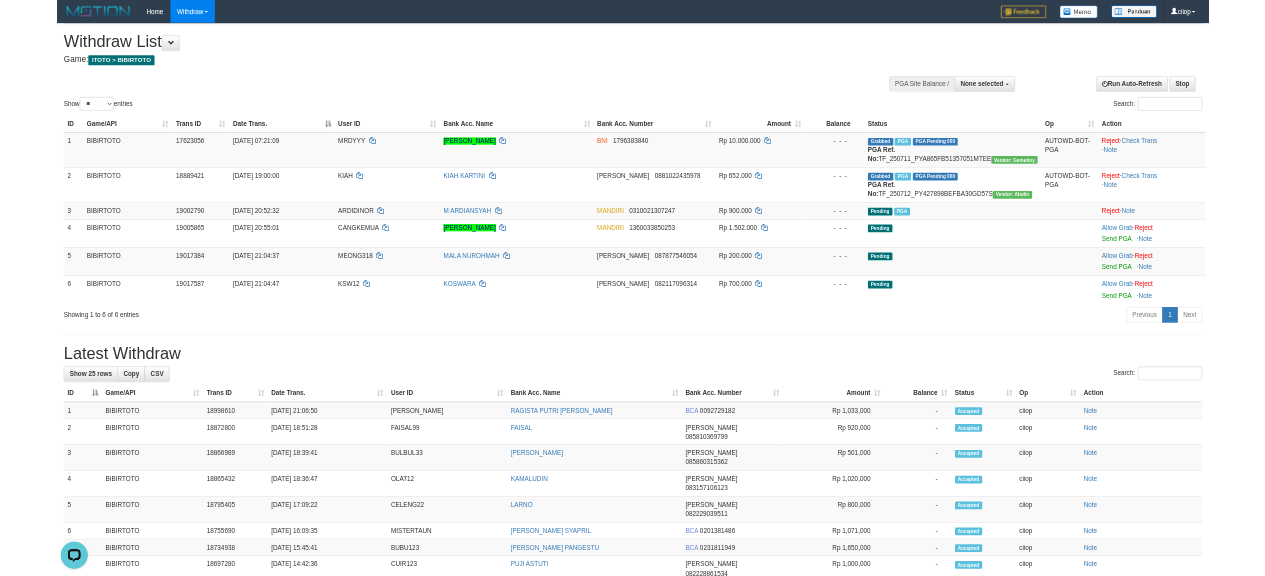 scroll, scrollTop: 0, scrollLeft: 0, axis: both 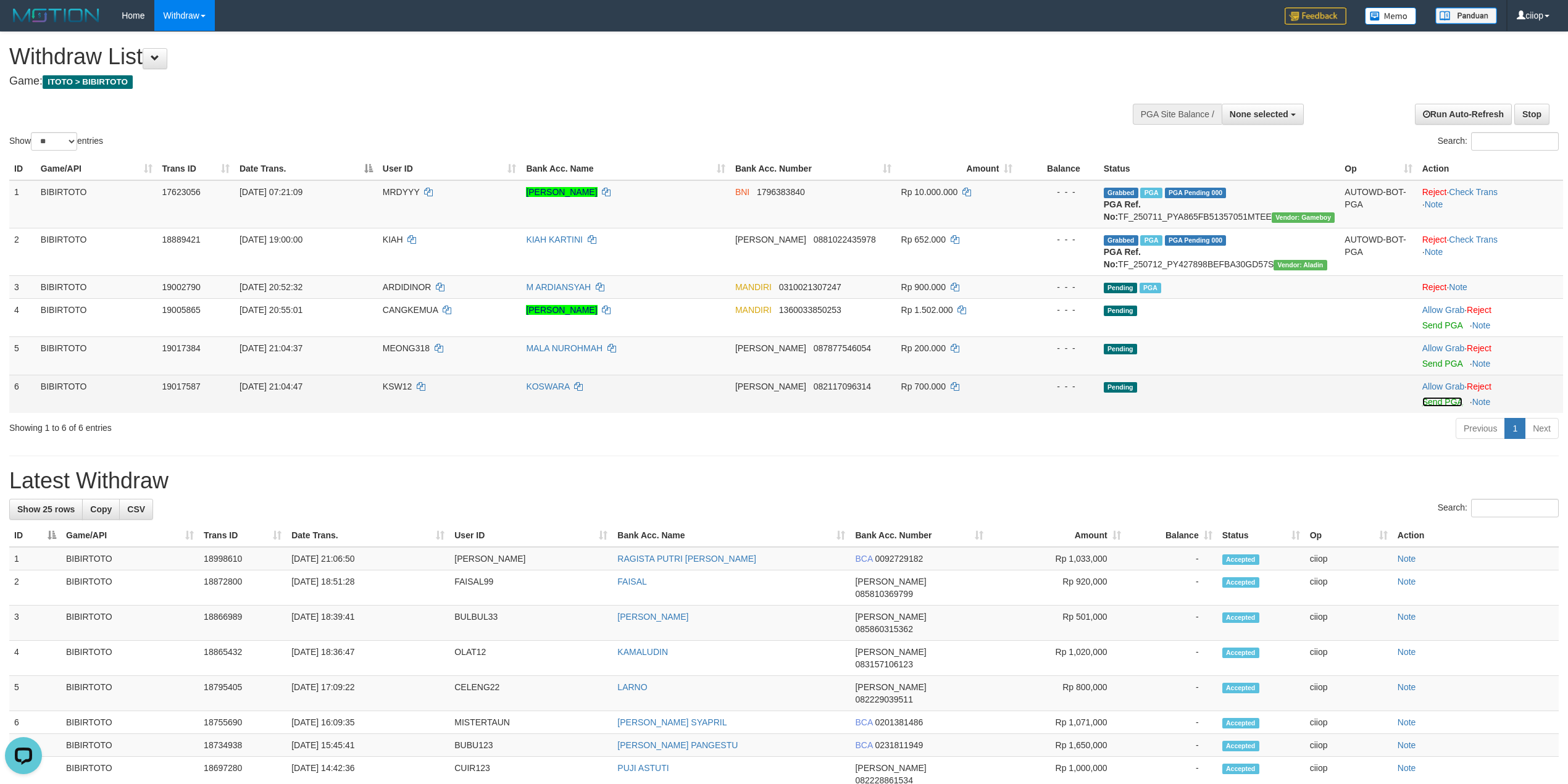 click on "Send PGA" at bounding box center (1442, 402) 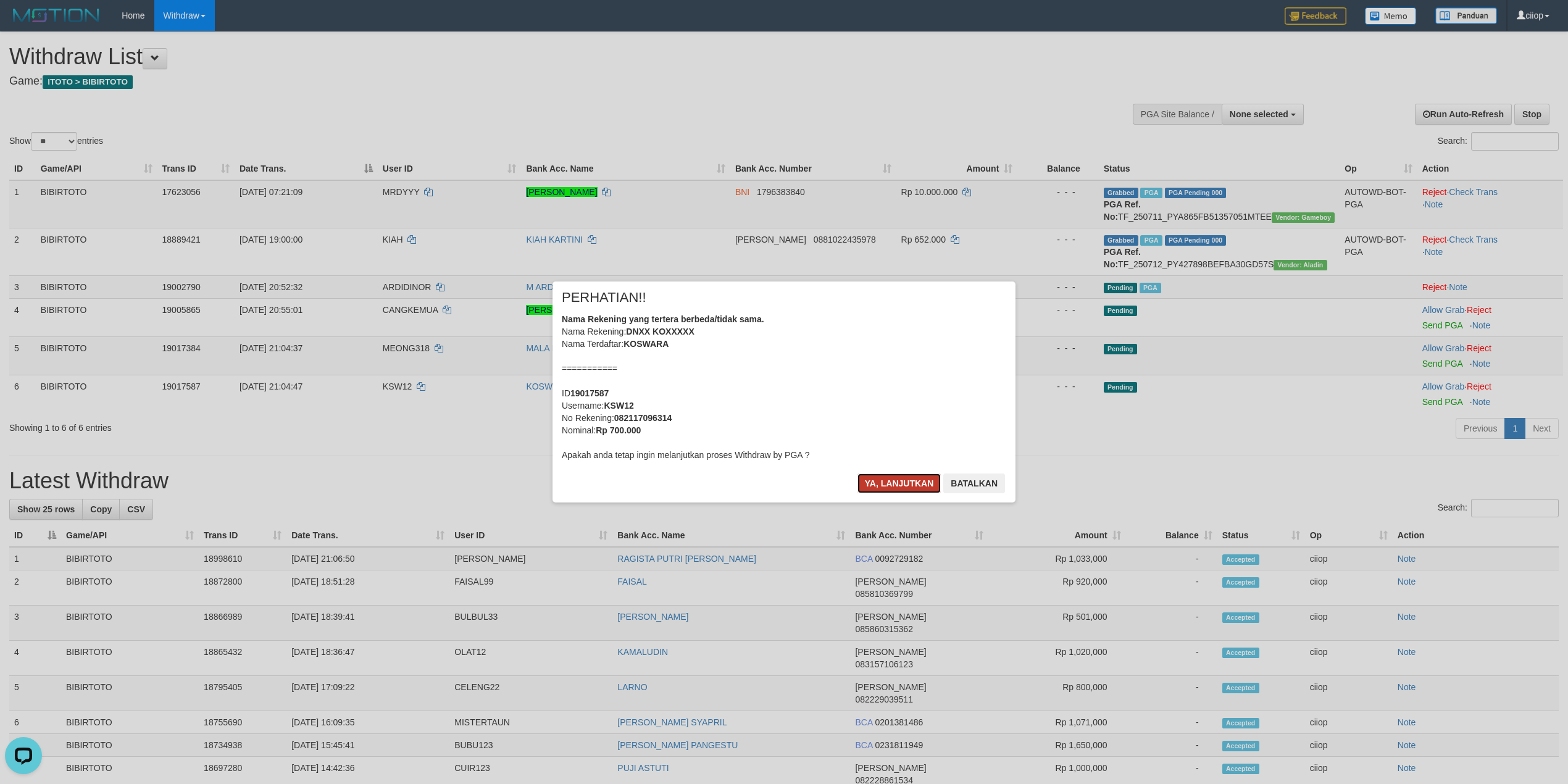 click on "Ya, lanjutkan" at bounding box center [899, 483] 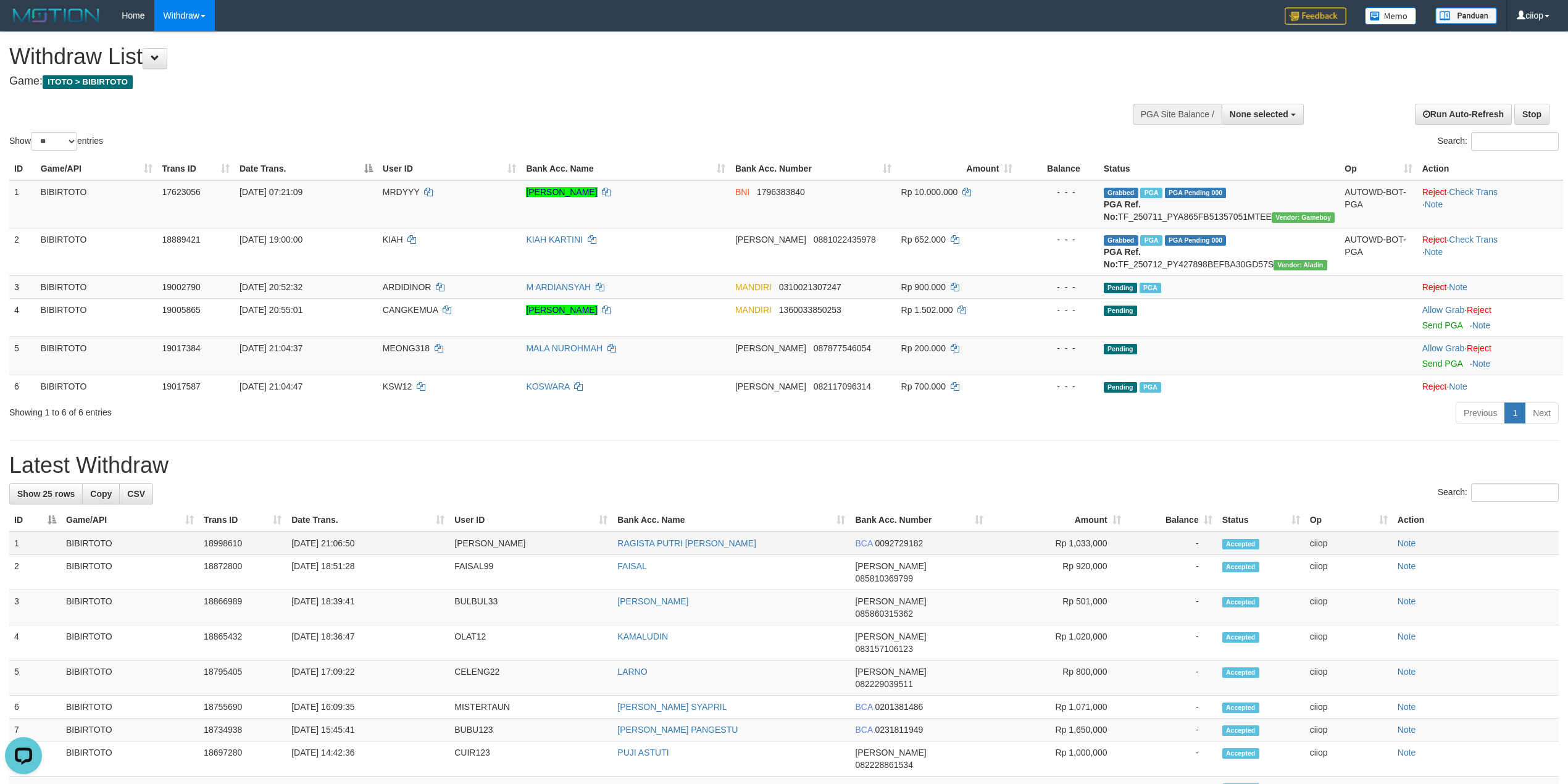 copy on "21:06:50" 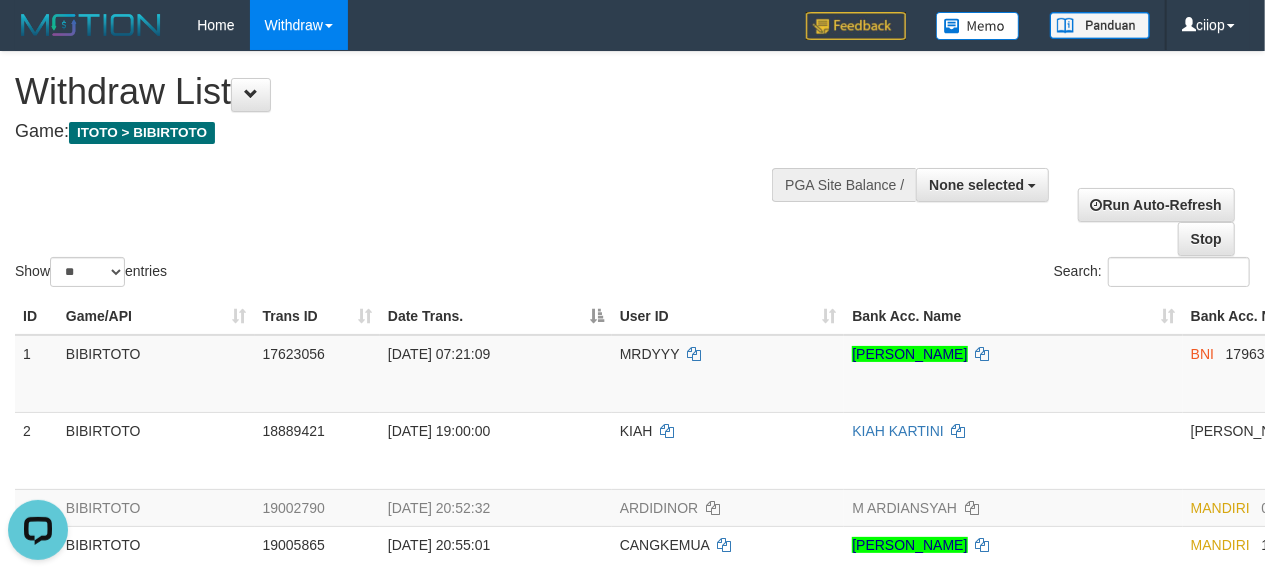 click on "Show  ** ** ** ***  entries Search:" at bounding box center [632, 171] 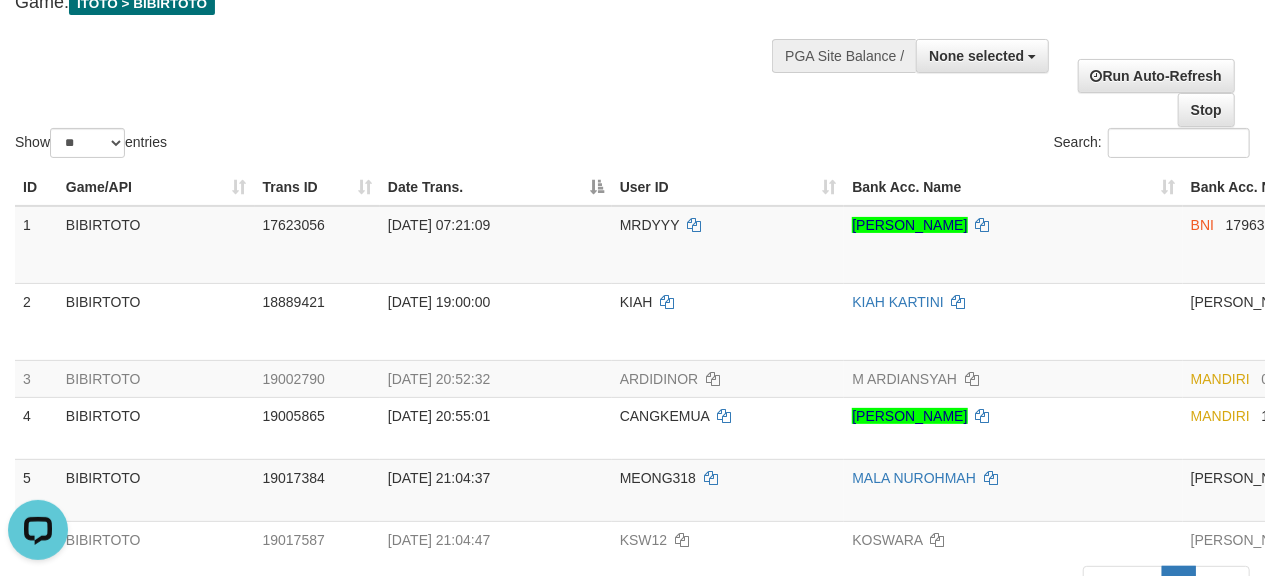 scroll, scrollTop: 0, scrollLeft: 0, axis: both 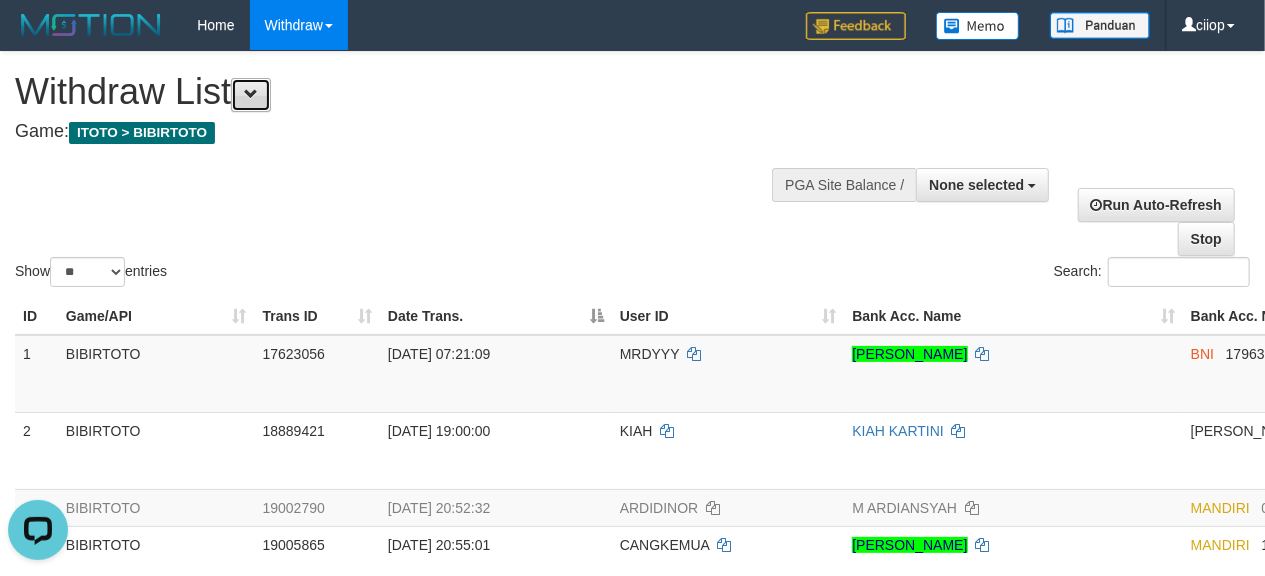 click at bounding box center [251, 95] 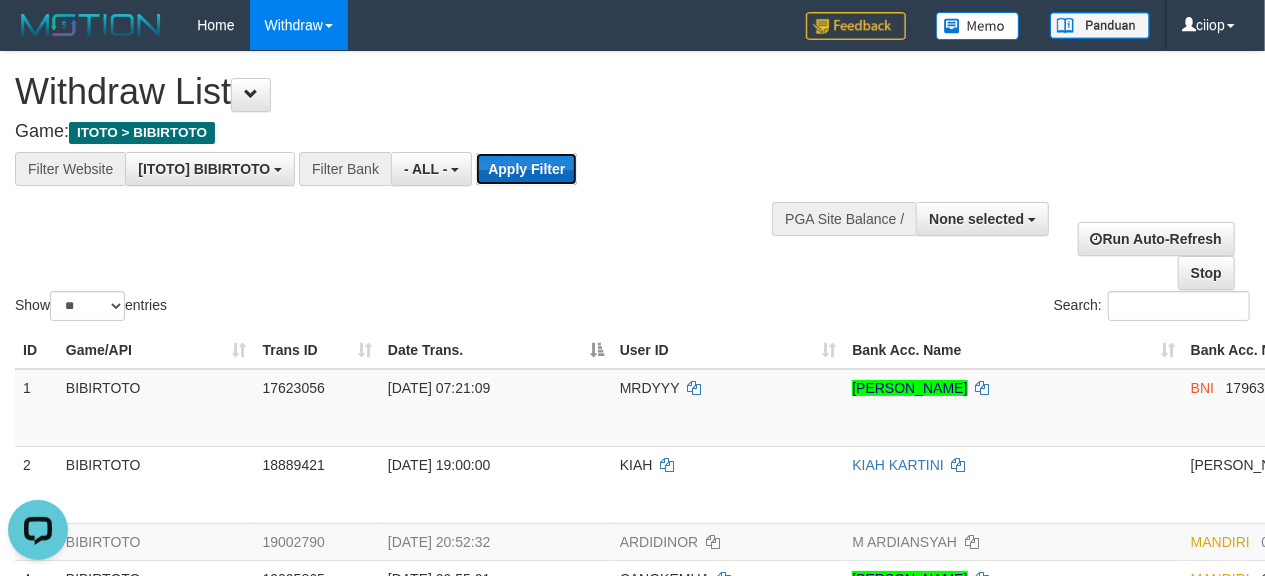 click on "Apply Filter" at bounding box center (526, 169) 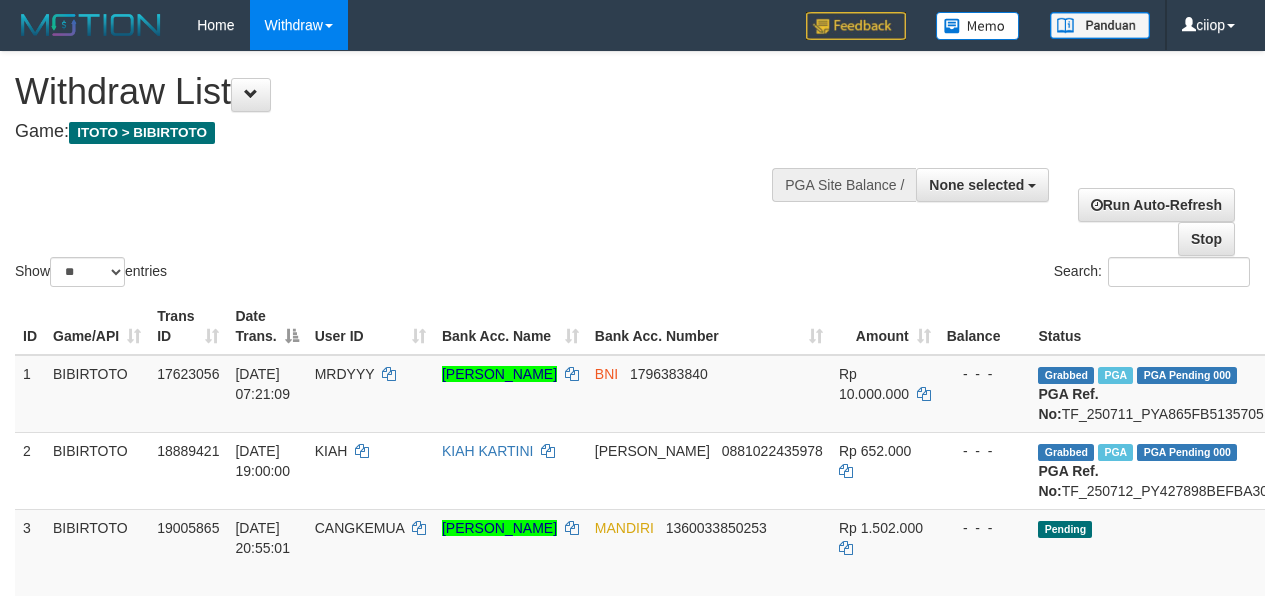 select 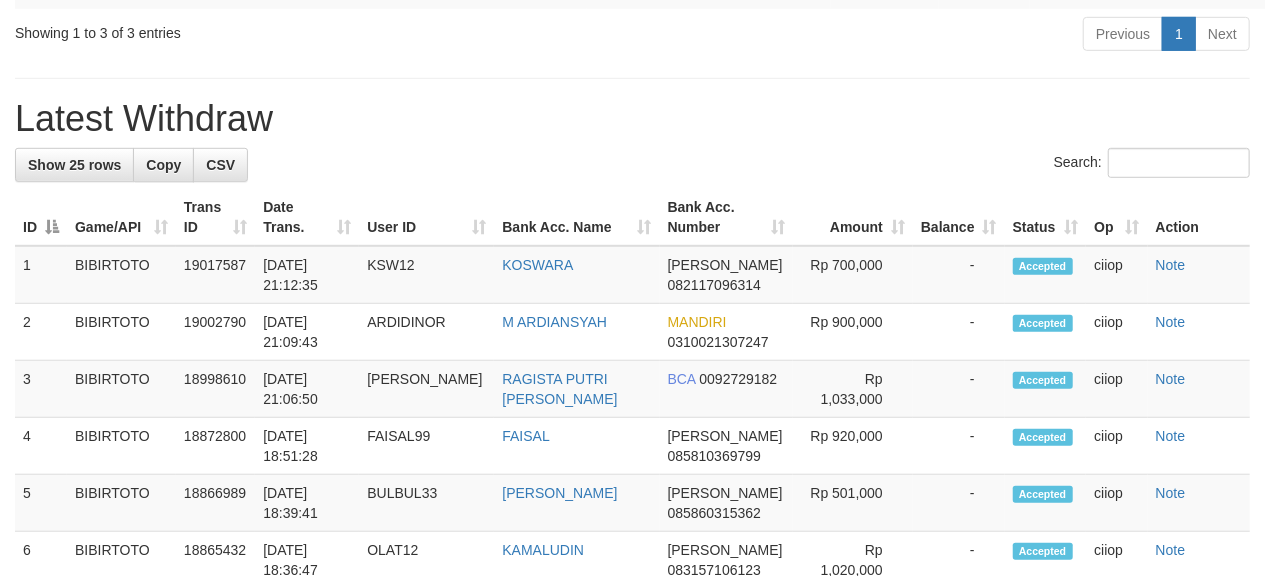 scroll, scrollTop: 666, scrollLeft: 0, axis: vertical 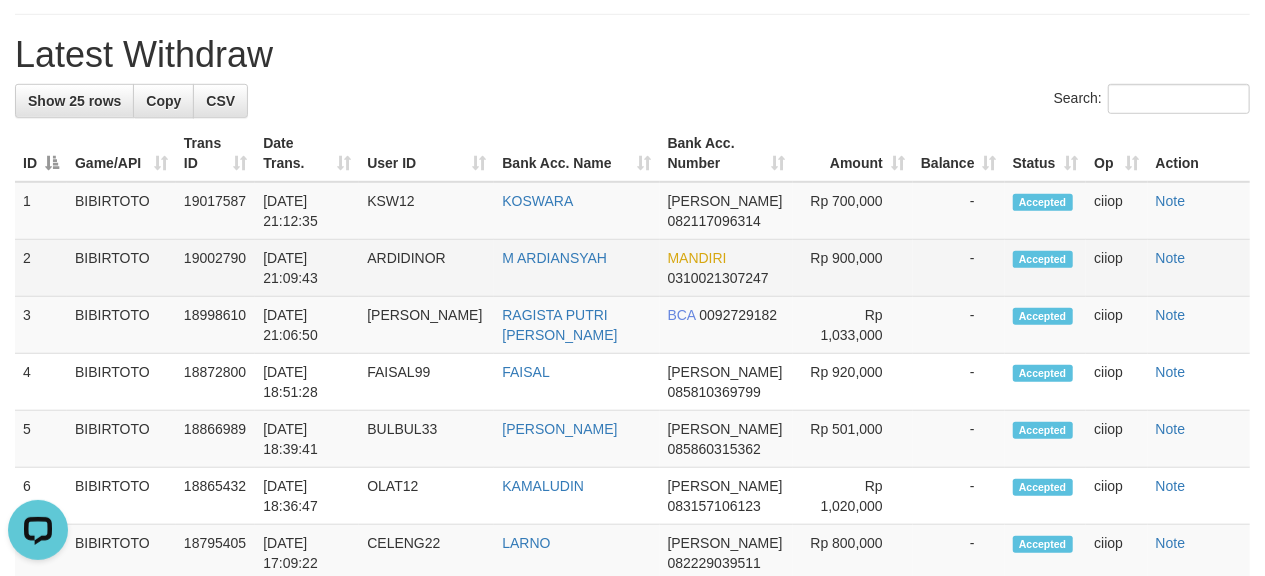drag, startPoint x: 326, startPoint y: 322, endPoint x: 260, endPoint y: 321, distance: 66.007576 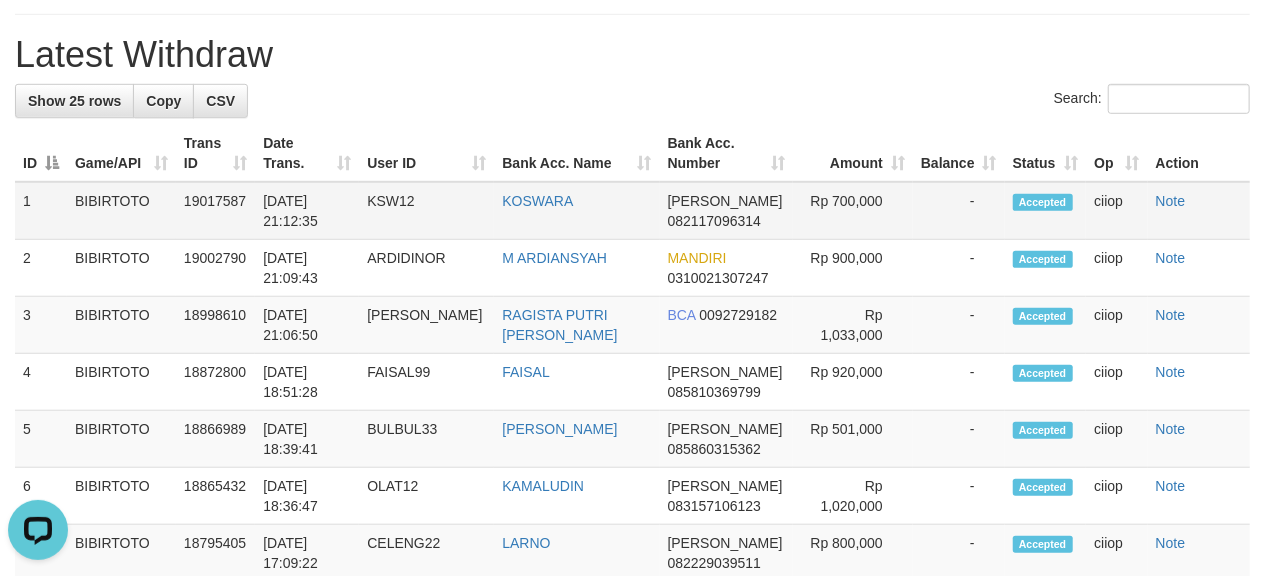 copy on "[DATE] 21:12:35" 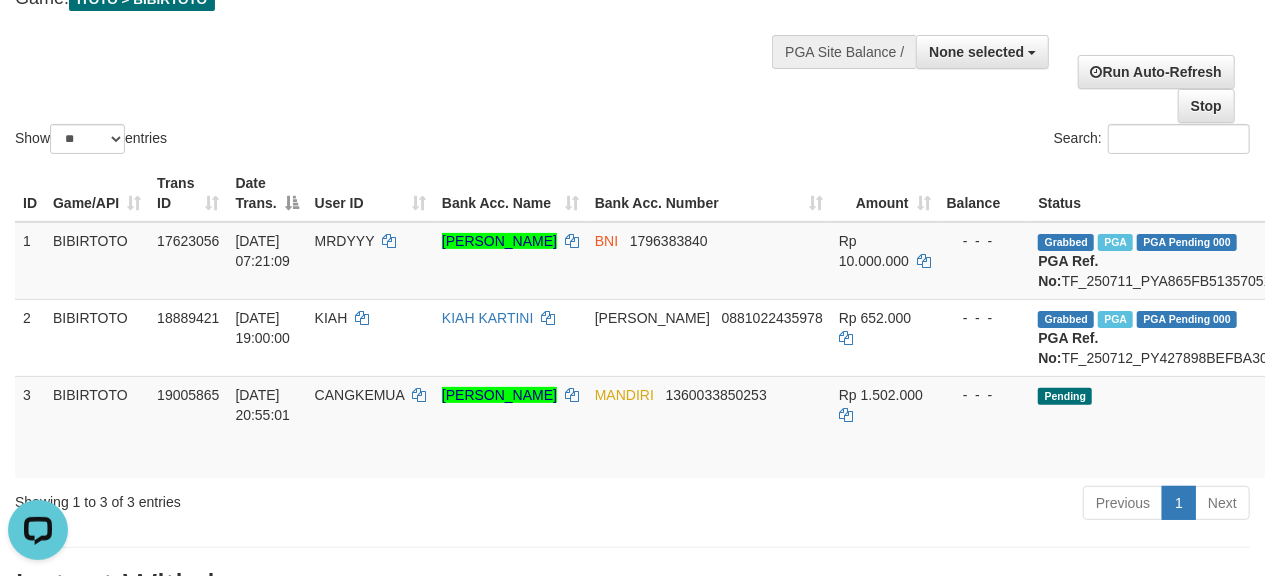 scroll, scrollTop: 0, scrollLeft: 0, axis: both 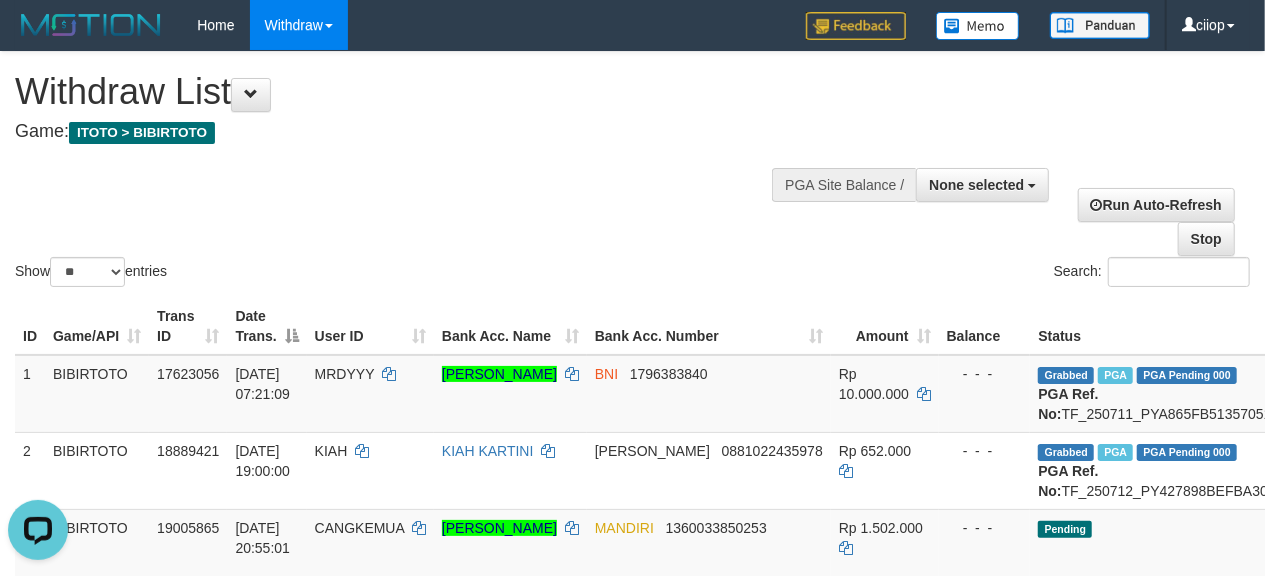 click on "Withdraw List" at bounding box center [419, 92] 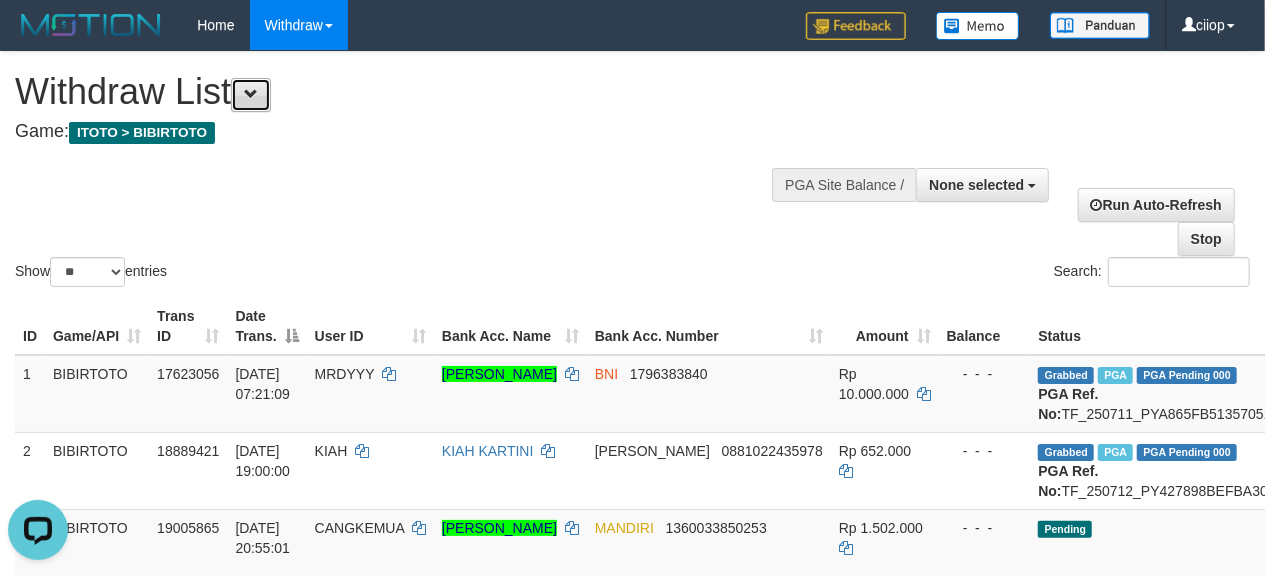 click at bounding box center (251, 95) 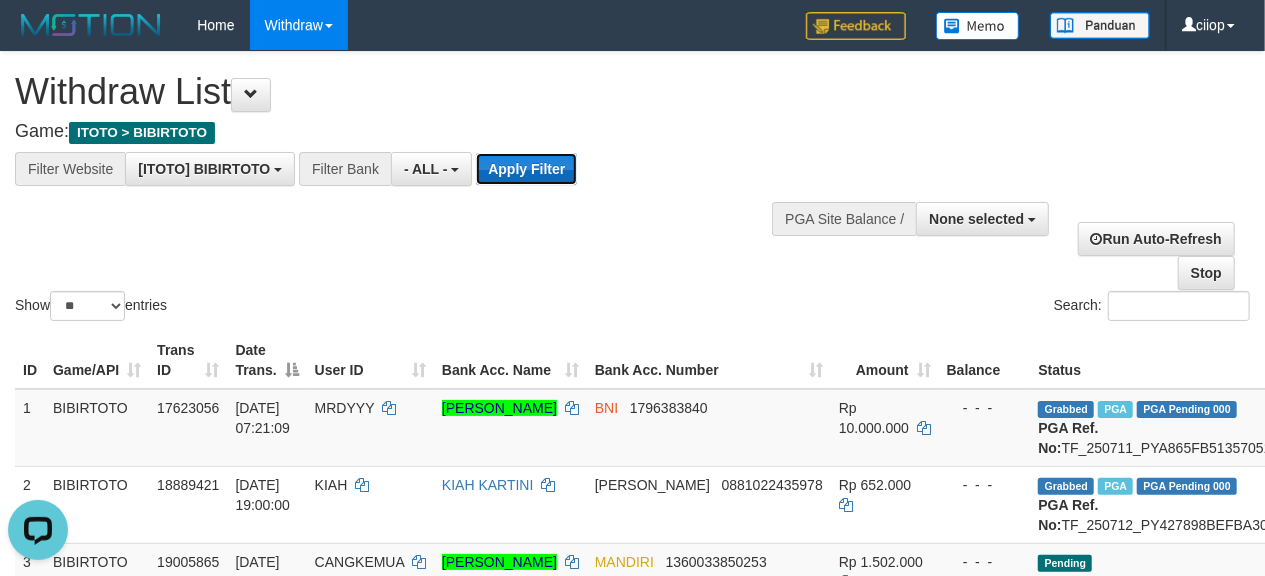 click on "Apply Filter" at bounding box center (526, 169) 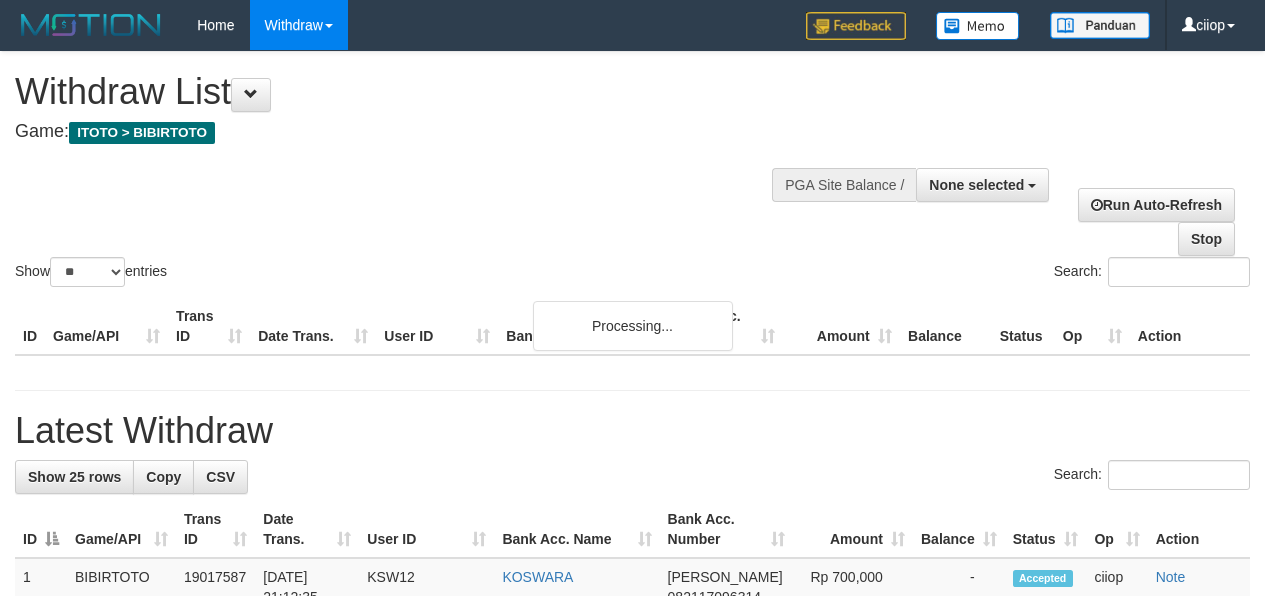 select 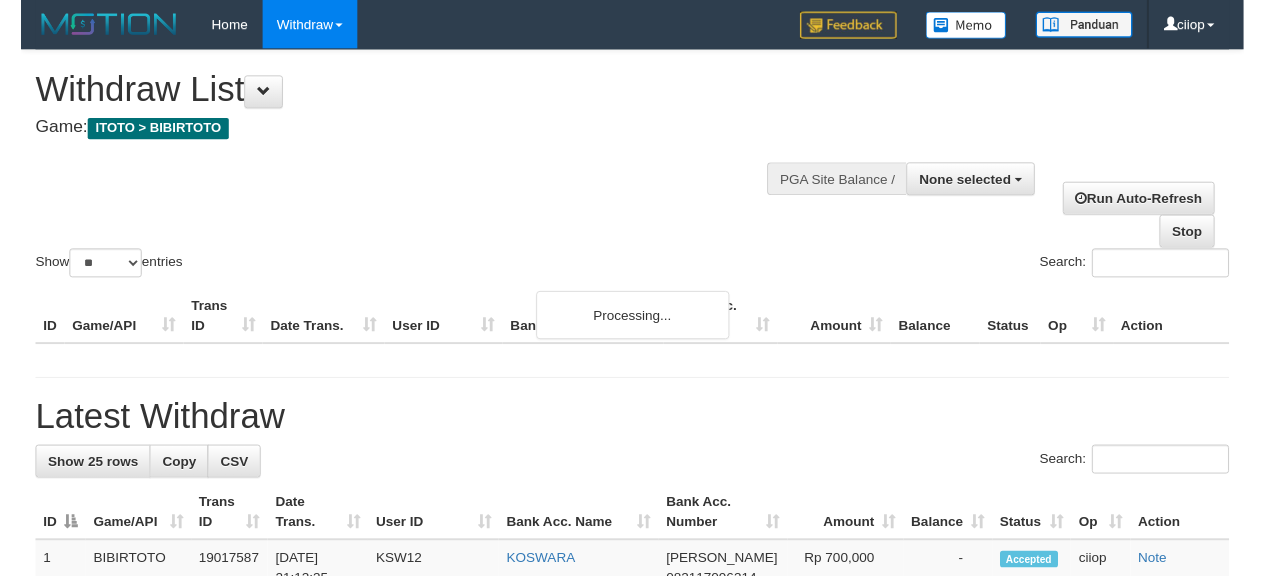 scroll, scrollTop: 0, scrollLeft: 0, axis: both 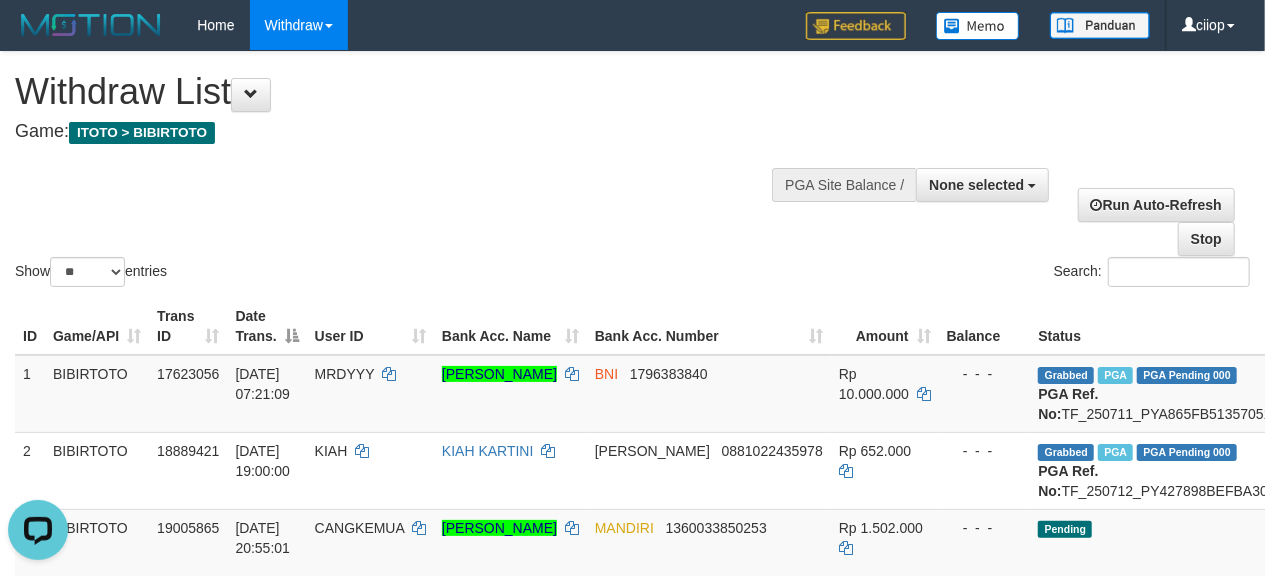 click on "**********" at bounding box center [426, 101] 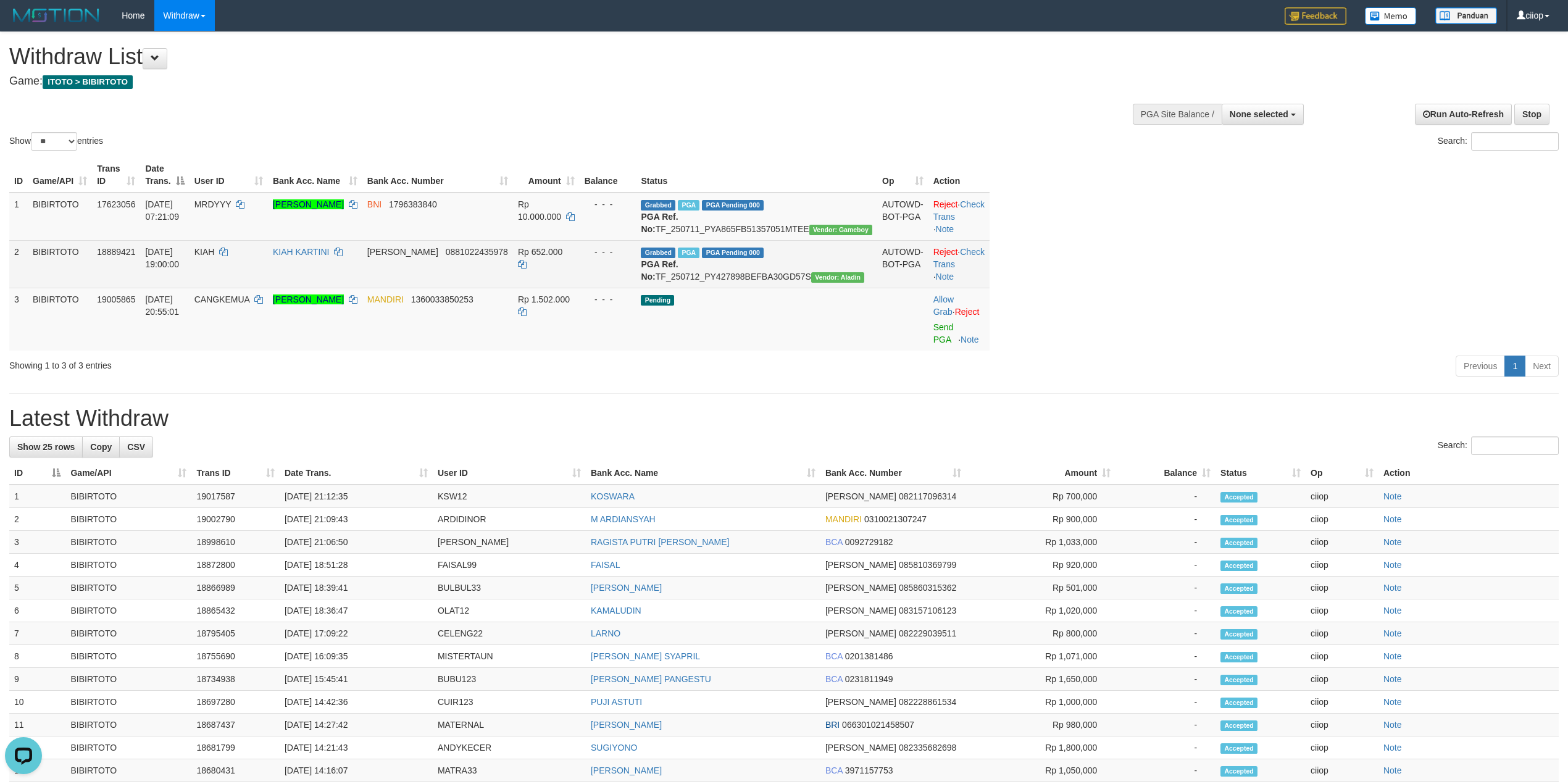 click on "Grabbed   PGA   PGA Pending 000 {"status":"000","data":{"unique_id":"1927-18889421-20250712","reference_no":"TF_250712_PY427898BEFBA30GD57S","amount":"652000.00","fee":"0.00","merchant_surcharge_rate":"0.00","charge_to":"MERC","payout_amount":"652000.00","disbursement_status":0,"disbursement_description":"ON PROCESS","created_at":"2025-07-12 19:03:30","executed_at":"2025-07-12 19:03:30","bank":{"code":"dana","name":"DANA","account_number":"0881022435978","account_name":"KIAH KARTINI"},"note":"ciiop","merchant_balance":{"balance_effective":140549037,"balance_pending":45168705,"balance_disbursement":18940000,"balance_collection":1328742132}}} PGA Ref. No:  TF_250712_PY427898BEFBA30GD57S  Vendor: Aladin" at bounding box center (756, 264) 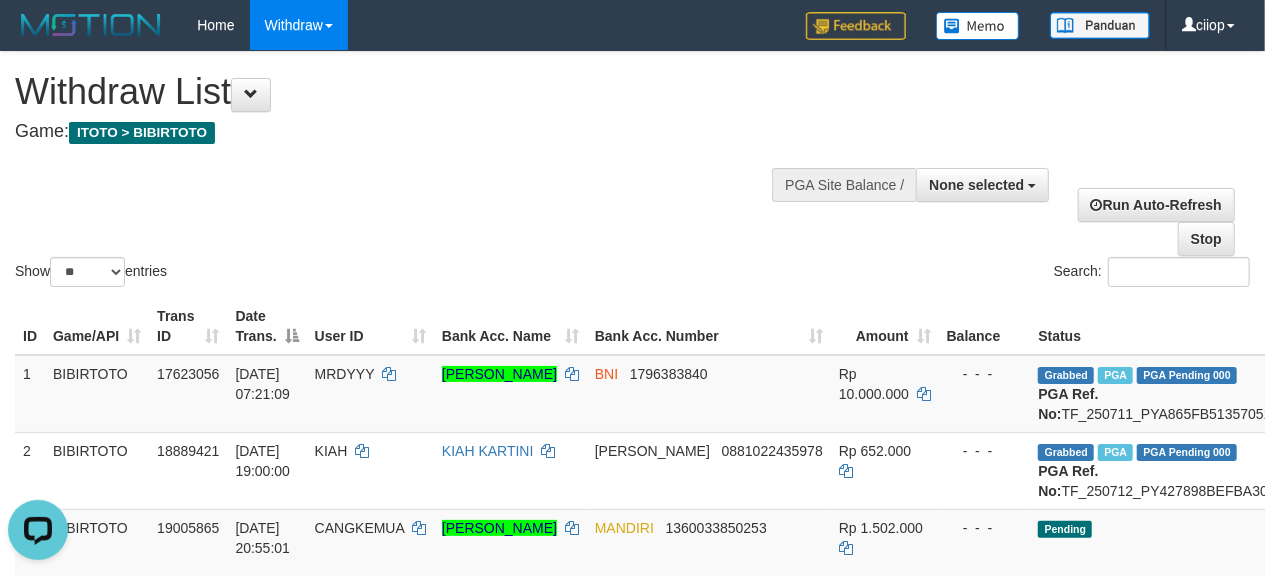 click on "Withdraw List" at bounding box center [419, 92] 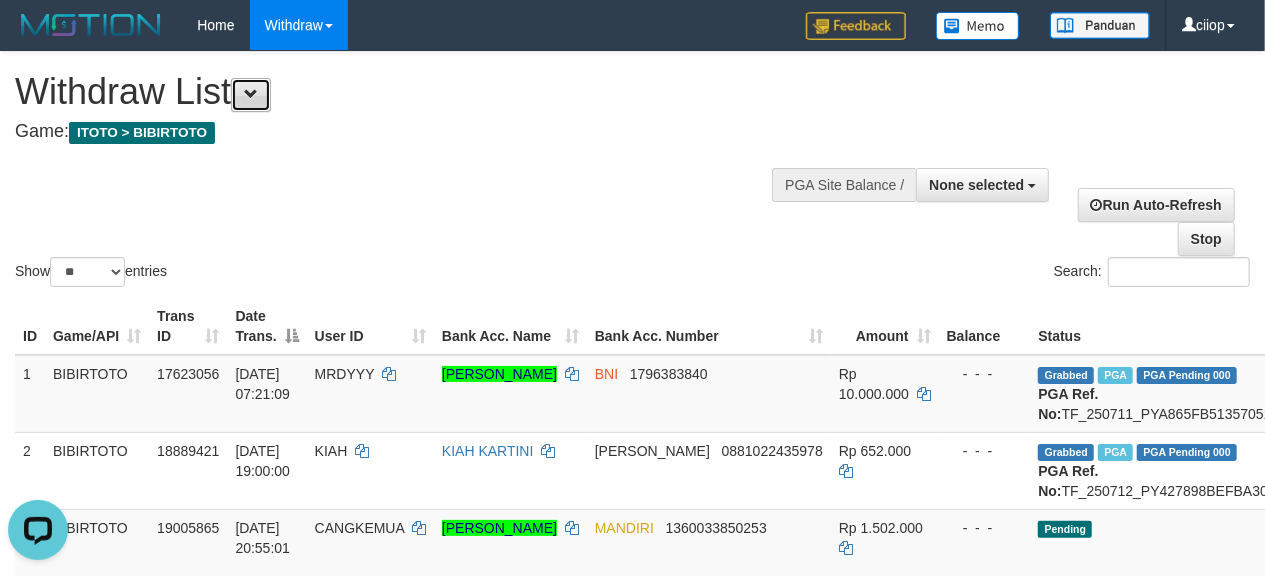 click at bounding box center (251, 95) 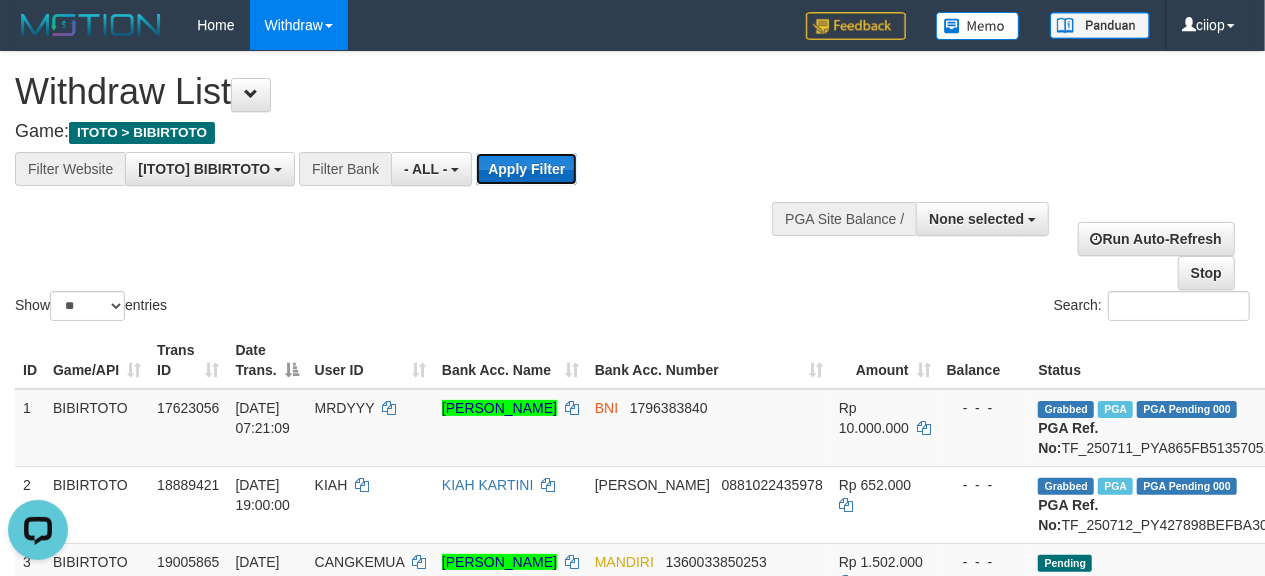 click on "Apply Filter" at bounding box center (526, 169) 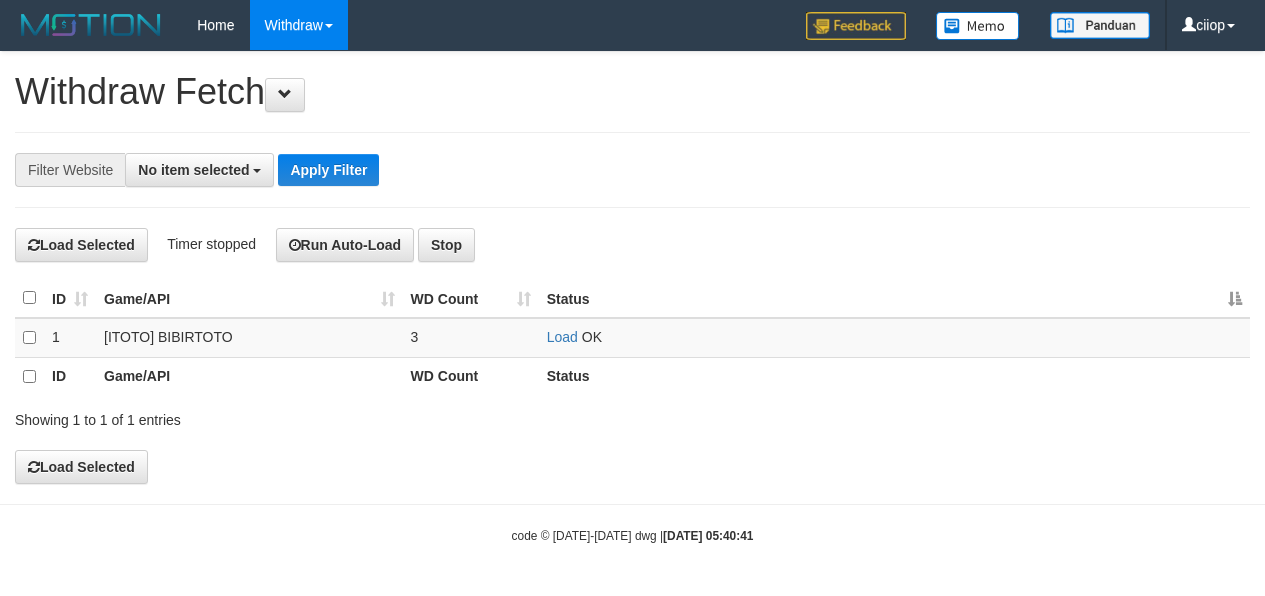 select 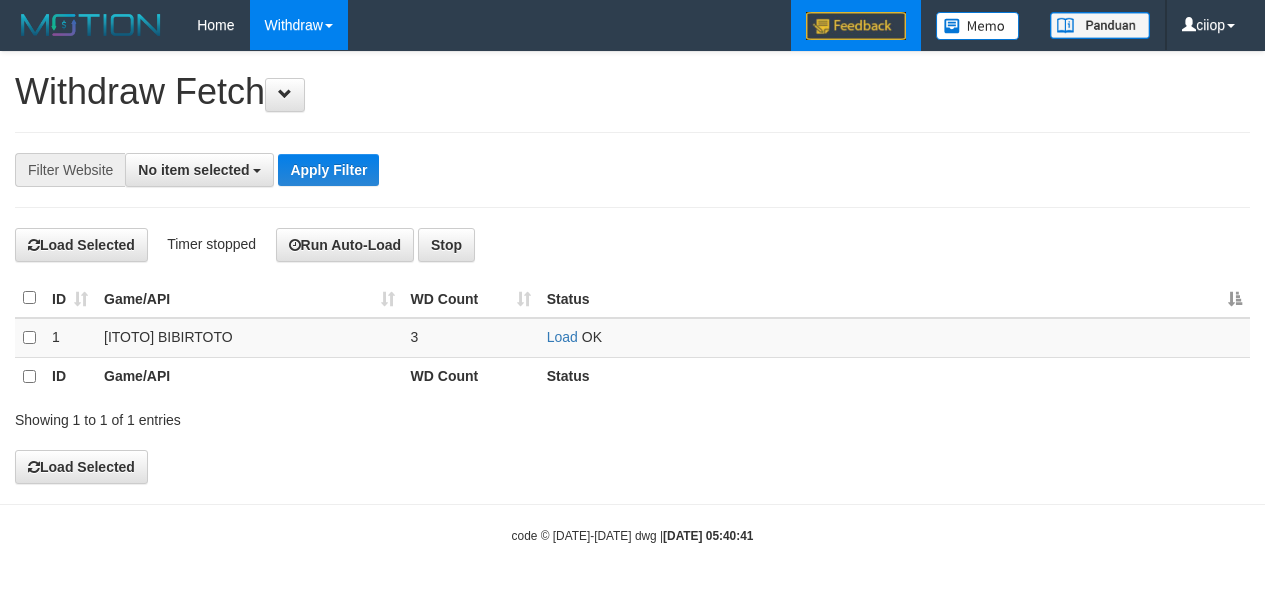 scroll, scrollTop: 0, scrollLeft: 0, axis: both 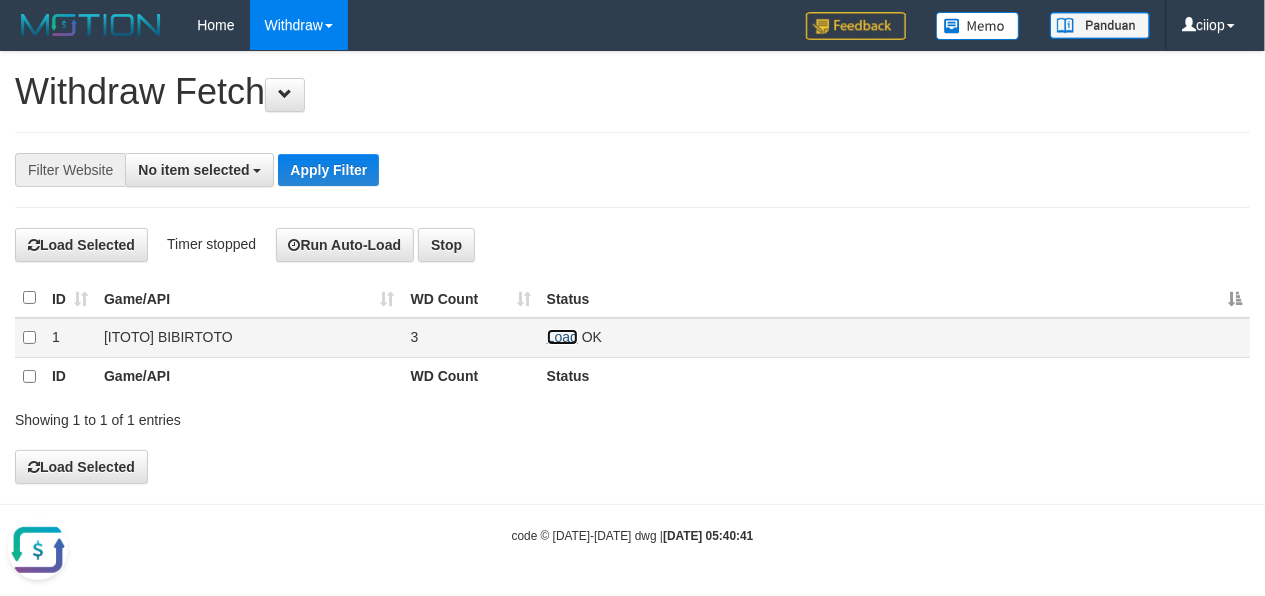 click on "Load" at bounding box center [562, 337] 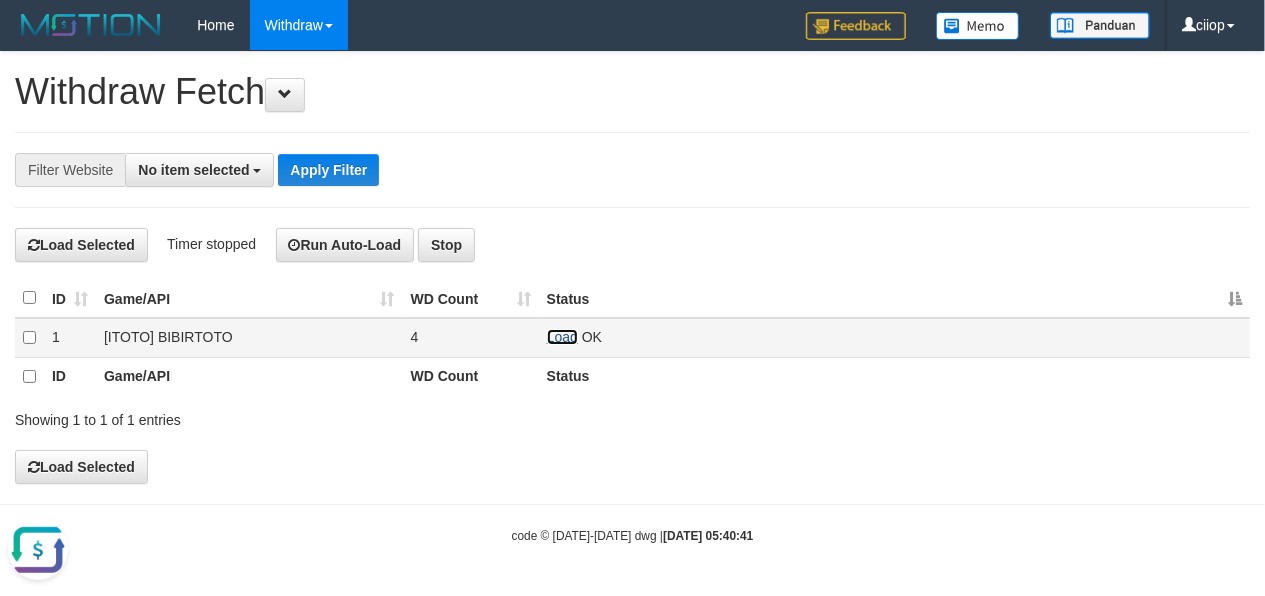 click on "Load" at bounding box center (562, 337) 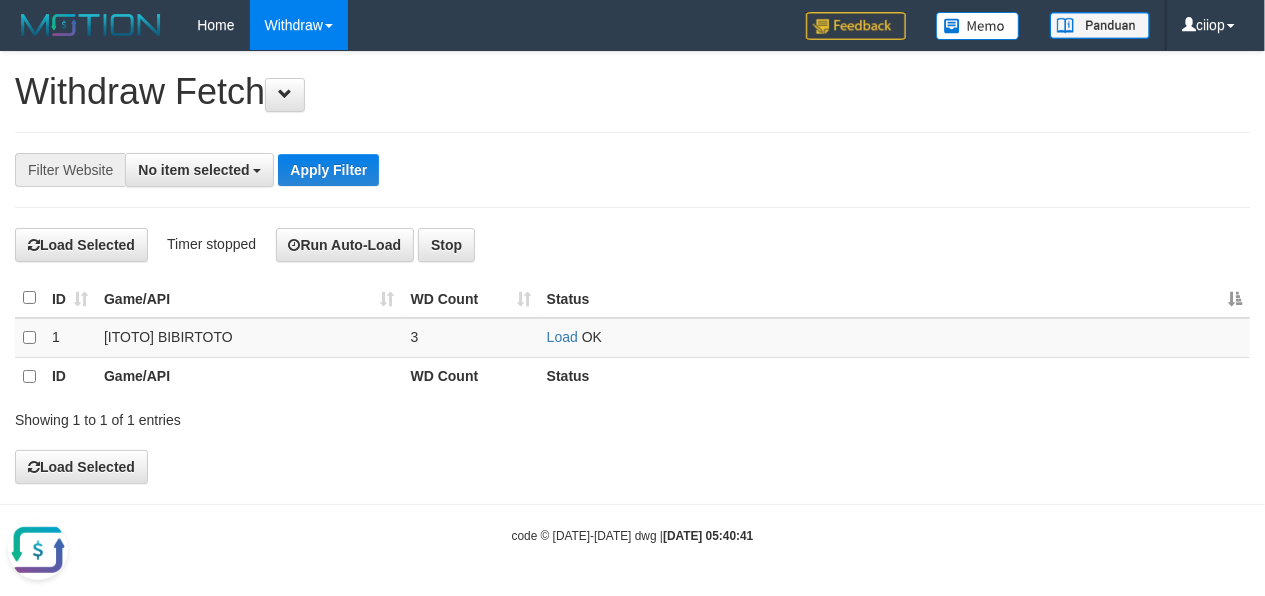 click on "**********" at bounding box center (632, 268) 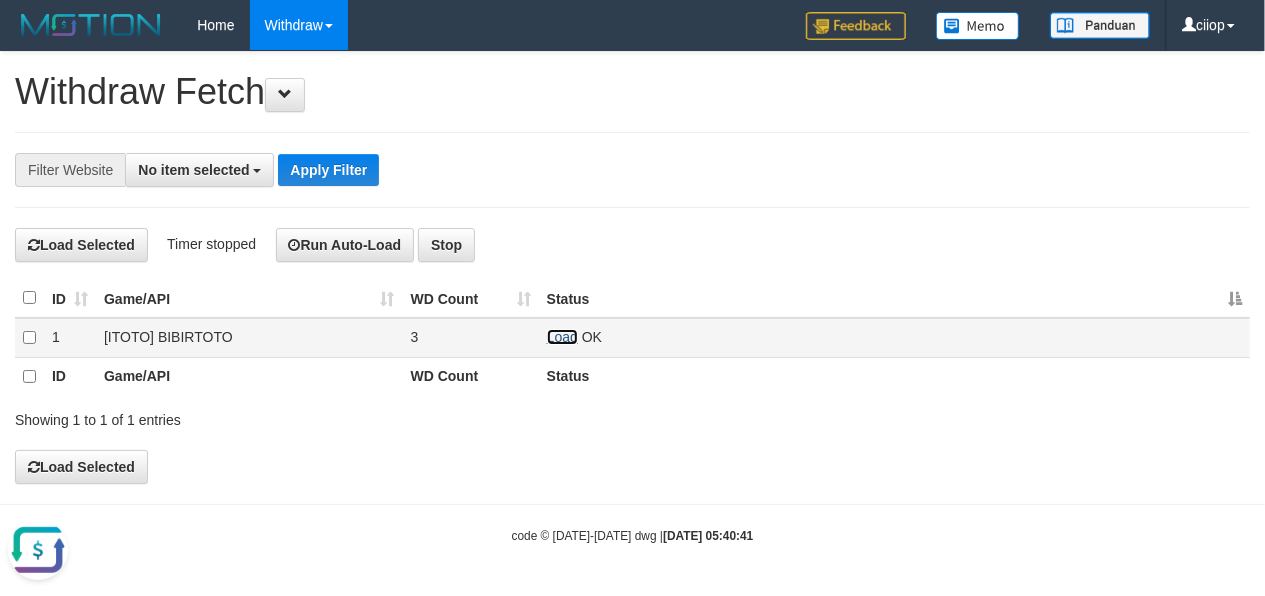 click on "Load" at bounding box center (562, 337) 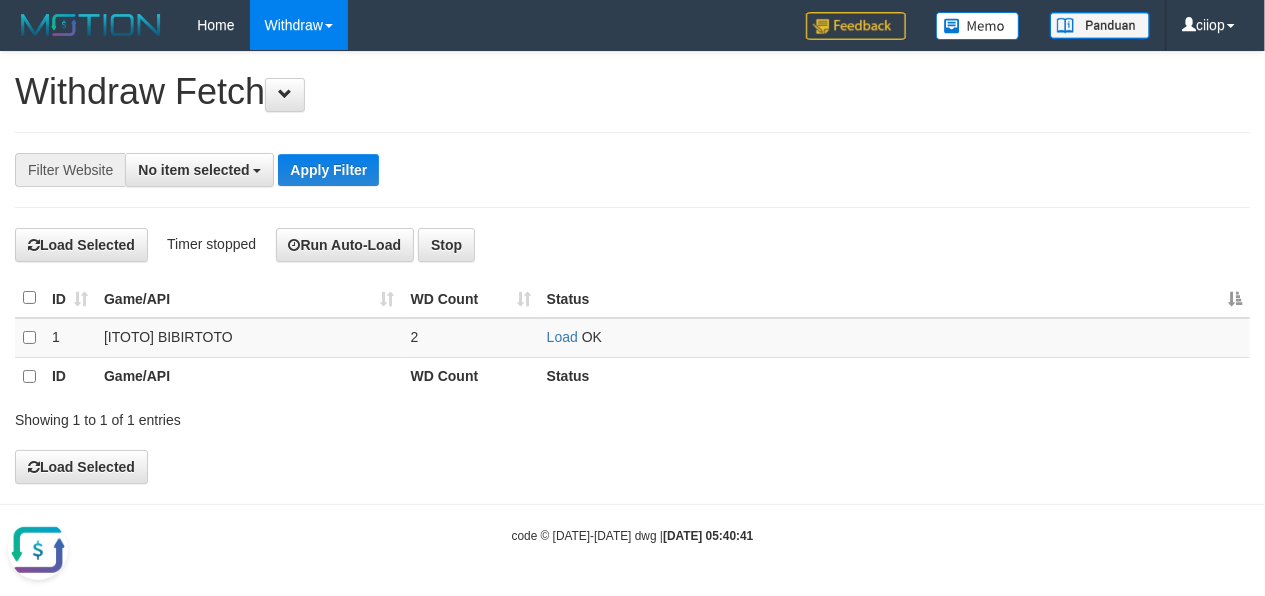 click on "**********" at bounding box center [632, 170] 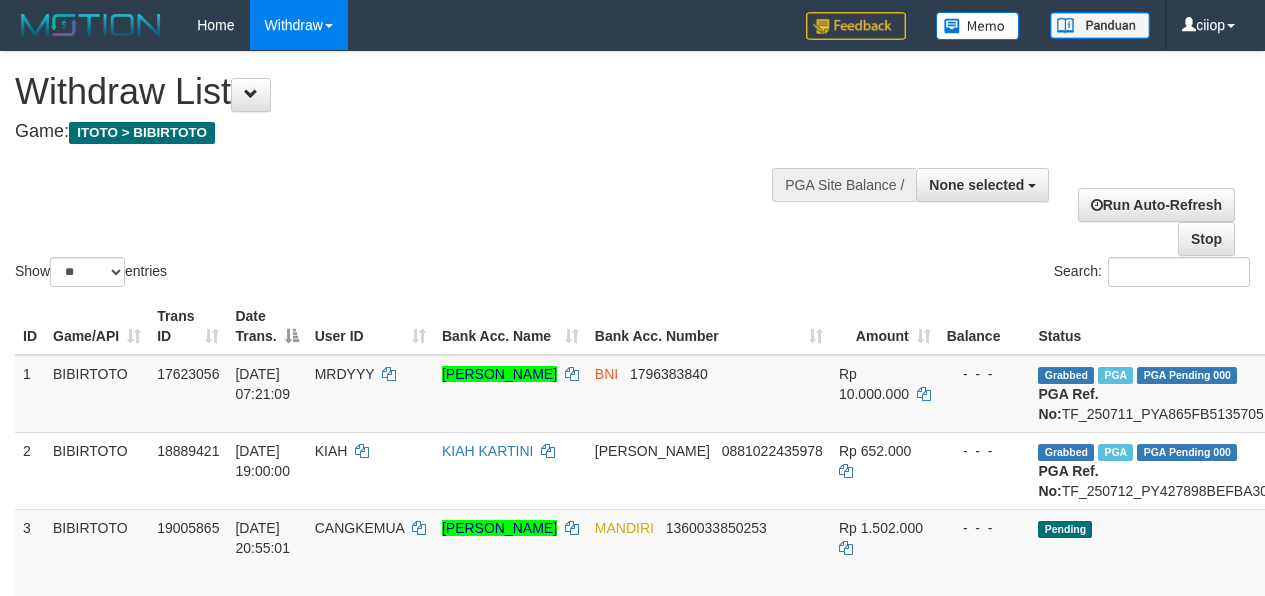 select 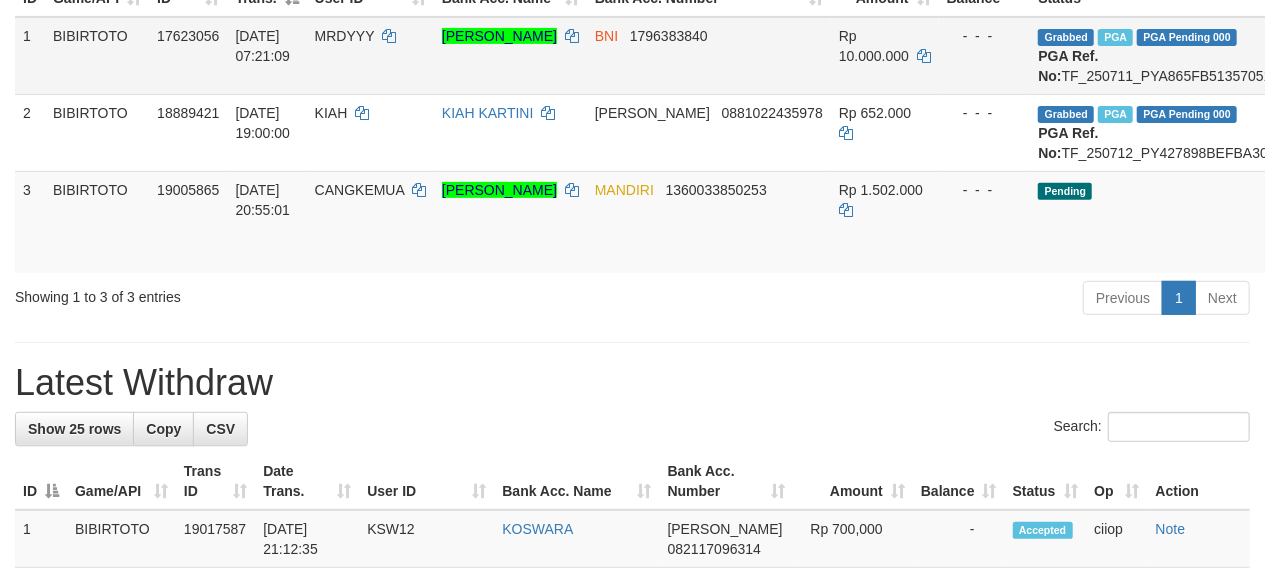 scroll, scrollTop: 400, scrollLeft: 0, axis: vertical 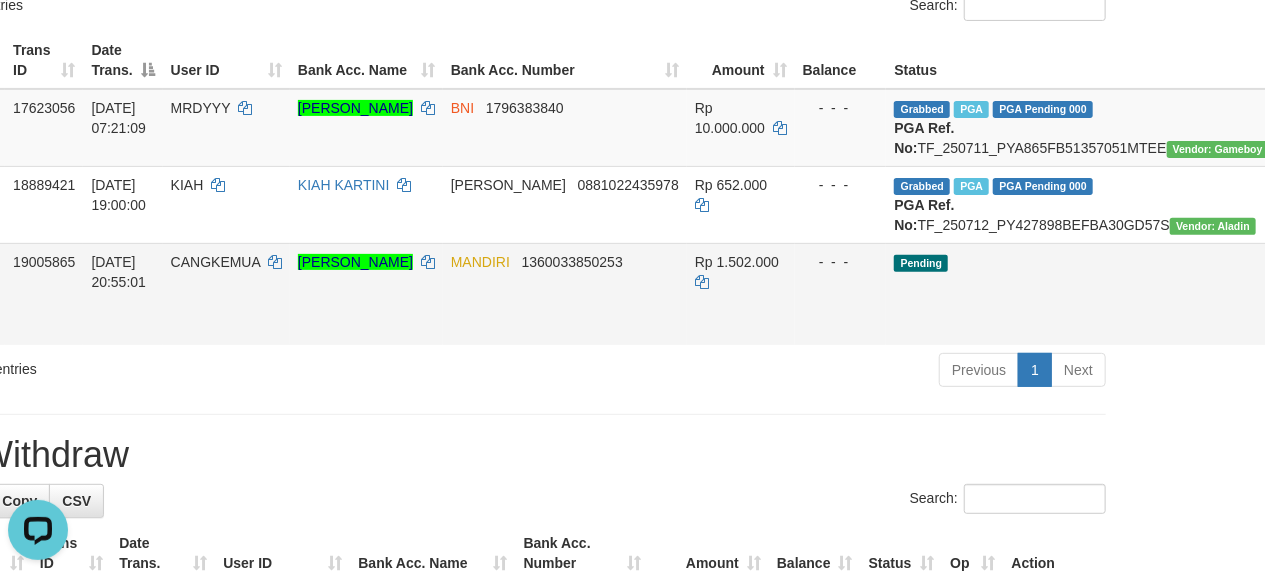 click on "Send PGA" at bounding box center [1384, 317] 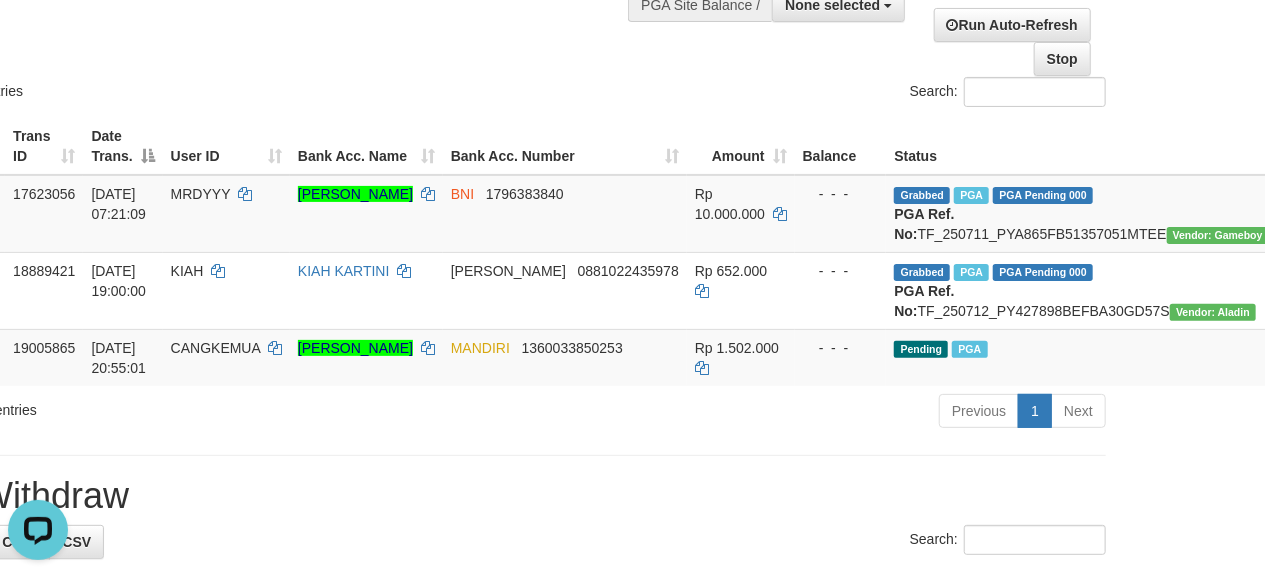 scroll, scrollTop: 0, scrollLeft: 144, axis: horizontal 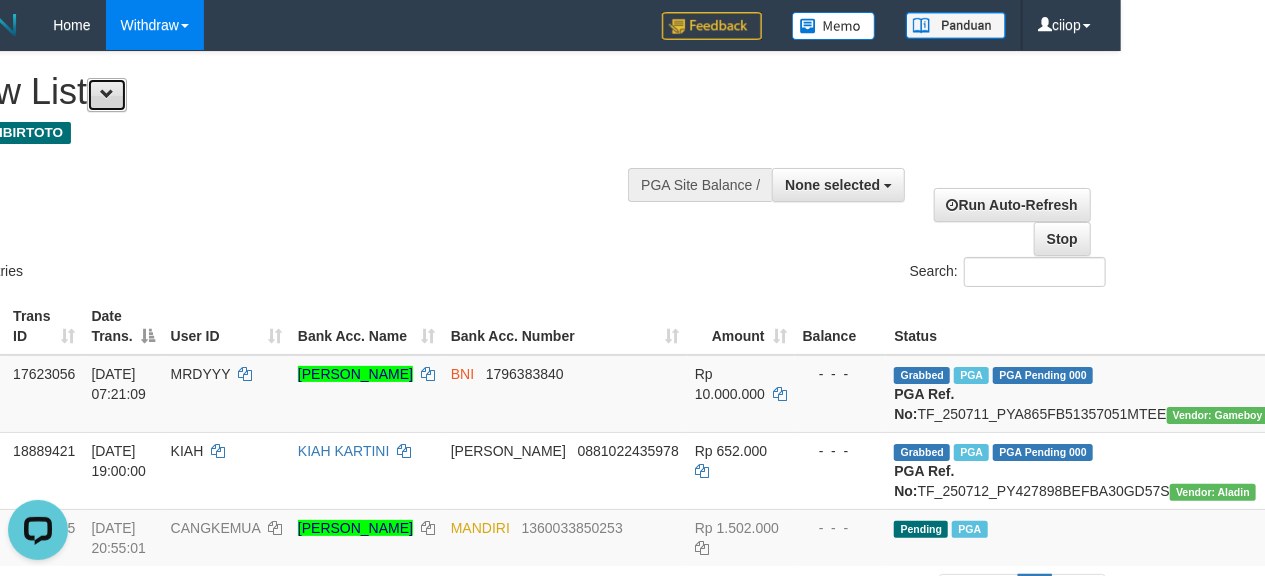 click at bounding box center (107, 95) 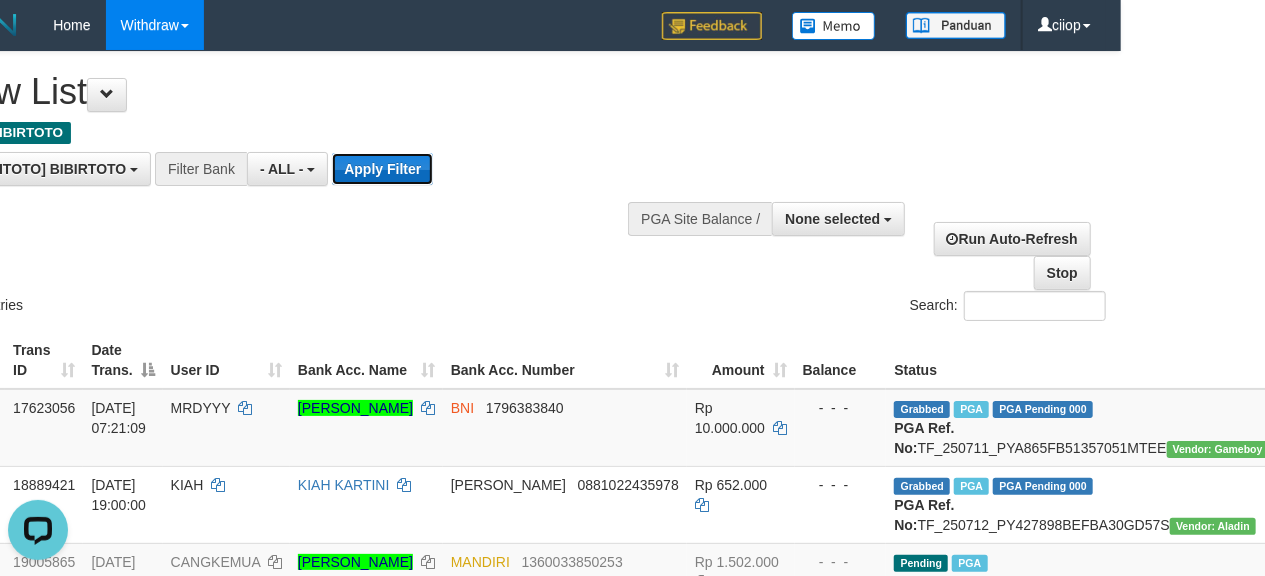 click on "Apply Filter" at bounding box center [382, 169] 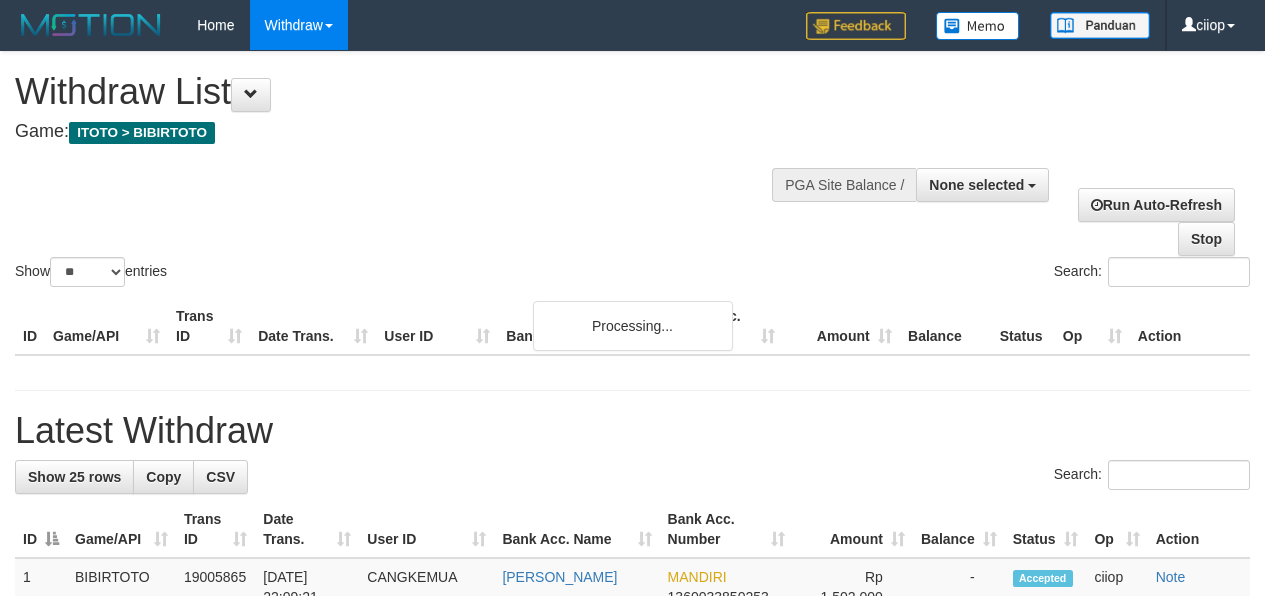 select 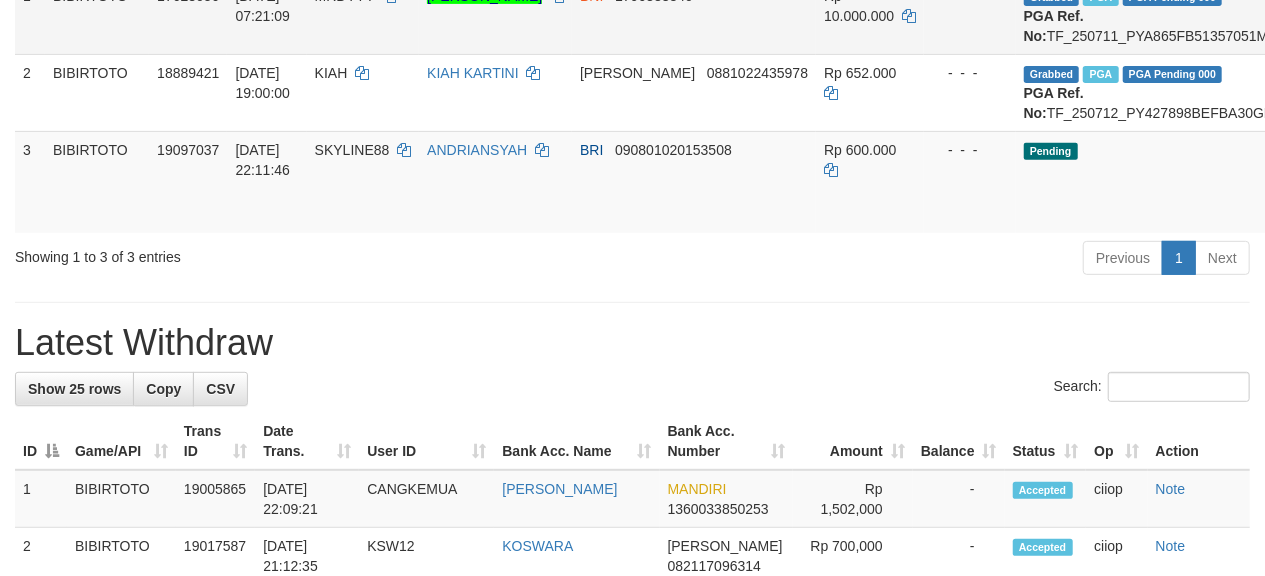scroll, scrollTop: 533, scrollLeft: 0, axis: vertical 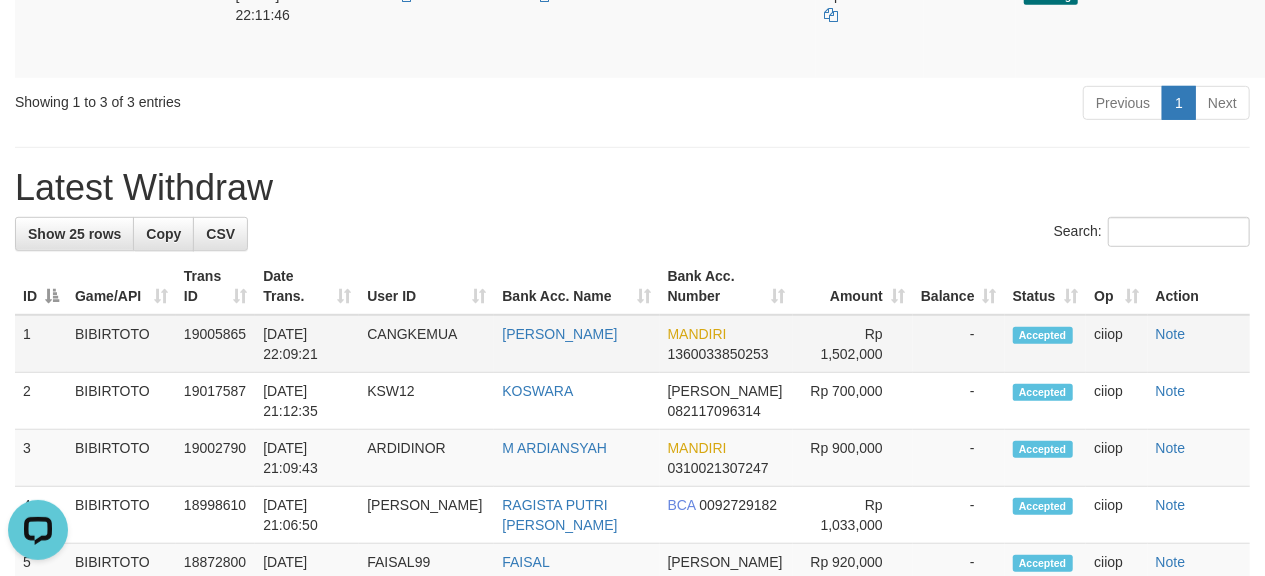 click on "[DATE] 22:09:21" at bounding box center (307, 344) 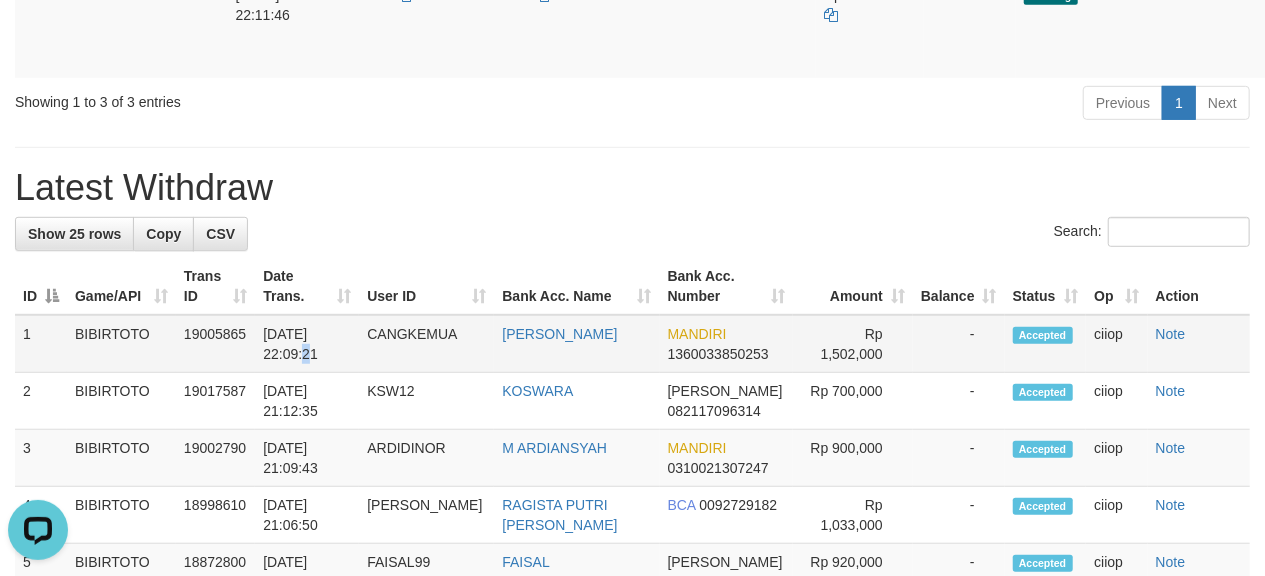 click on "[DATE] 22:09:21" at bounding box center (307, 344) 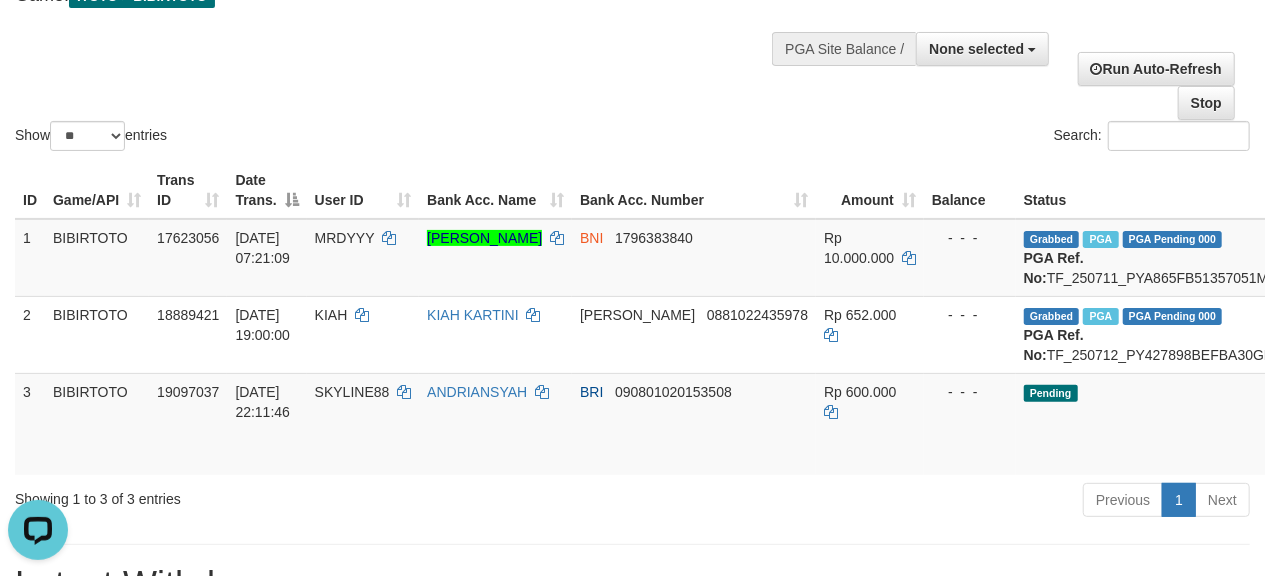 scroll, scrollTop: 133, scrollLeft: 0, axis: vertical 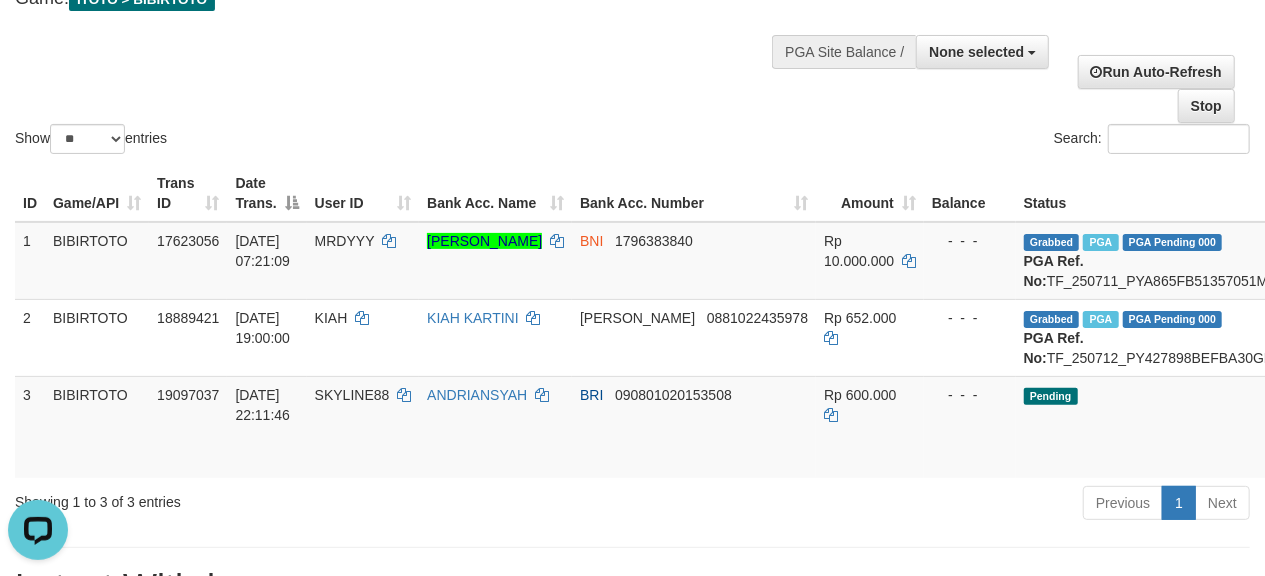 click on "Show  ** ** ** ***  entries Search:" at bounding box center (632, 38) 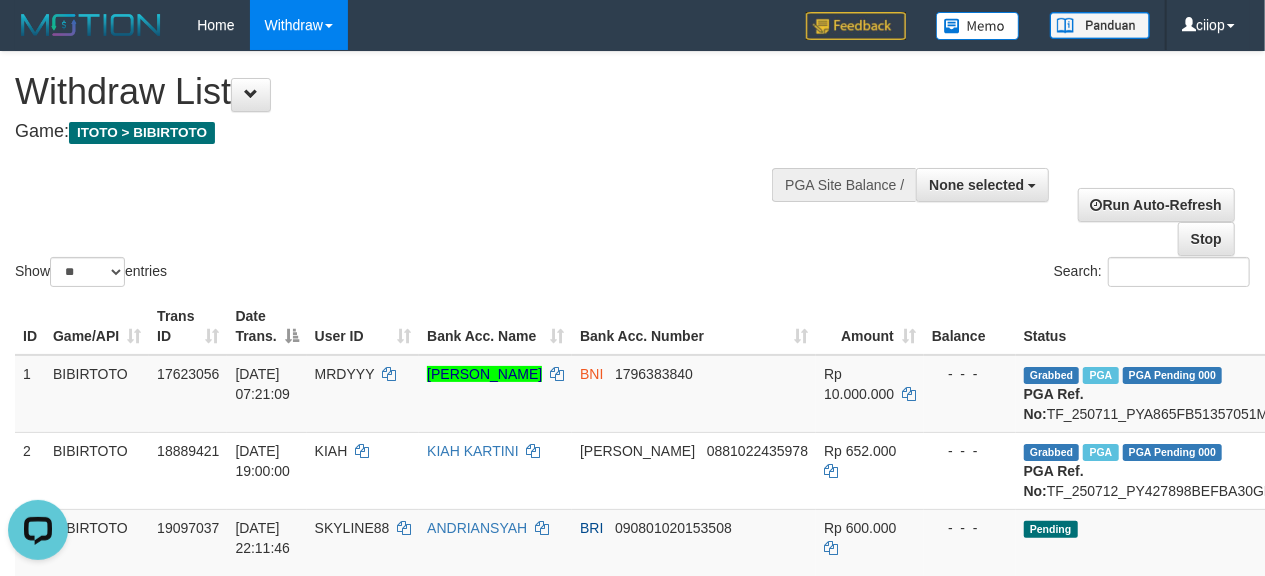click on "Withdraw List
Game:   ITOTO > BIBIRTOTO" at bounding box center (419, 106) 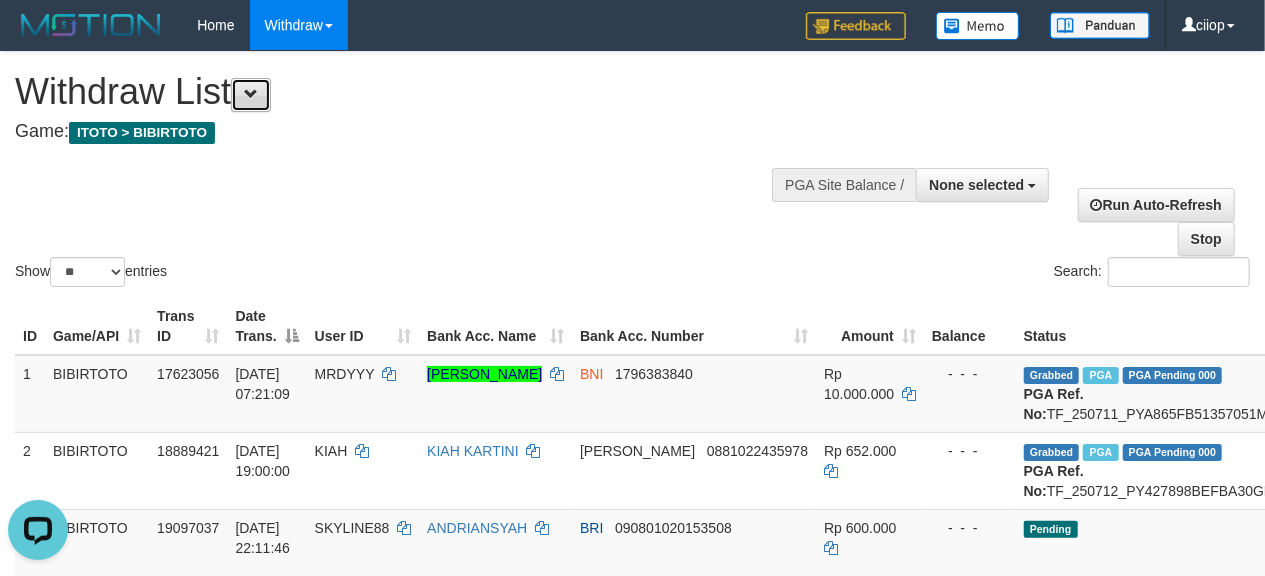 click at bounding box center (251, 95) 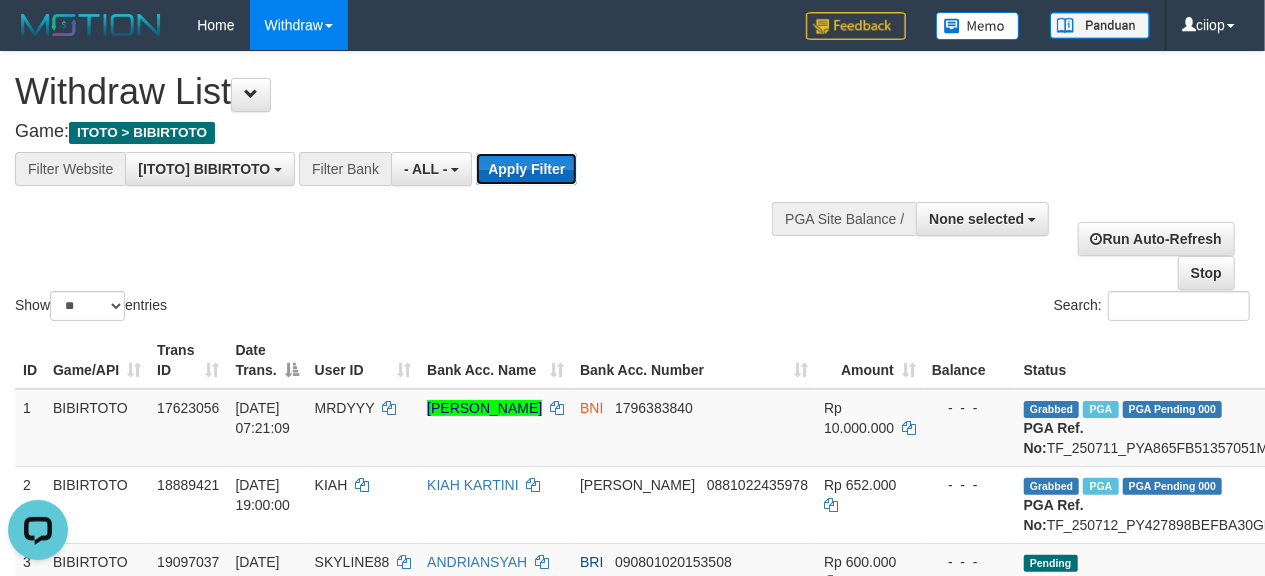 click on "Apply Filter" at bounding box center [526, 169] 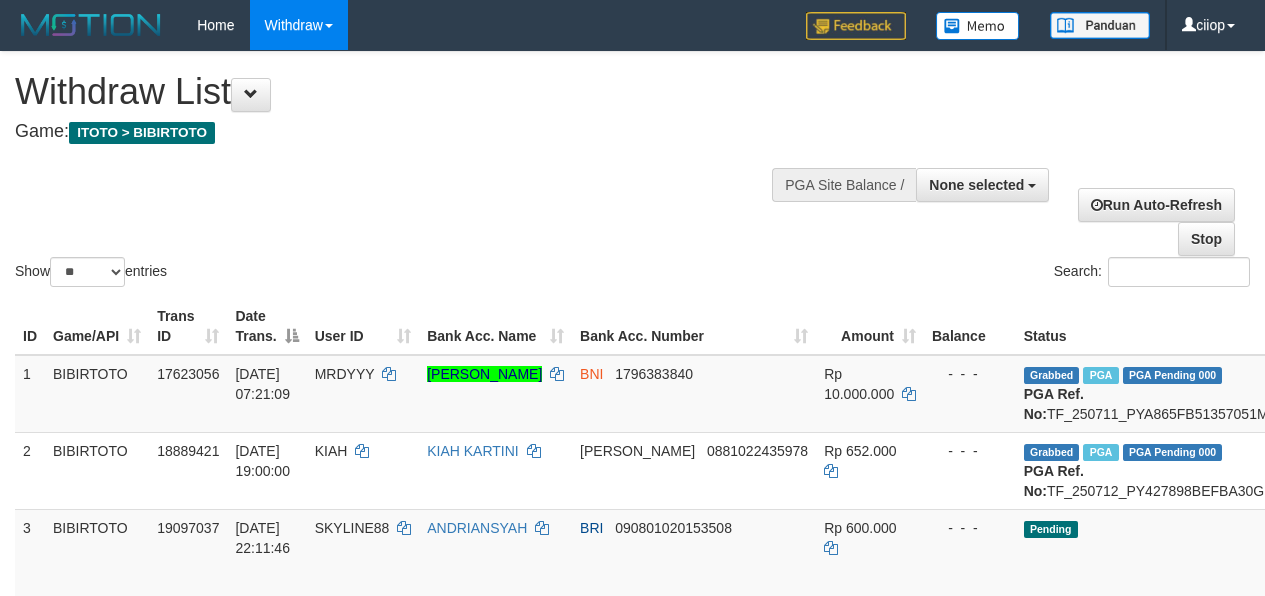 select 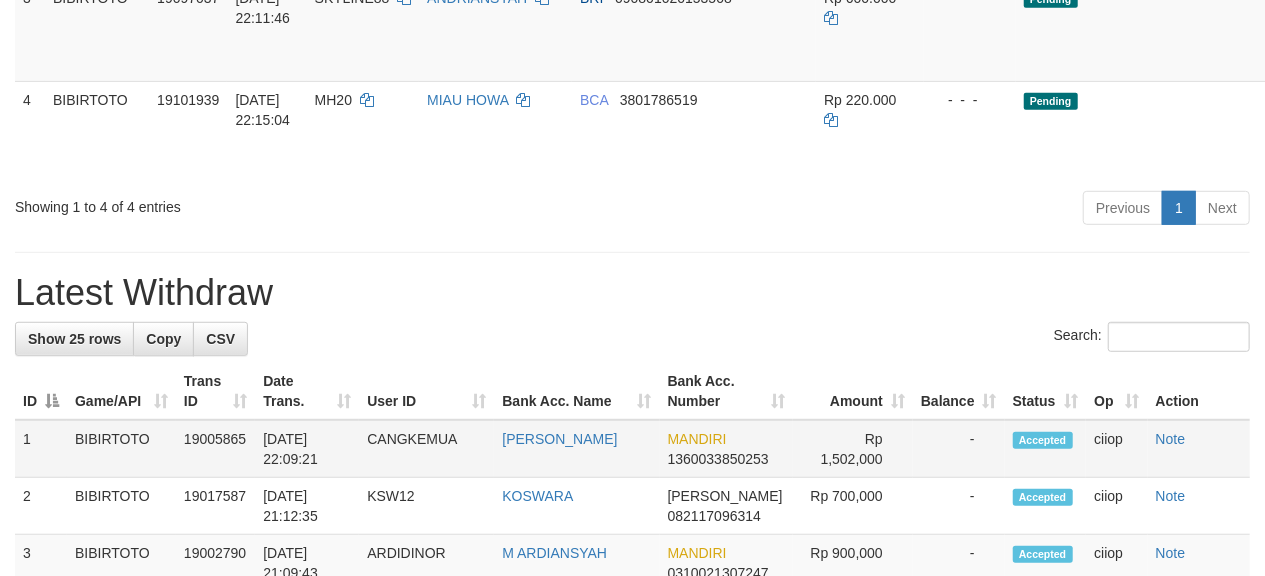 scroll, scrollTop: 533, scrollLeft: 0, axis: vertical 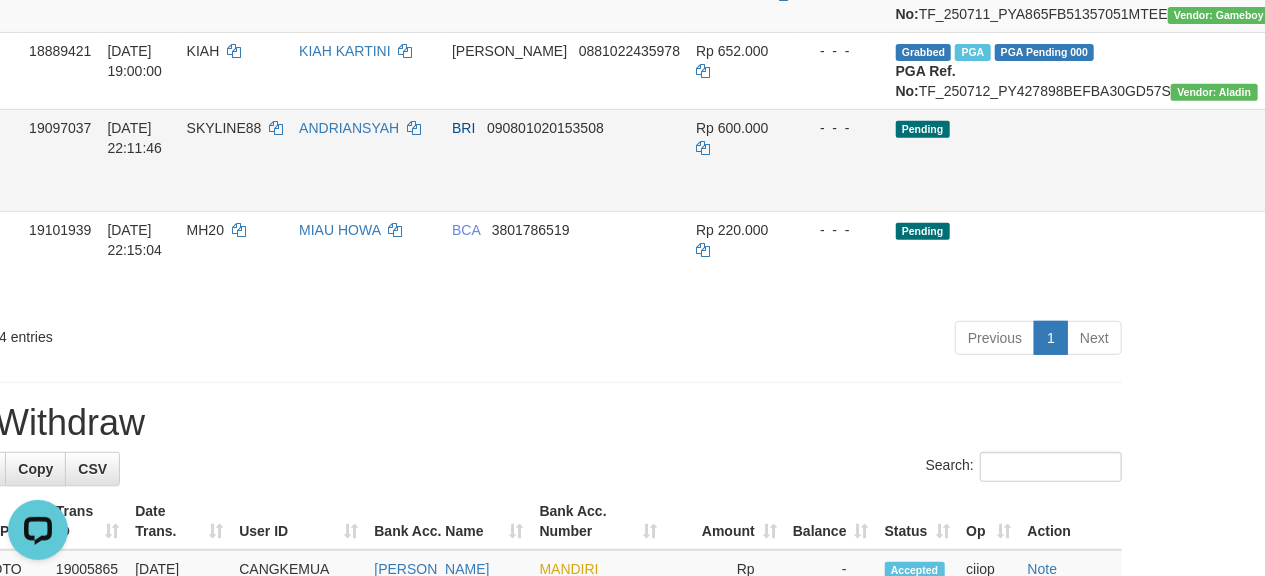 click on "Send PGA" at bounding box center (1385, 183) 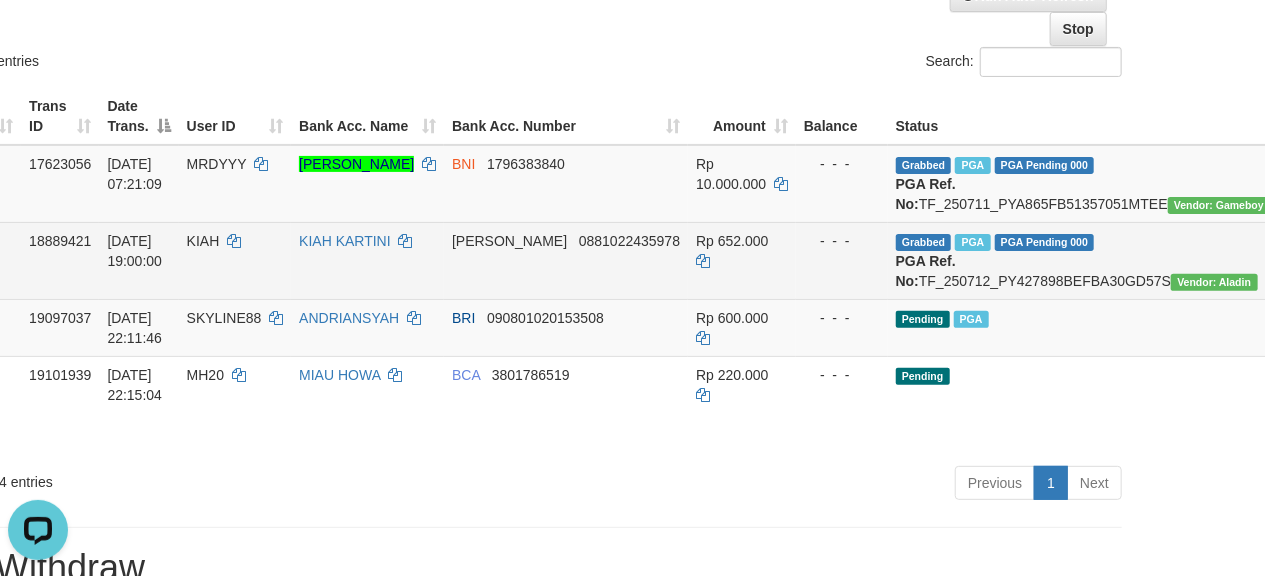 scroll, scrollTop: 133, scrollLeft: 128, axis: both 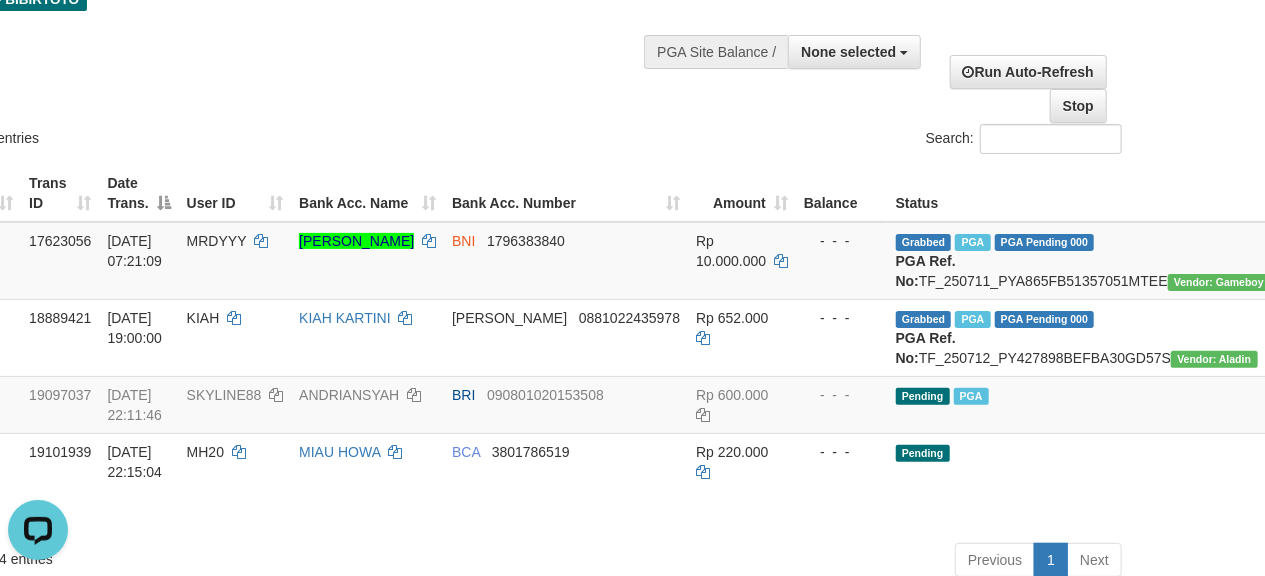 click on "Show  ** ** ** ***  entries Search:" at bounding box center [504, 38] 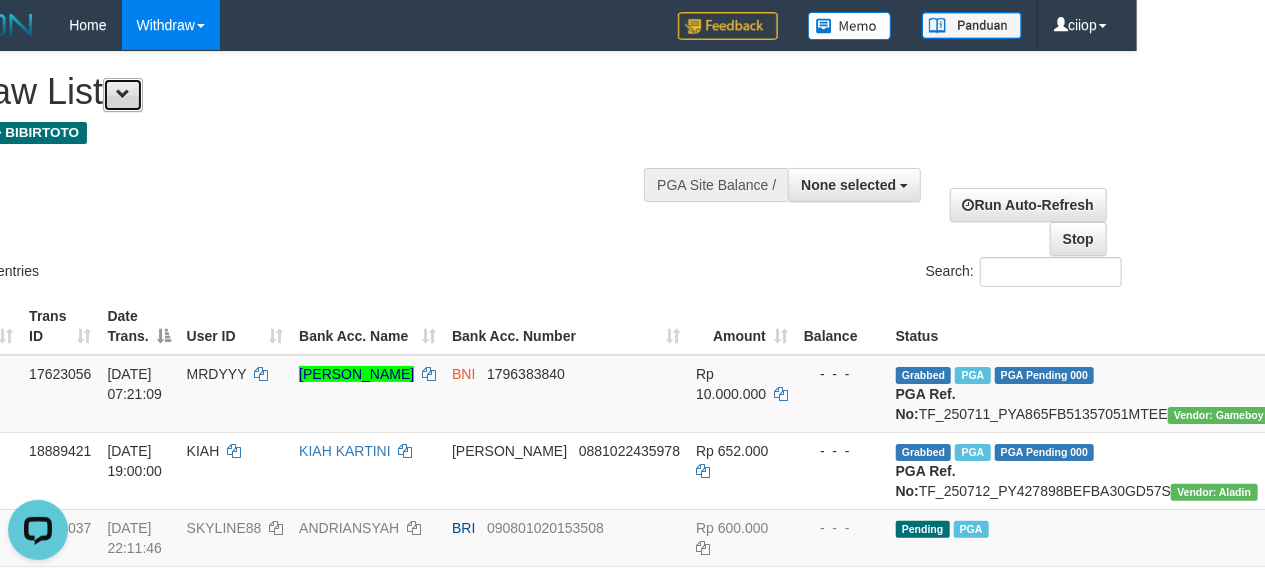 click at bounding box center (123, 95) 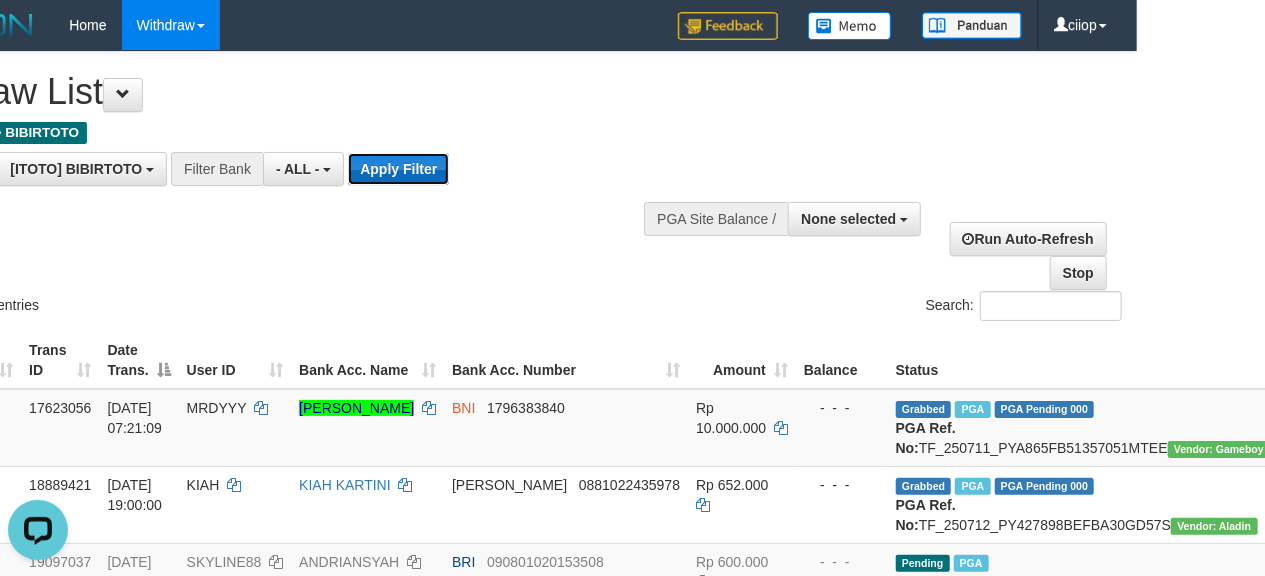 click on "Apply Filter" at bounding box center (398, 169) 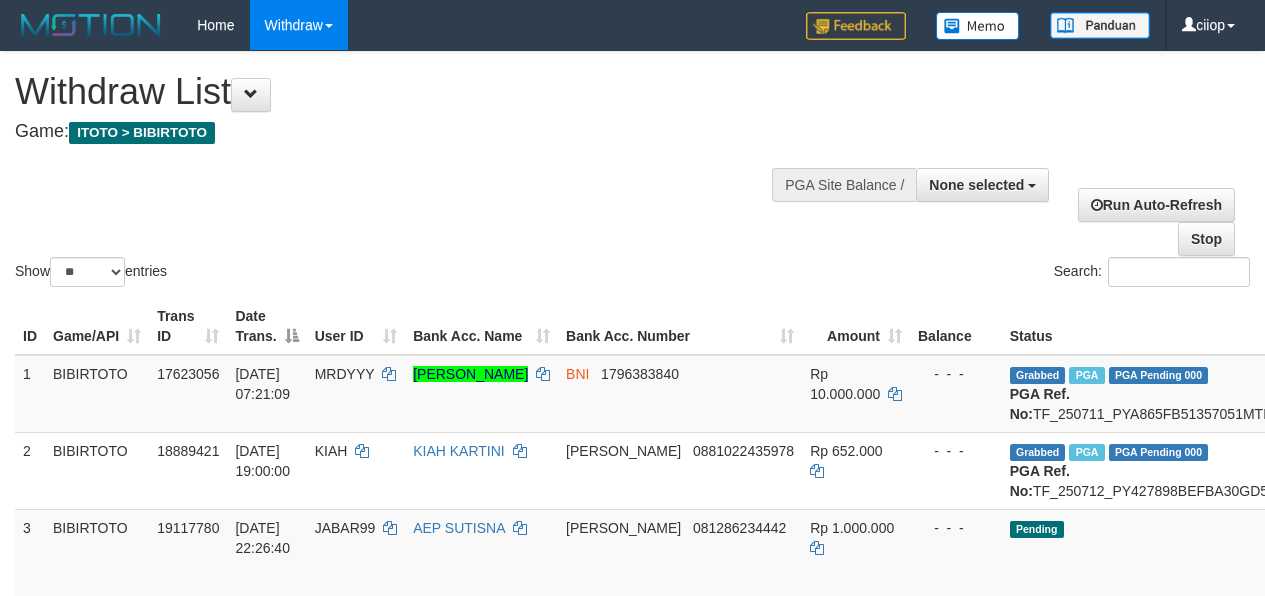 select 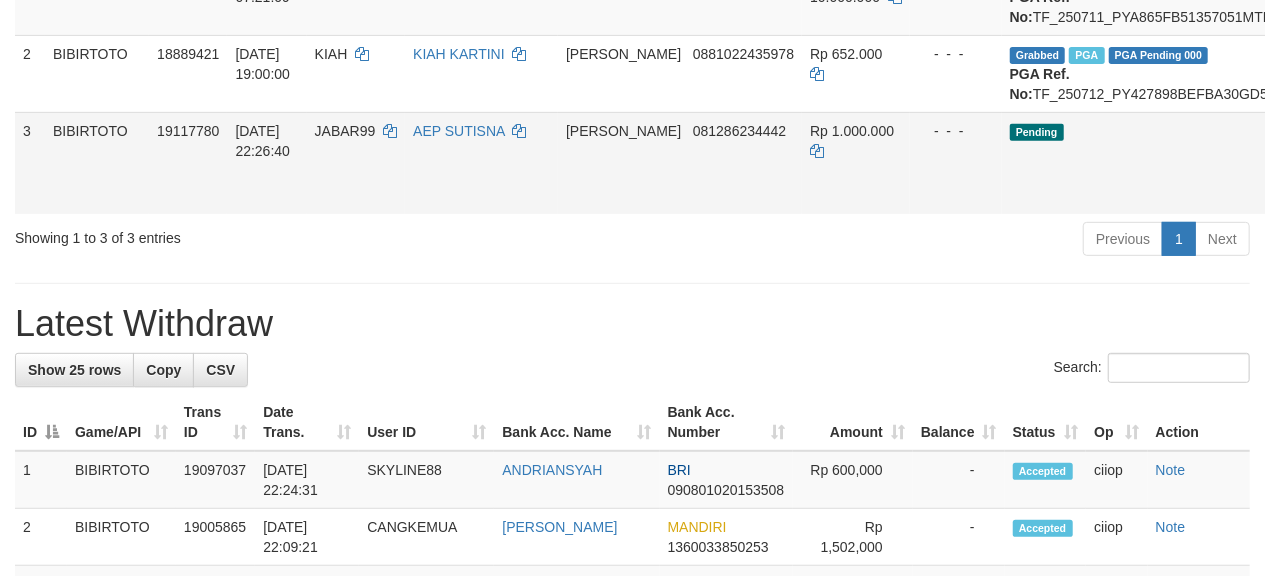 scroll, scrollTop: 400, scrollLeft: 0, axis: vertical 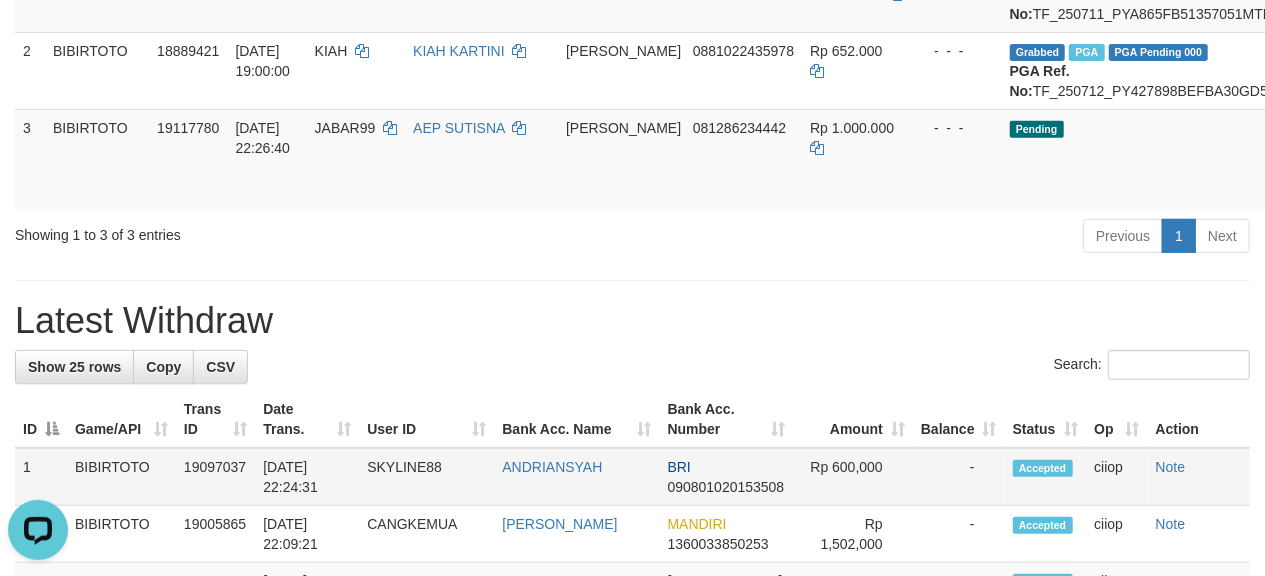 drag, startPoint x: 330, startPoint y: 534, endPoint x: 256, endPoint y: 534, distance: 74 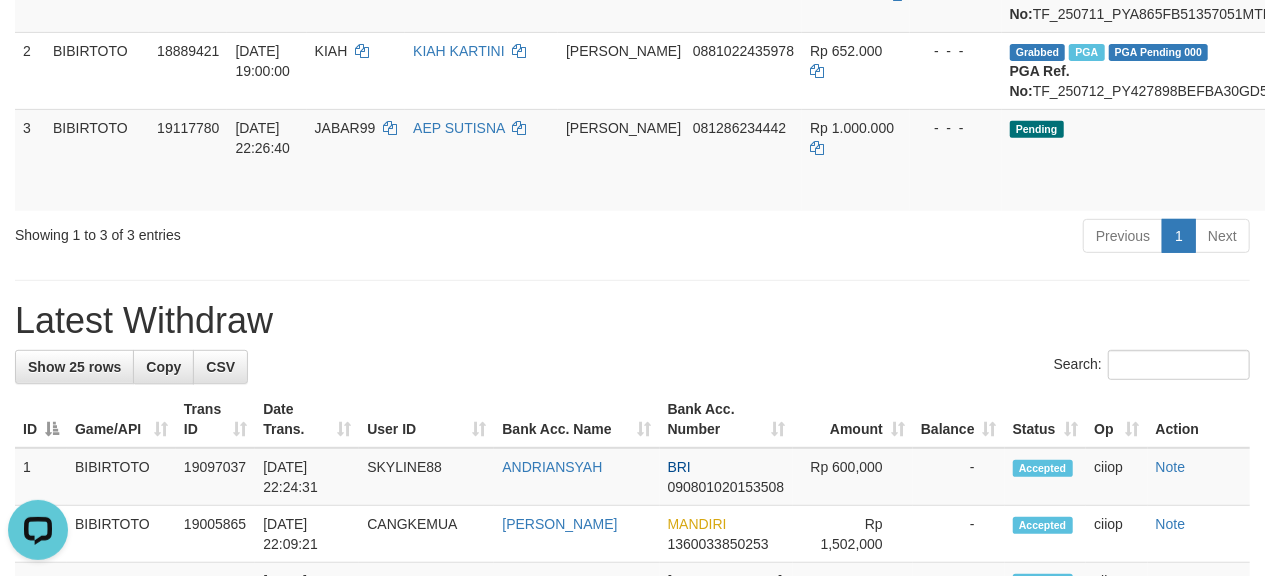 copy on "22:24:31" 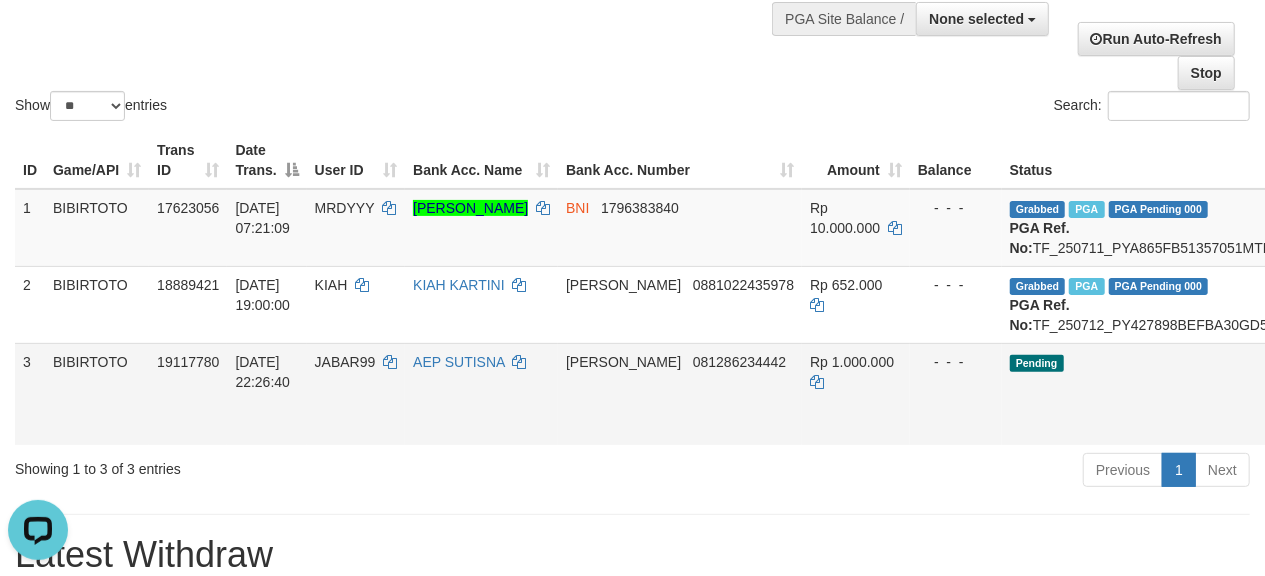 scroll, scrollTop: 133, scrollLeft: 0, axis: vertical 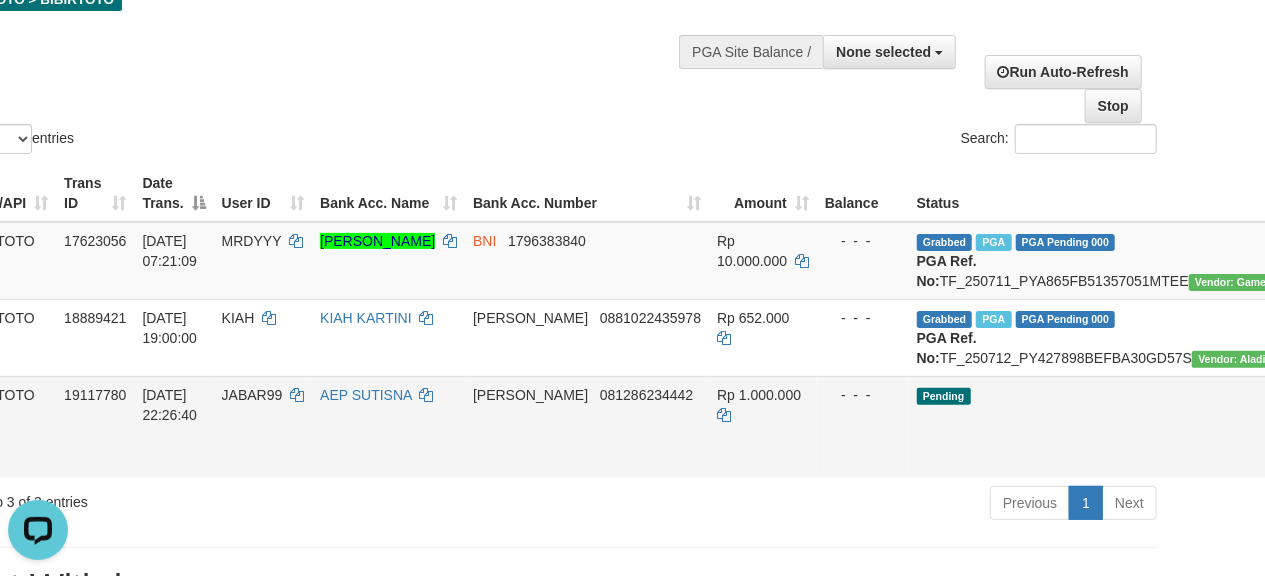 click on "Send PGA" at bounding box center [1406, 450] 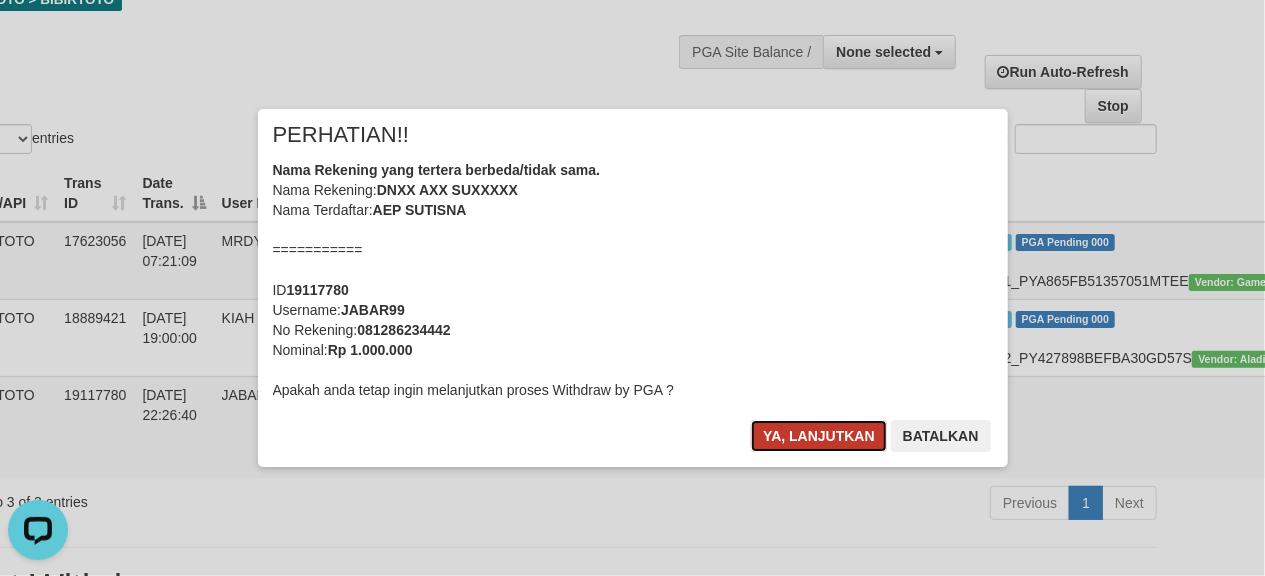click on "Ya, lanjutkan" at bounding box center [819, 436] 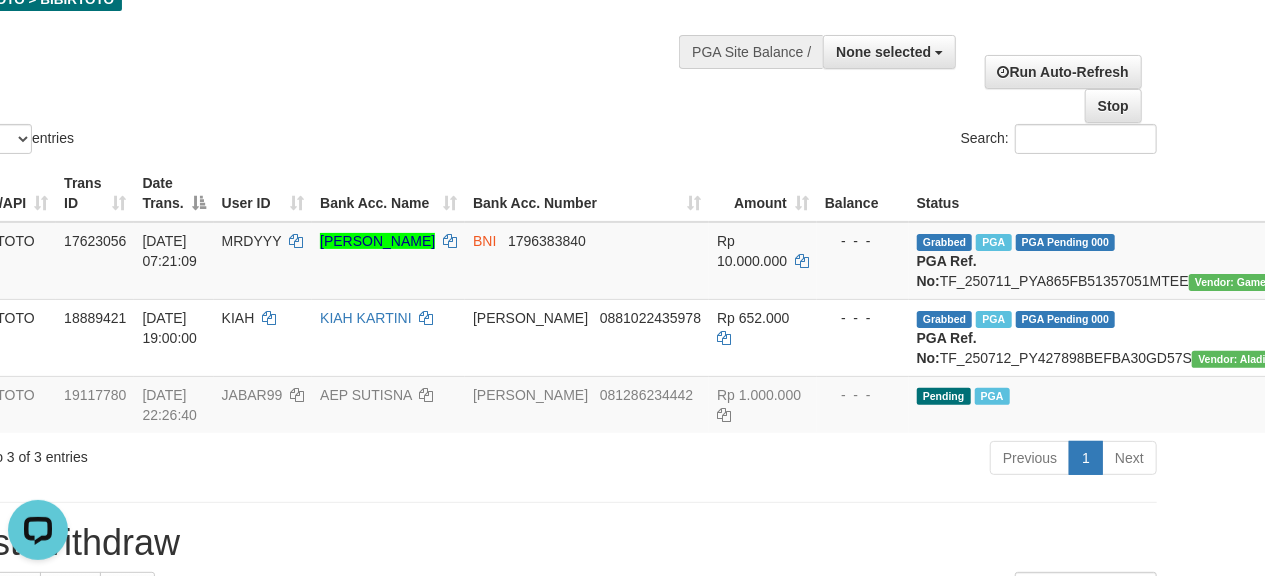 click on "Show  ** ** ** ***  entries Search:" at bounding box center [539, 38] 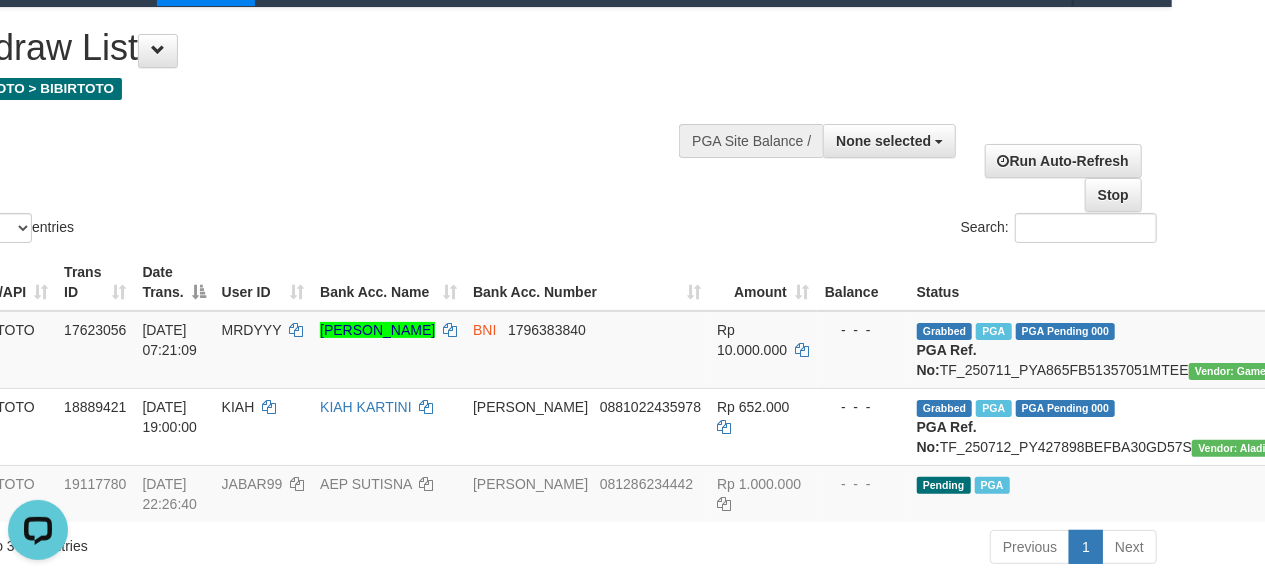 scroll, scrollTop: 0, scrollLeft: 93, axis: horizontal 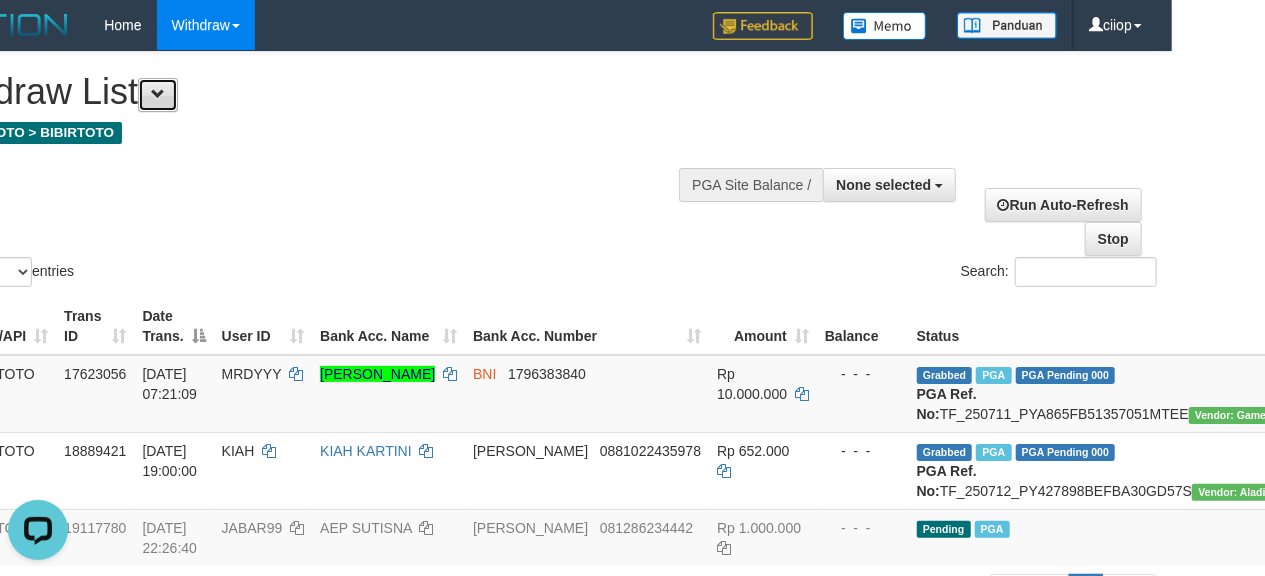 click at bounding box center (158, 95) 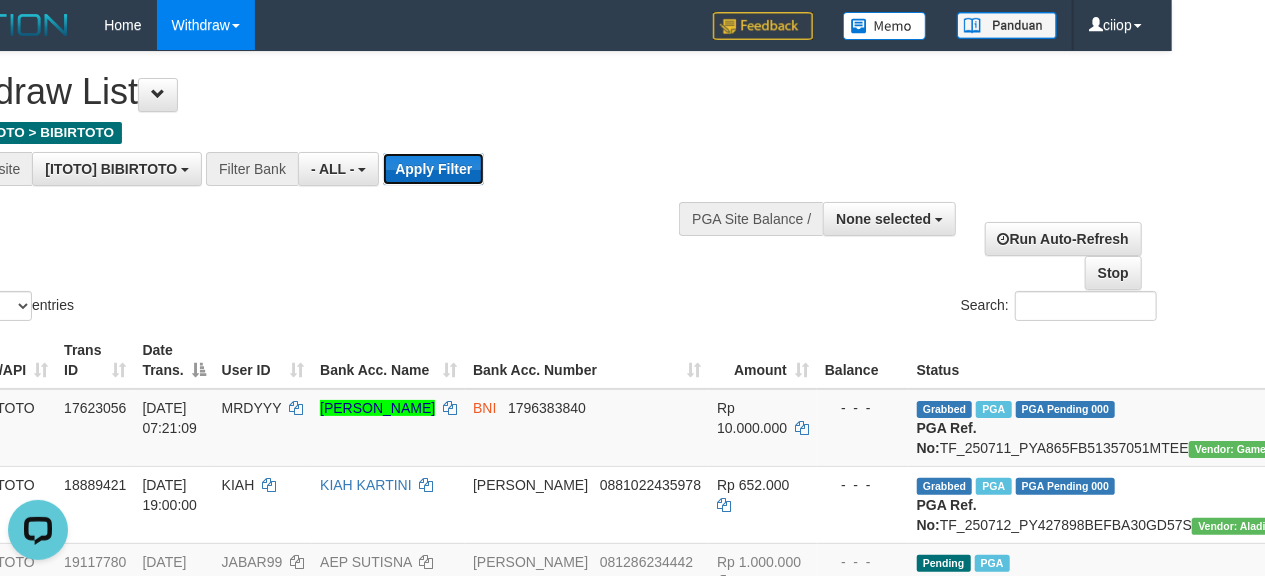 click on "Apply Filter" at bounding box center (433, 169) 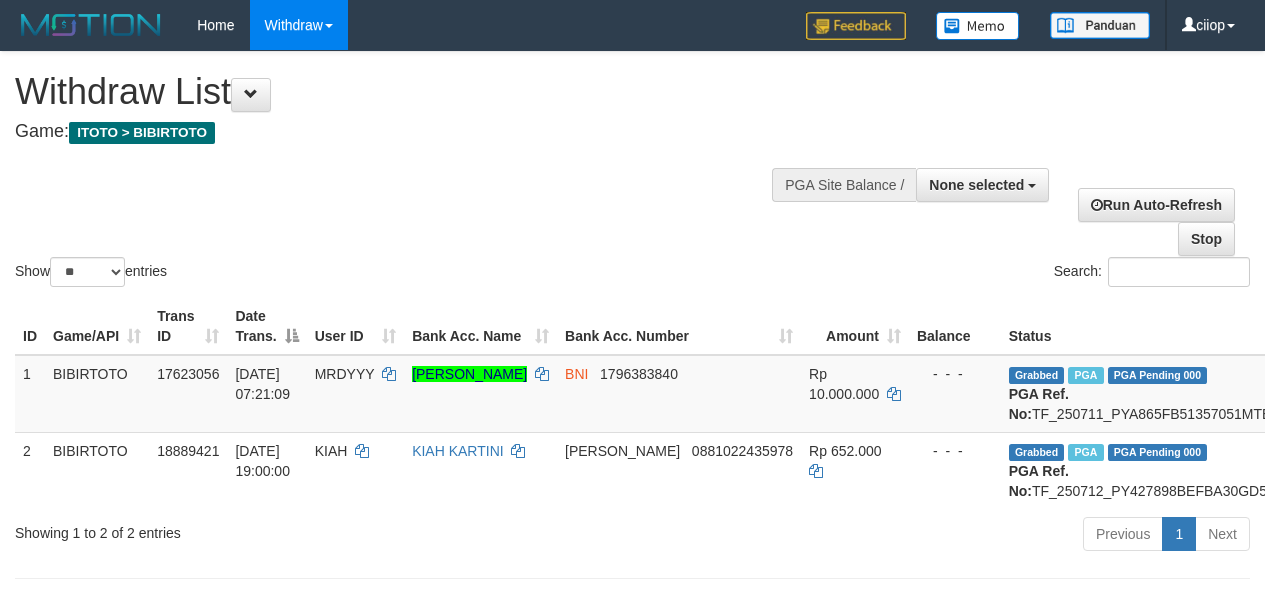 select 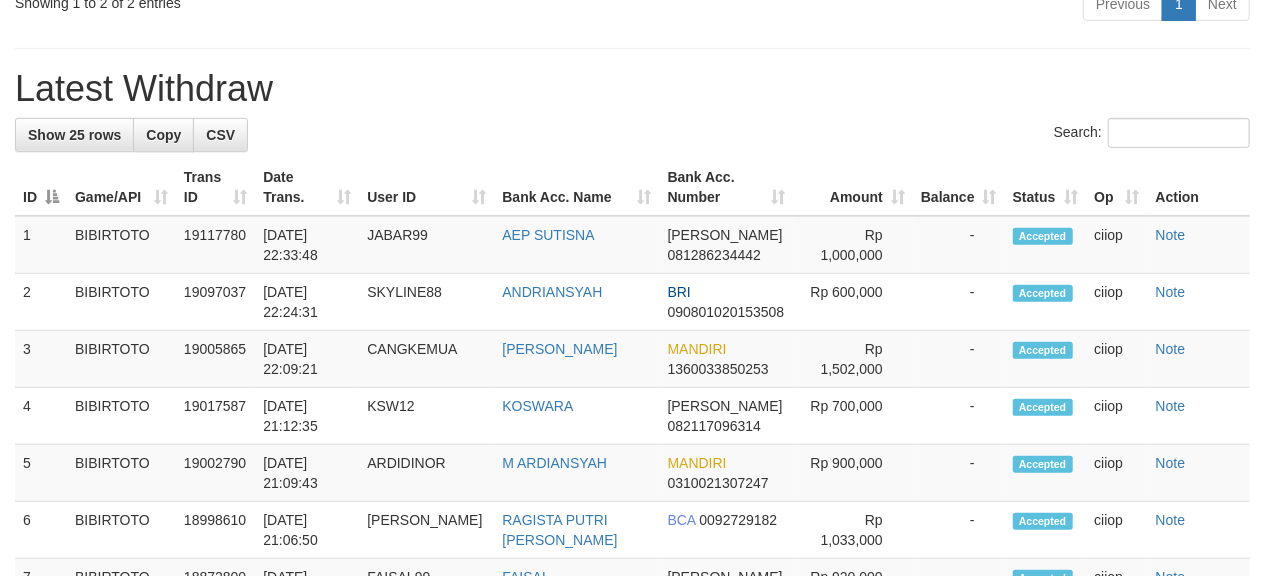 scroll, scrollTop: 533, scrollLeft: 0, axis: vertical 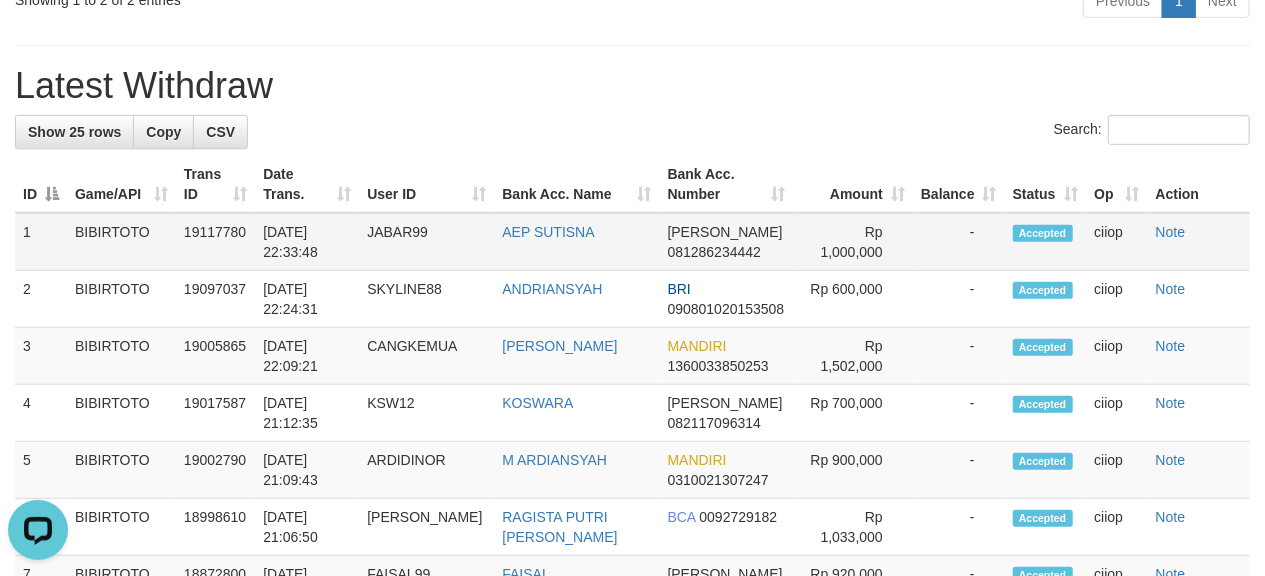 drag, startPoint x: 325, startPoint y: 292, endPoint x: 266, endPoint y: 301, distance: 59.682495 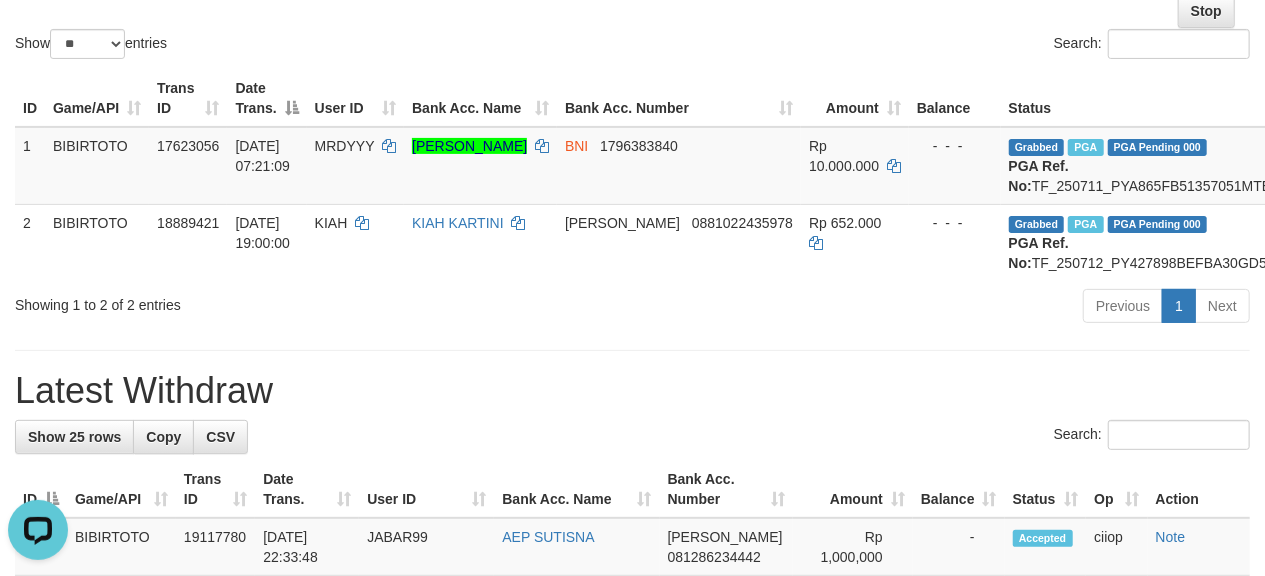 scroll, scrollTop: 133, scrollLeft: 0, axis: vertical 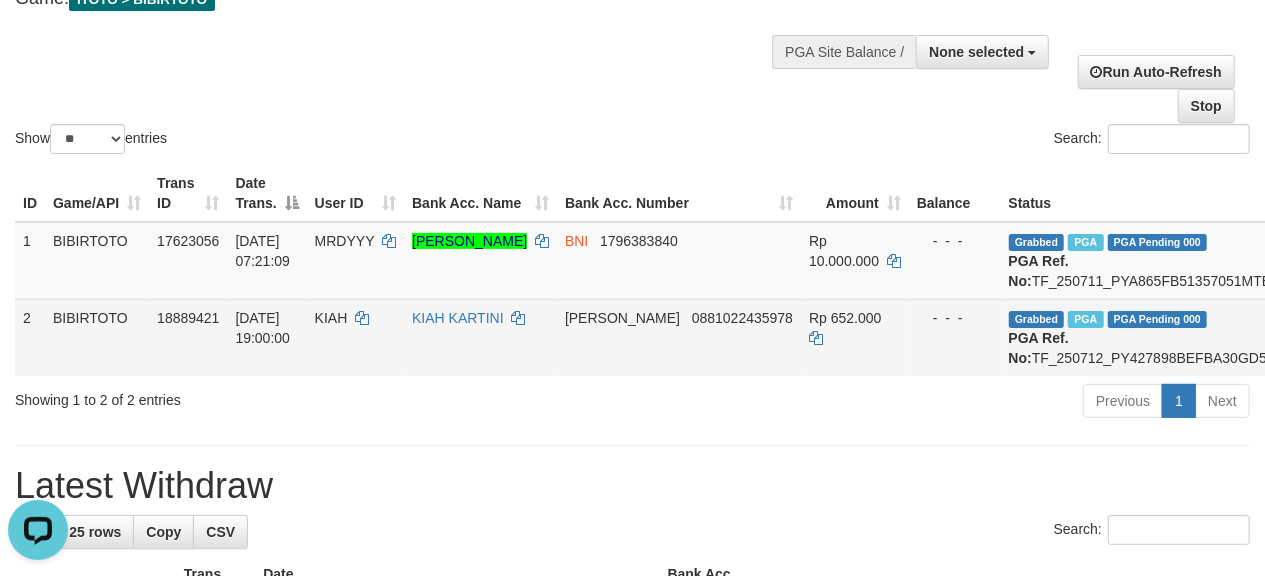 click on "Grabbed   PGA   PGA Pending 000 {"status":"000","data":{"unique_id":"1927-18889421-20250712","reference_no":"TF_250712_PY427898BEFBA30GD57S","amount":"652000.00","fee":"0.00","merchant_surcharge_rate":"0.00","charge_to":"MERC","payout_amount":"652000.00","disbursement_status":0,"disbursement_description":"ON PROCESS","created_at":"[DATE] 19:03:30","executed_at":"[DATE] 19:03:30","bank":{"code":"[PERSON_NAME]","name":"[PERSON_NAME]","account_number":"0881022435978","account_name":"[PERSON_NAME]"},"note":"ciiop","merchant_balance":{"balance_effective":140549037,"balance_pending":45168705,"balance_disbursement":18940000,"balance_collection":1328742132}}} PGA Ref. No:  TF_250712_PY427898BEFBA30GD57S  Vendor: Aladin" at bounding box center (1196, 337) 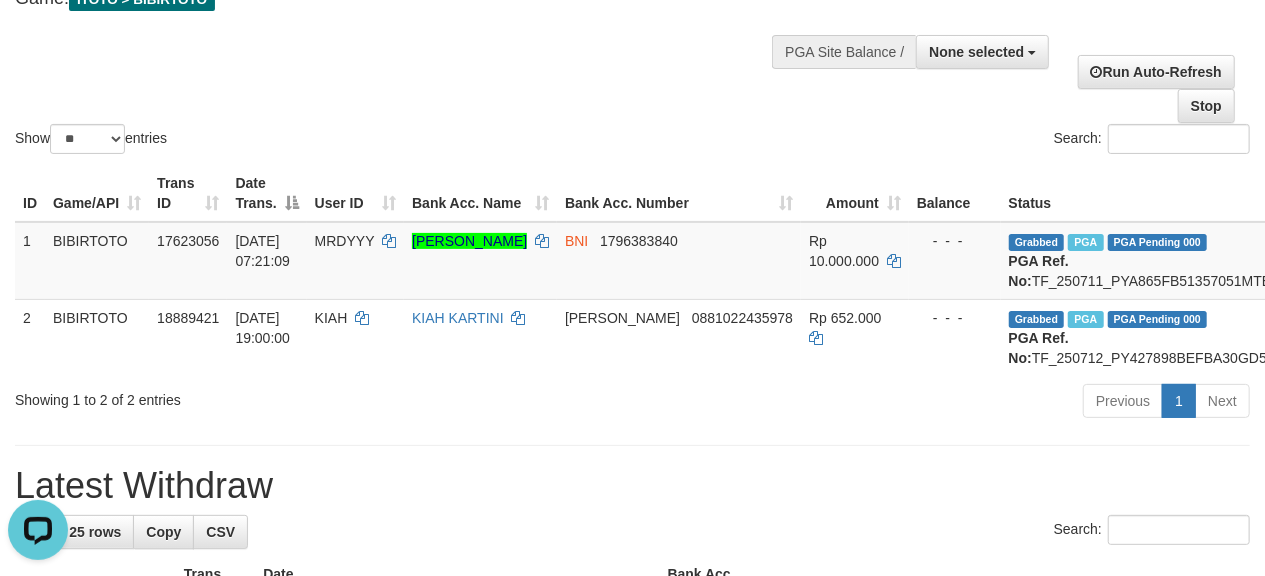copy on "TF_250712_PY427898BEFBA30GD57S" 